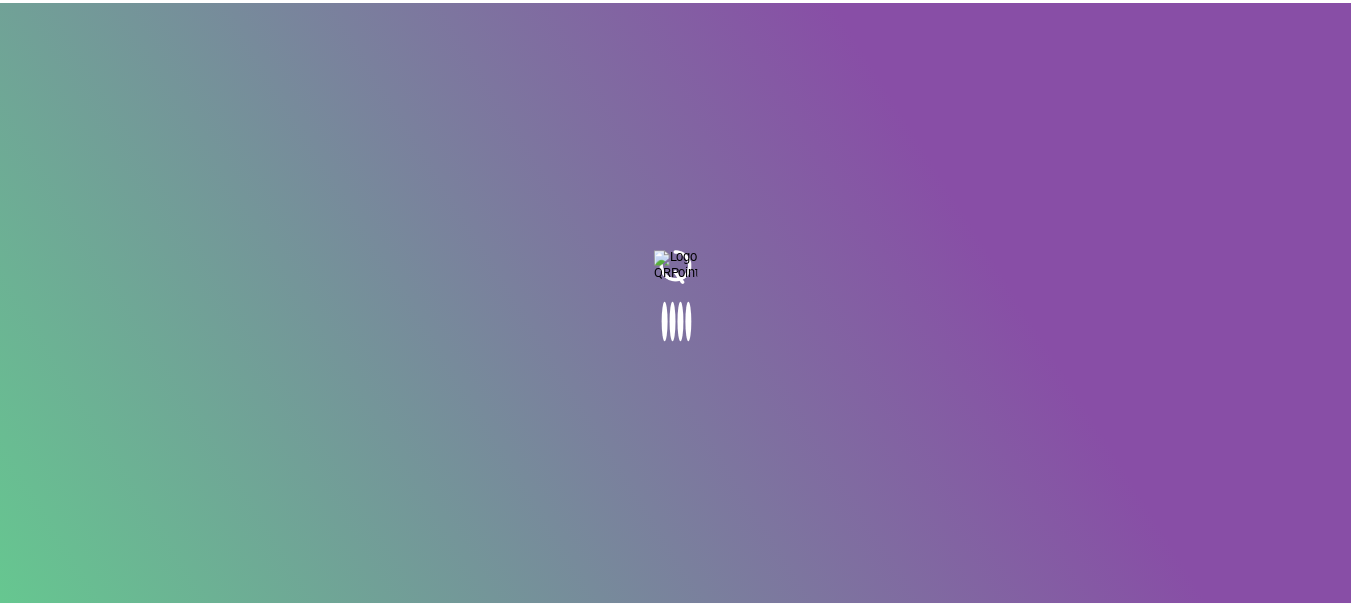 scroll, scrollTop: 0, scrollLeft: 0, axis: both 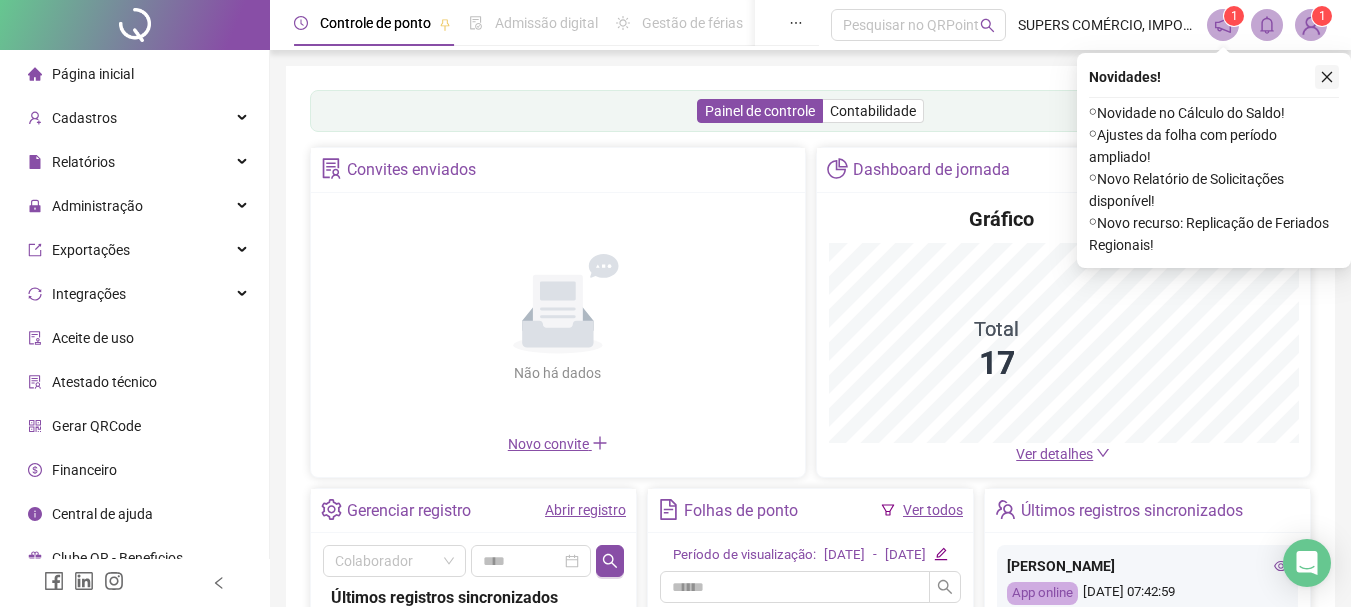 click 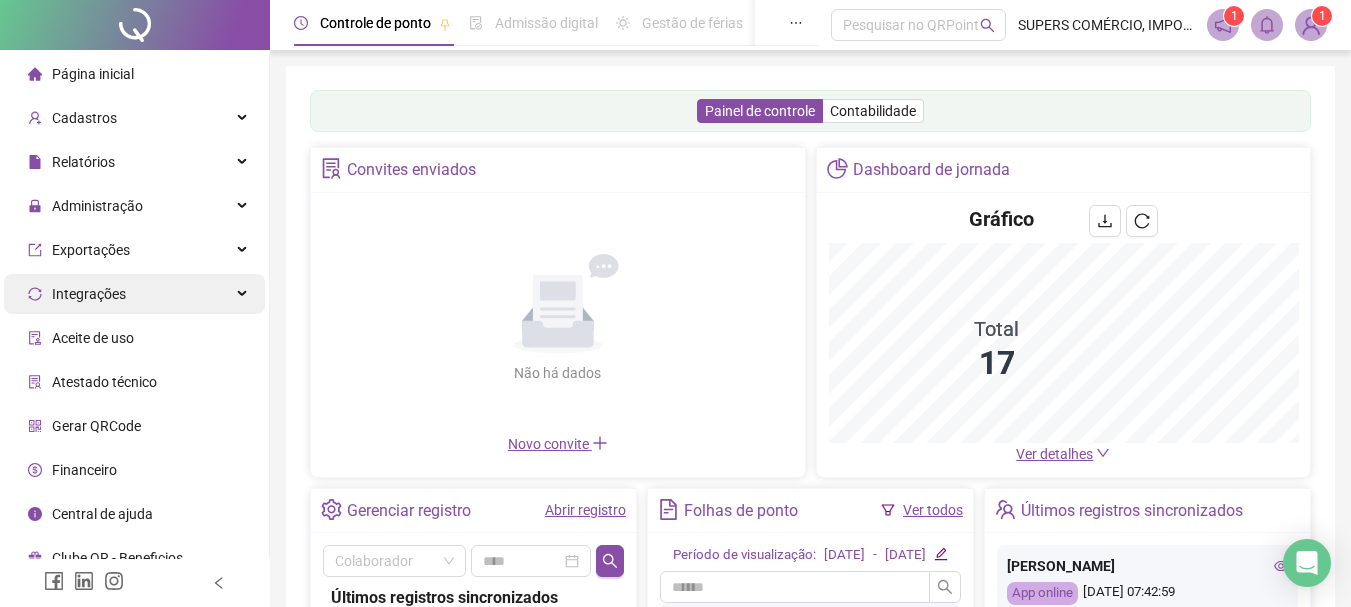 click on "Administração" at bounding box center (97, 206) 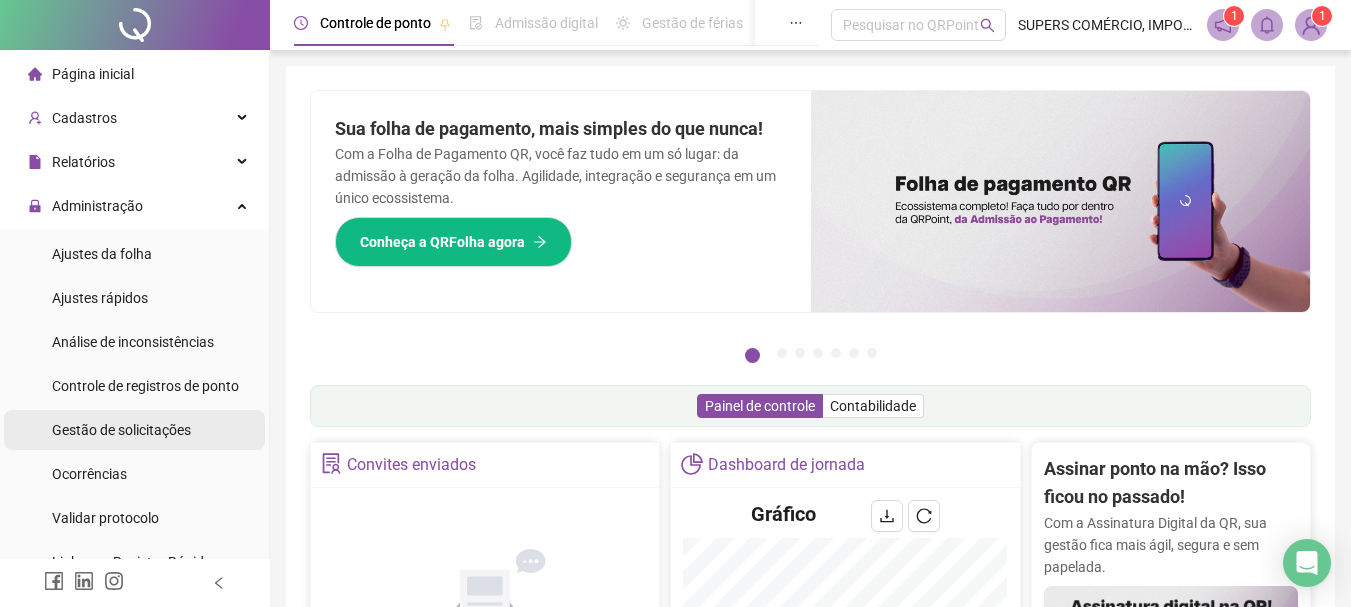 click on "Gestão de solicitações" at bounding box center [121, 430] 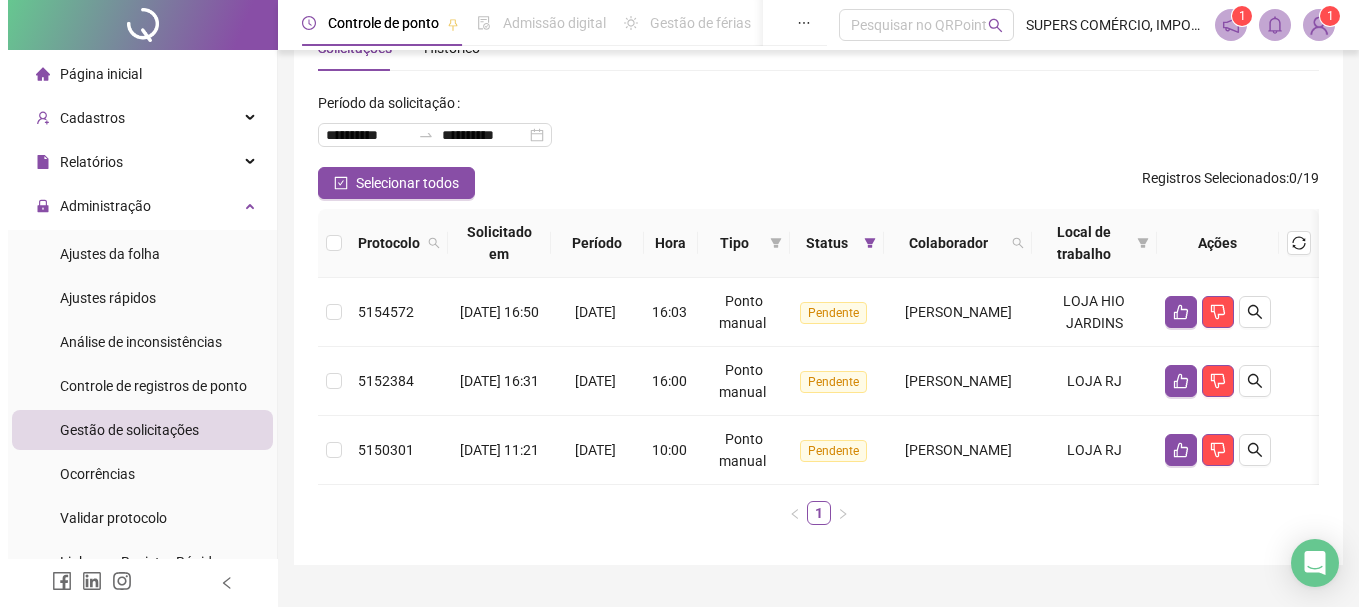 scroll, scrollTop: 100, scrollLeft: 0, axis: vertical 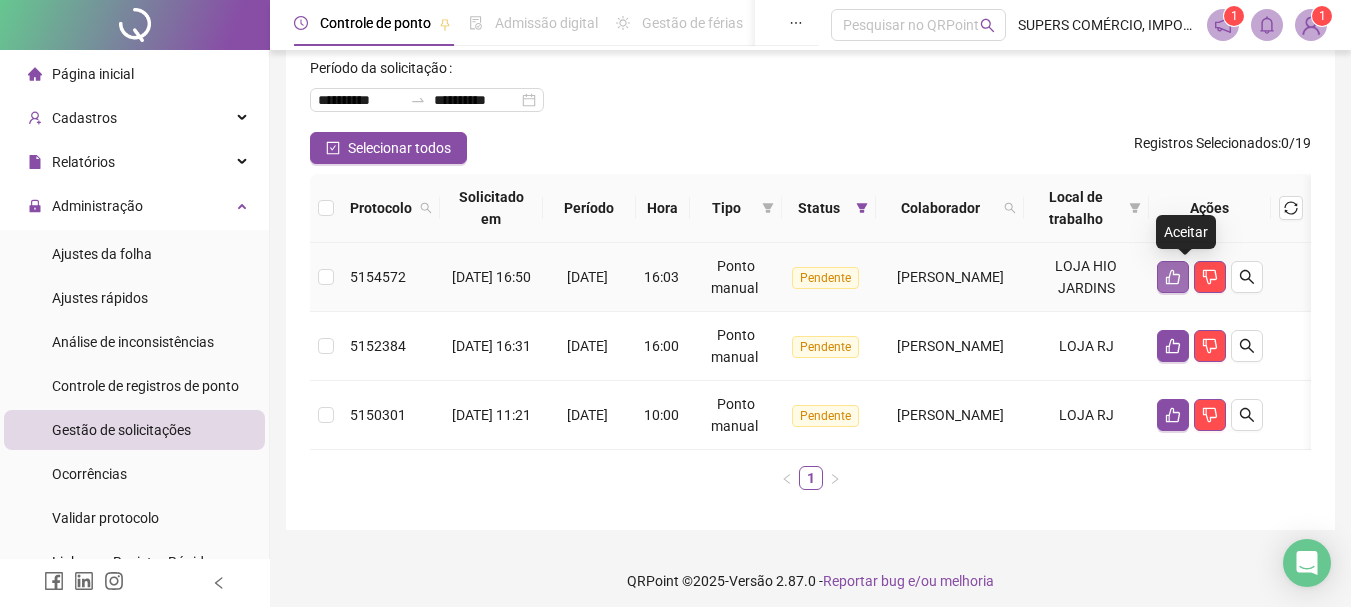 click 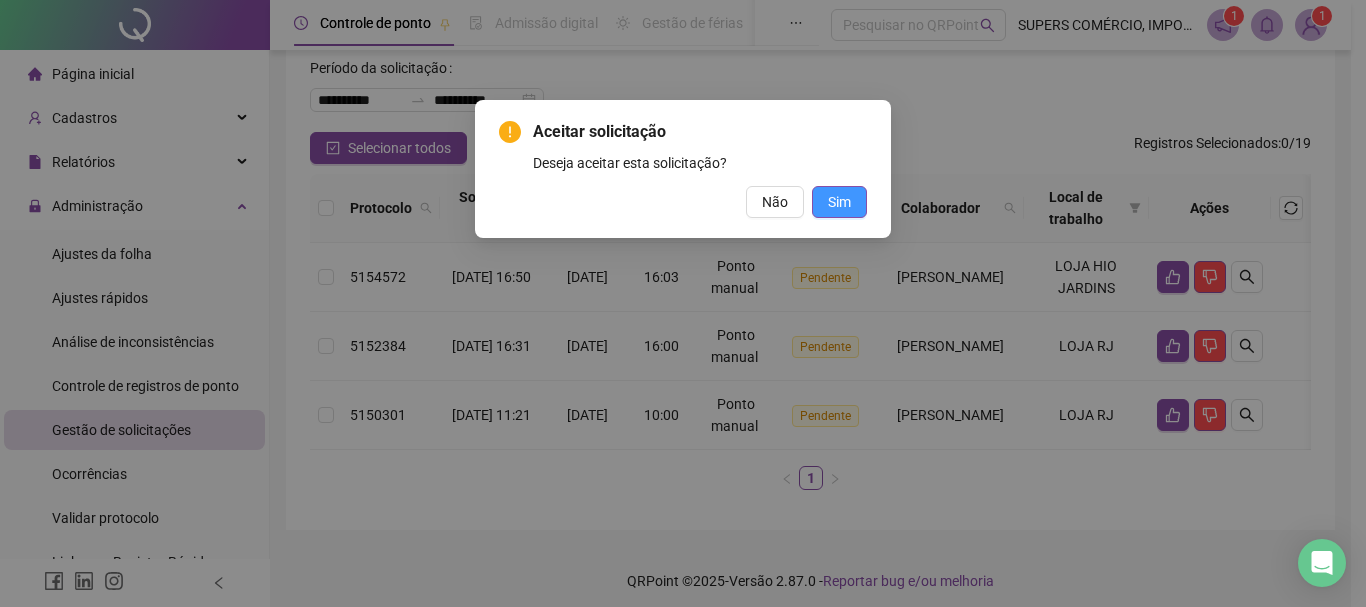 click on "Sim" at bounding box center [839, 202] 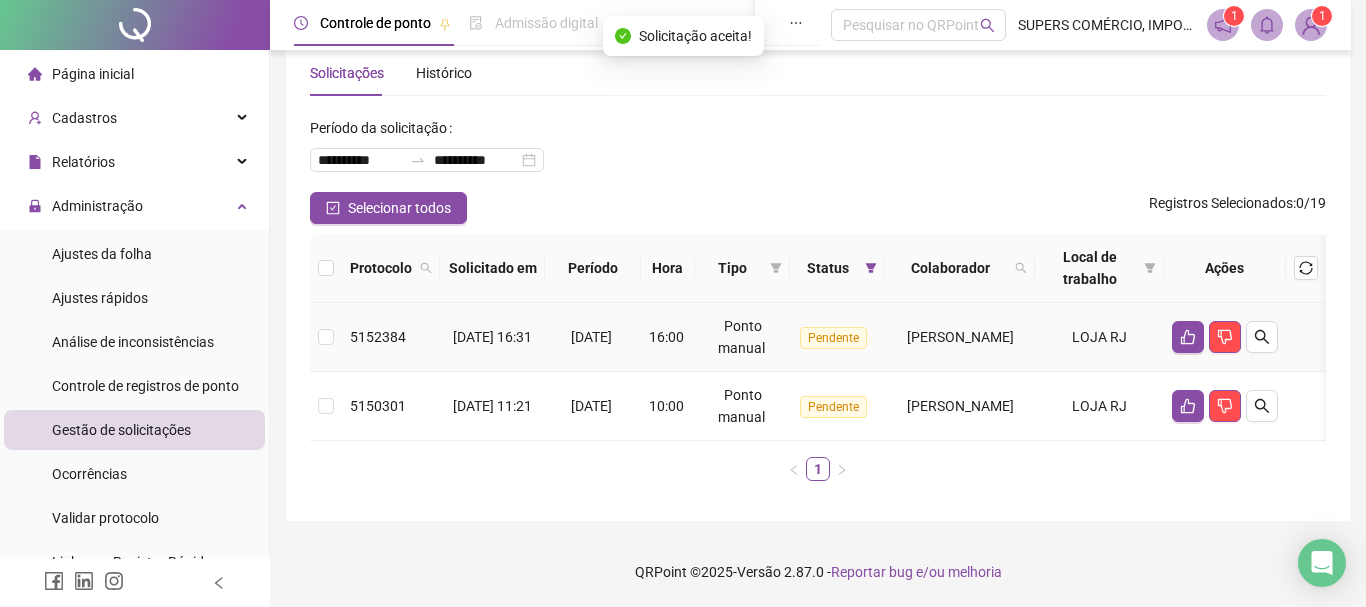scroll, scrollTop: 40, scrollLeft: 0, axis: vertical 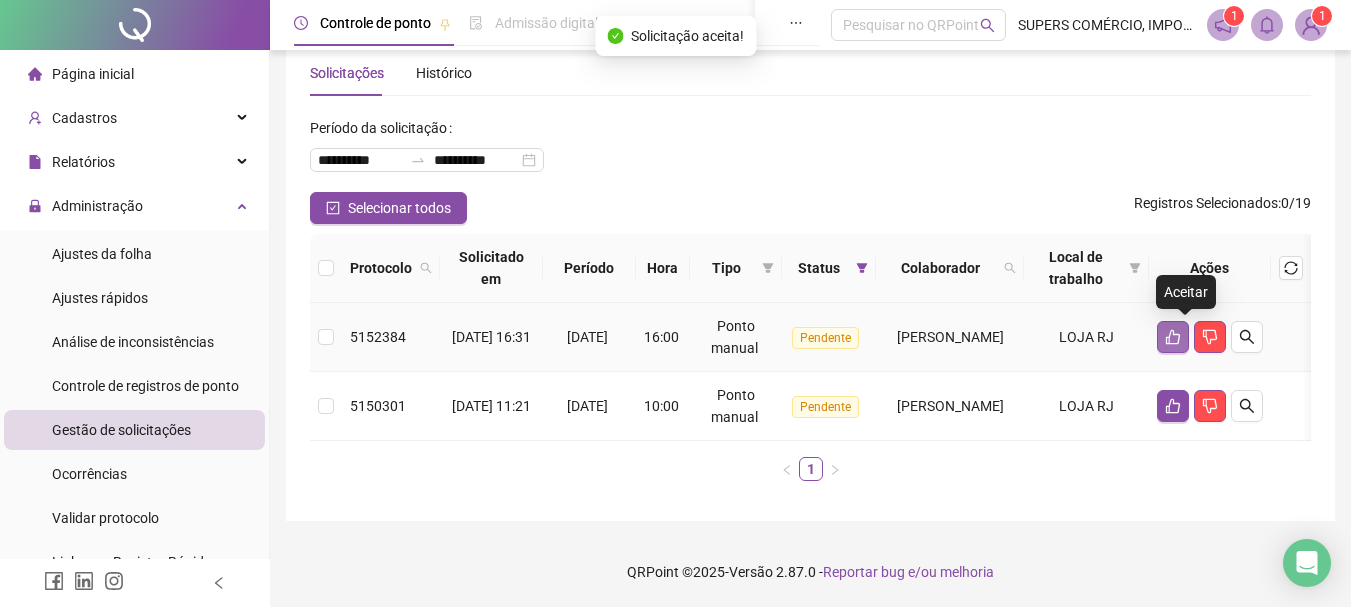 click 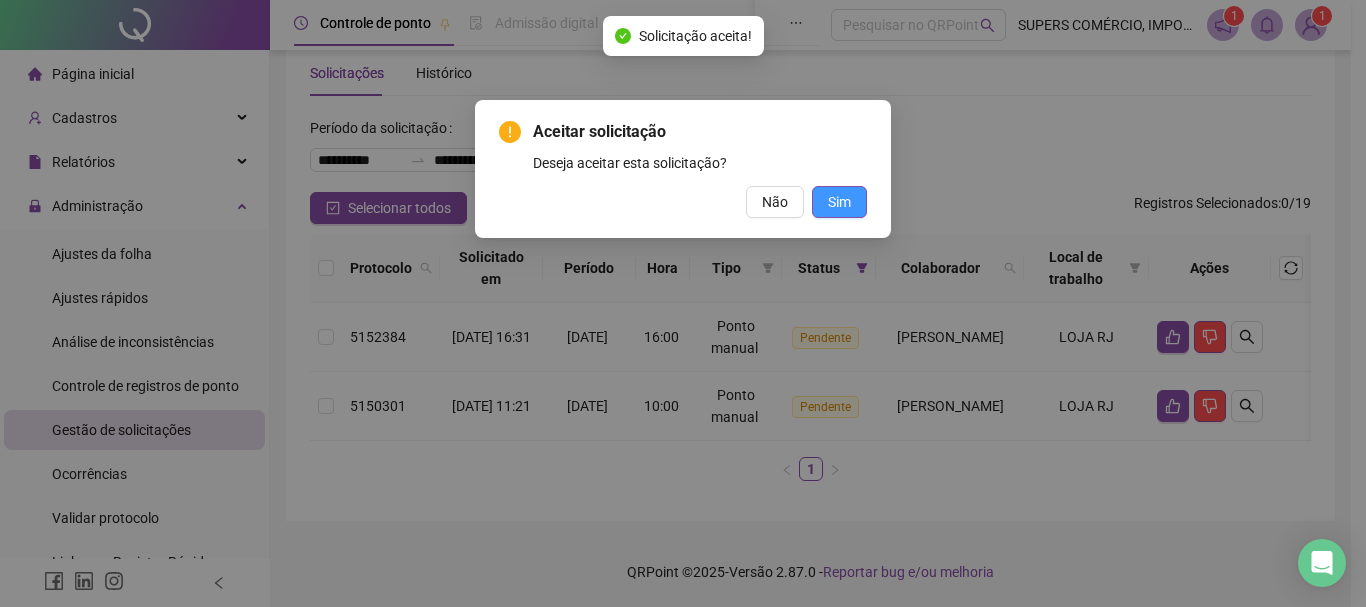 click on "Sim" at bounding box center [839, 202] 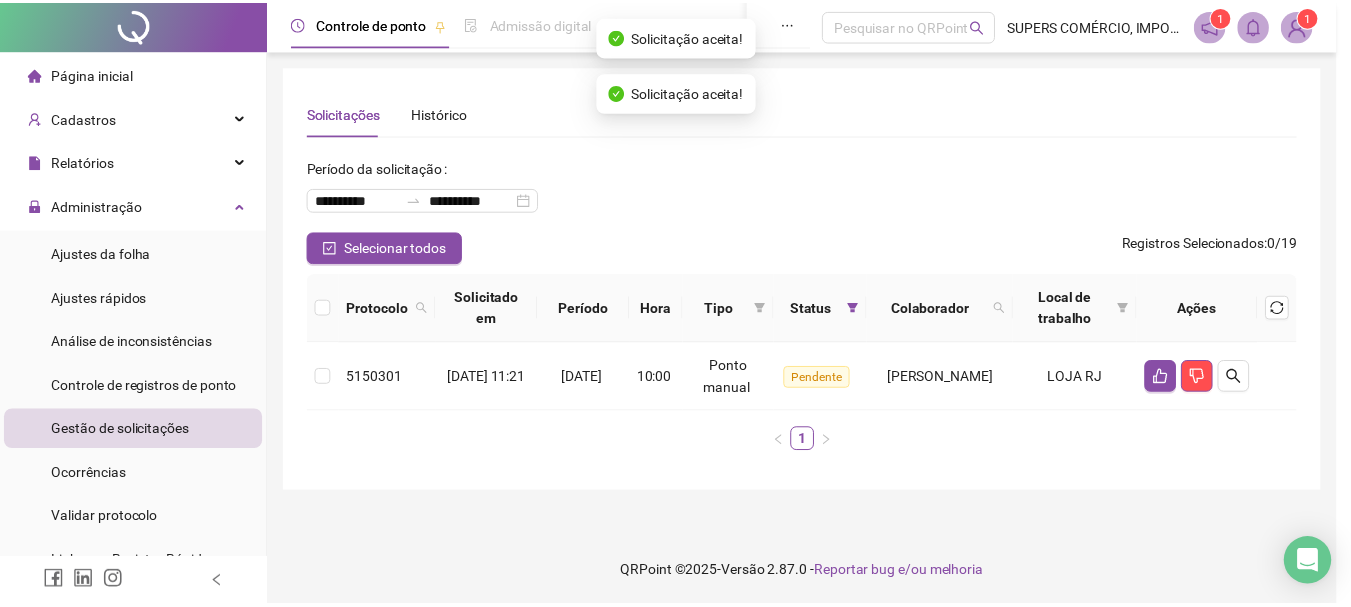scroll, scrollTop: 0, scrollLeft: 0, axis: both 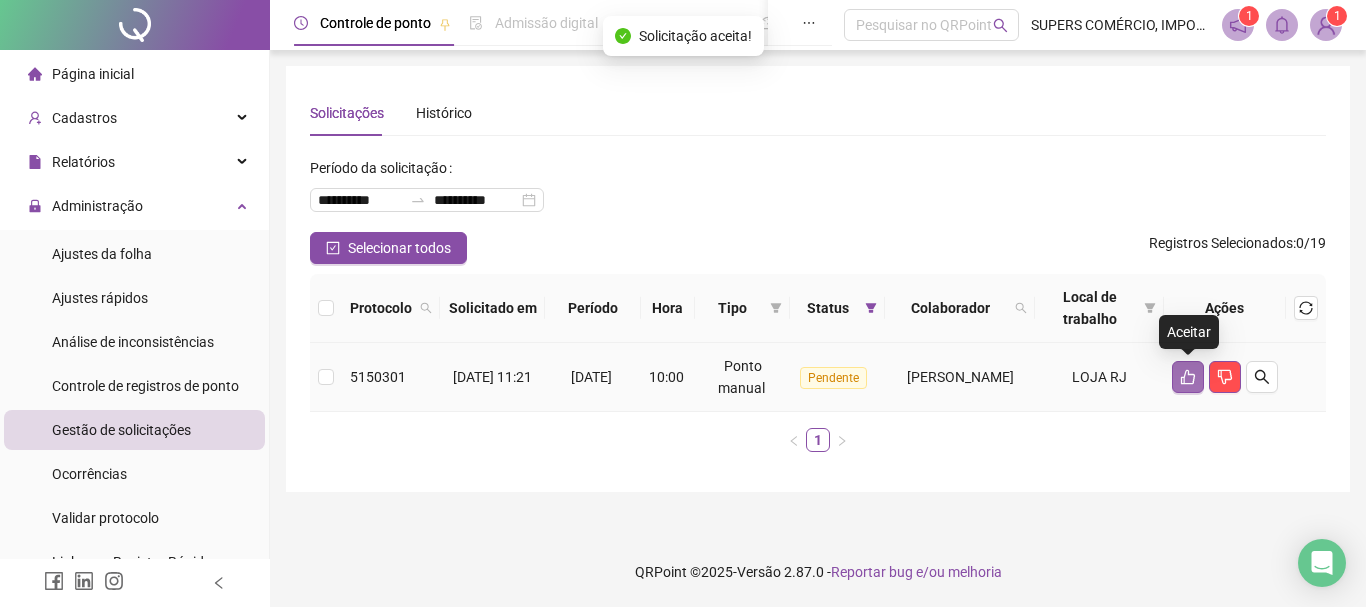 click at bounding box center (1188, 377) 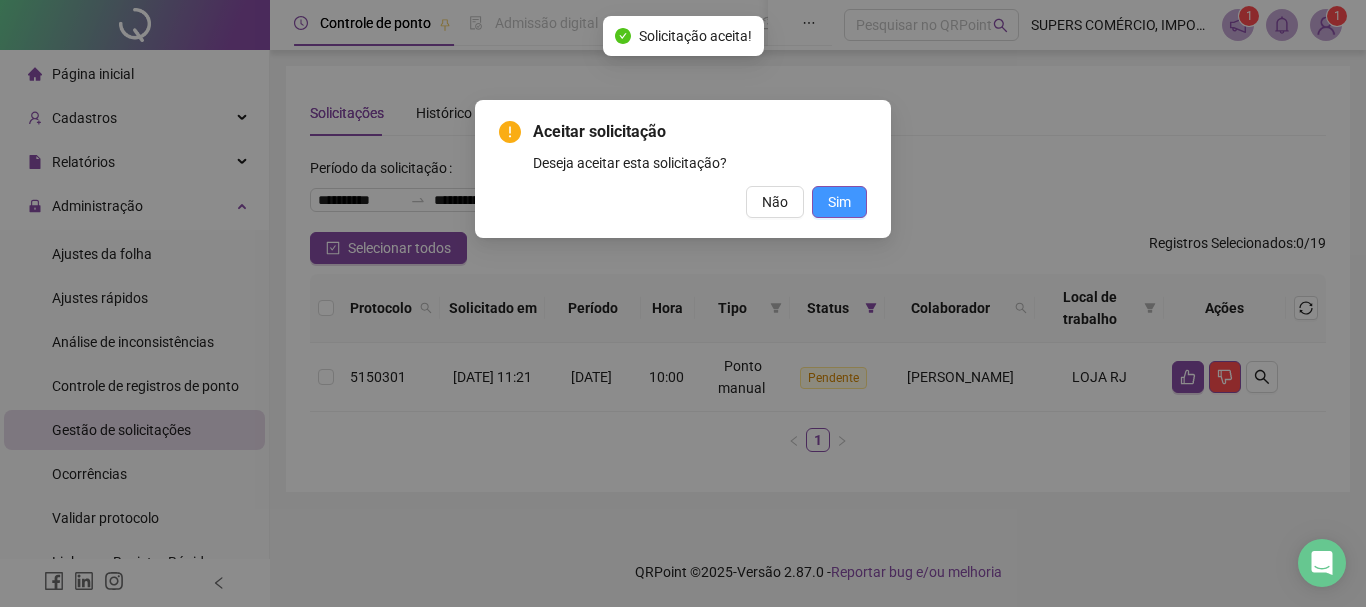 click on "Sim" at bounding box center [839, 202] 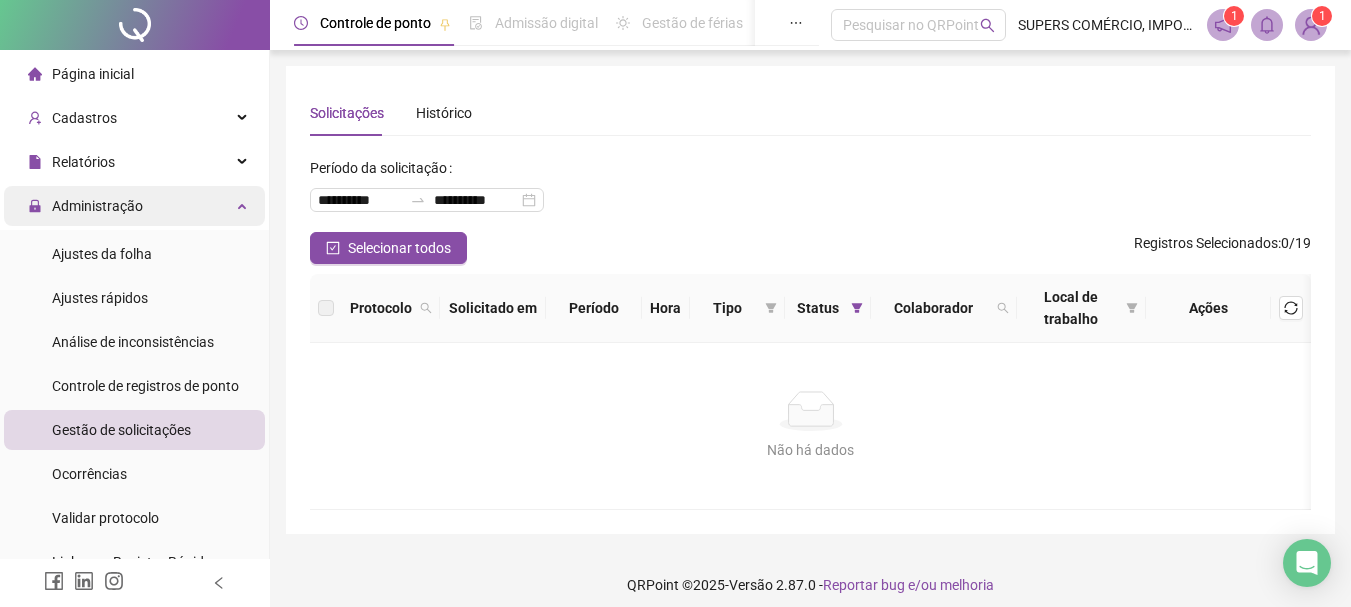 click on "Administração" at bounding box center (134, 206) 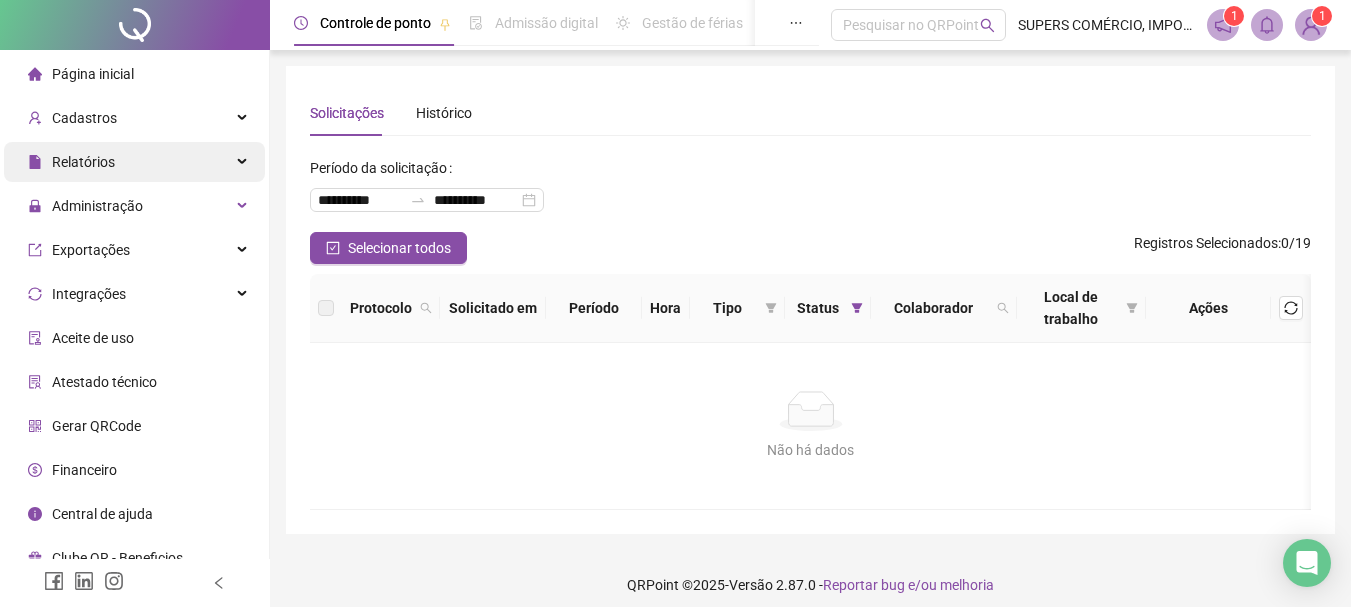 click on "Relatórios" at bounding box center (134, 162) 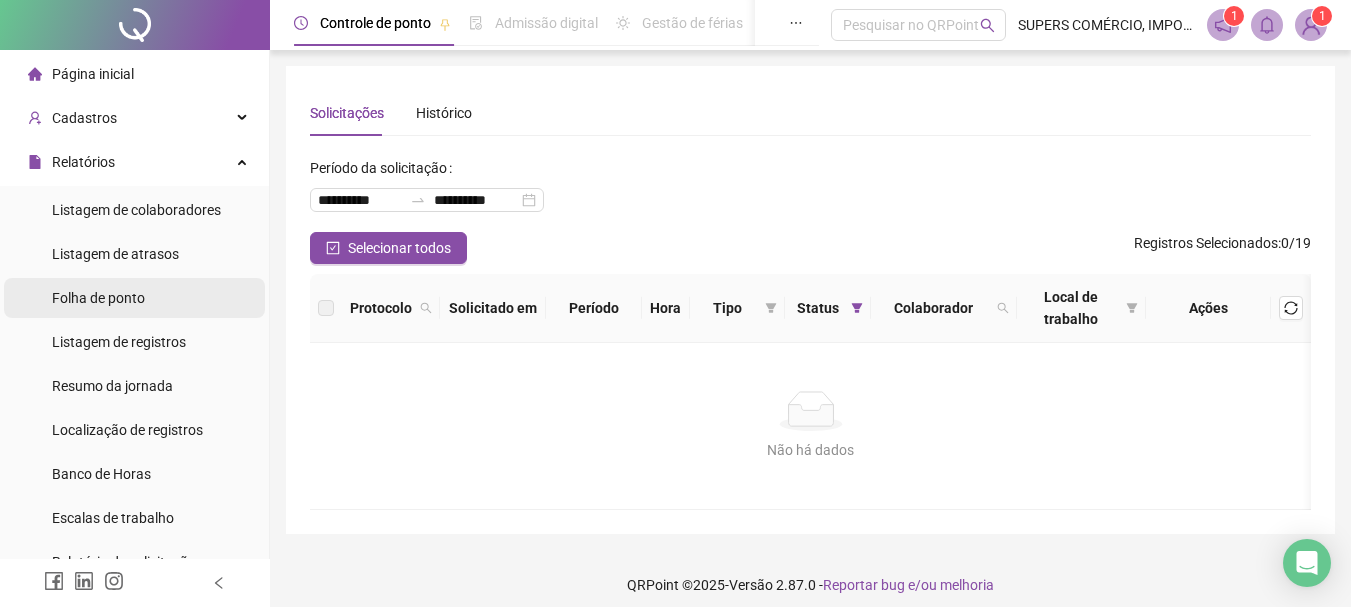 click on "Folha de ponto" at bounding box center (98, 298) 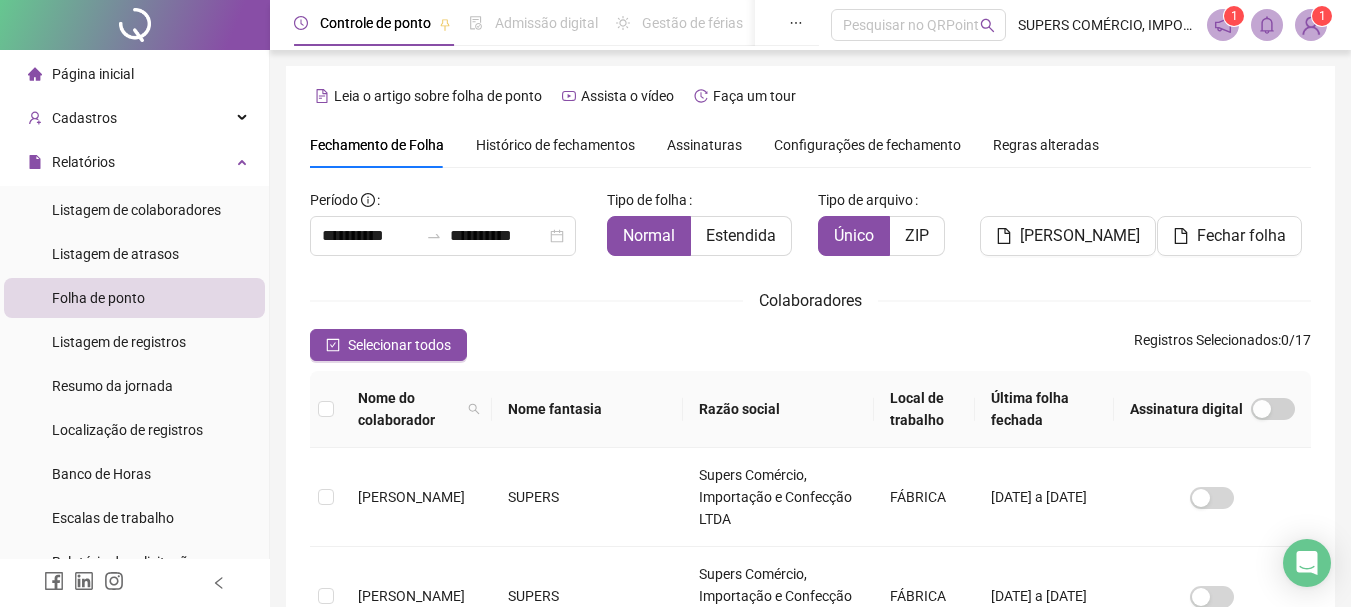 scroll, scrollTop: 106, scrollLeft: 0, axis: vertical 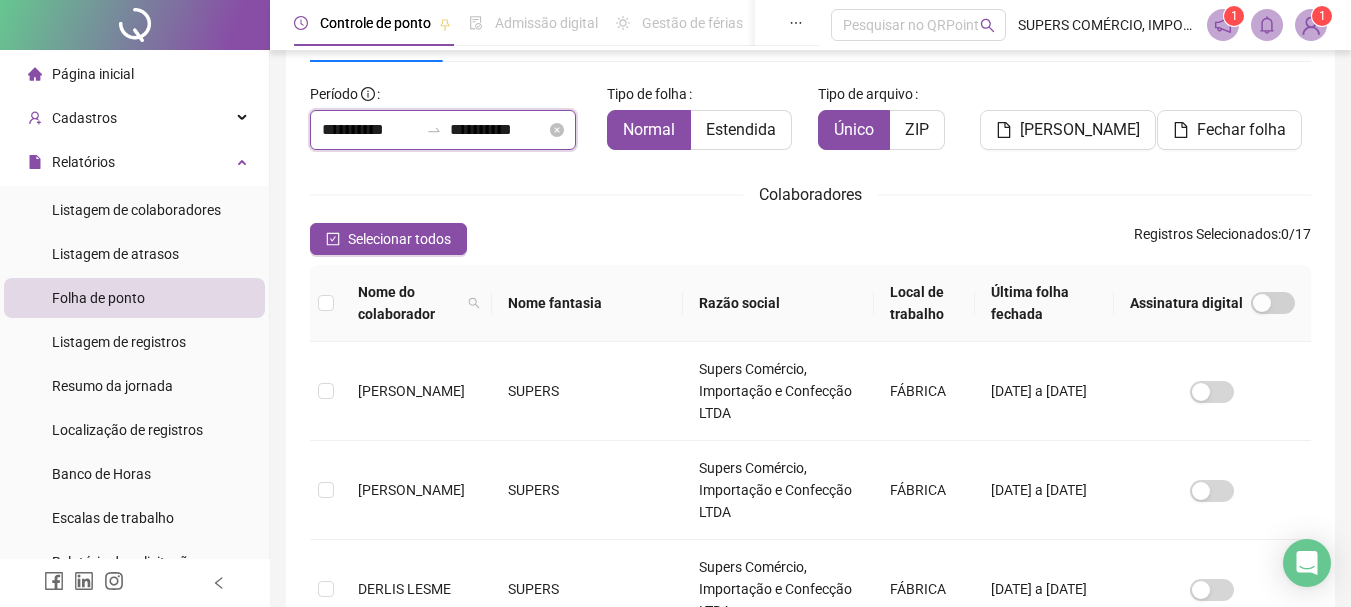 click on "**********" at bounding box center [370, 130] 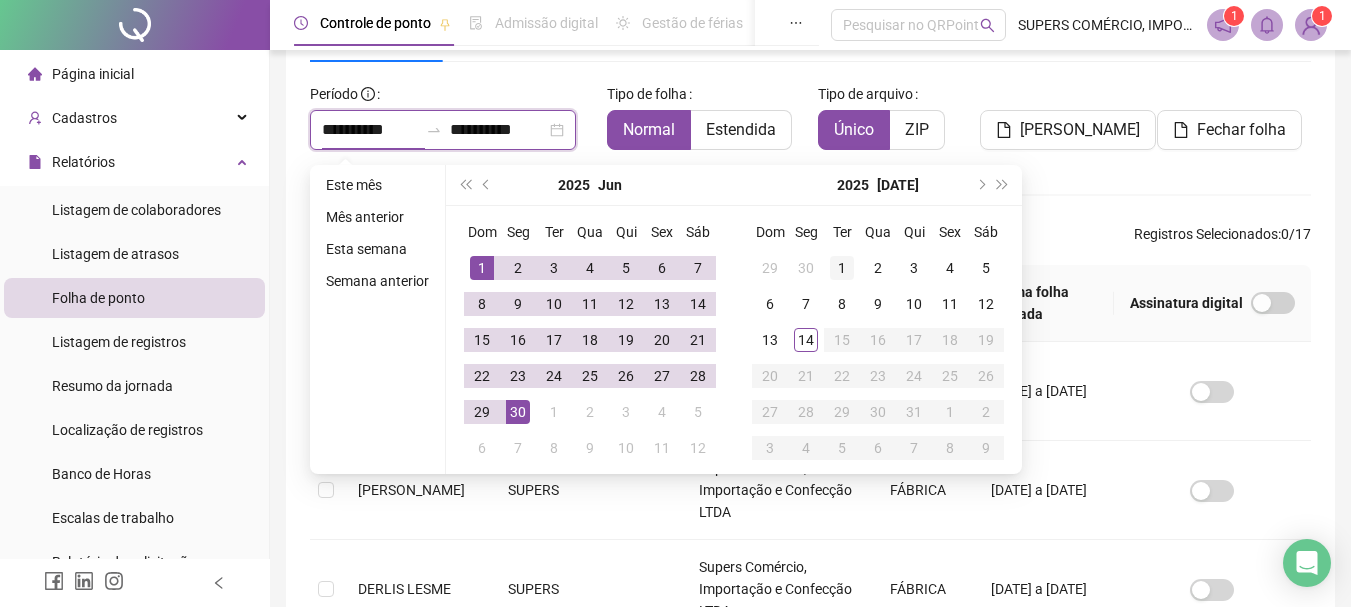 type on "**********" 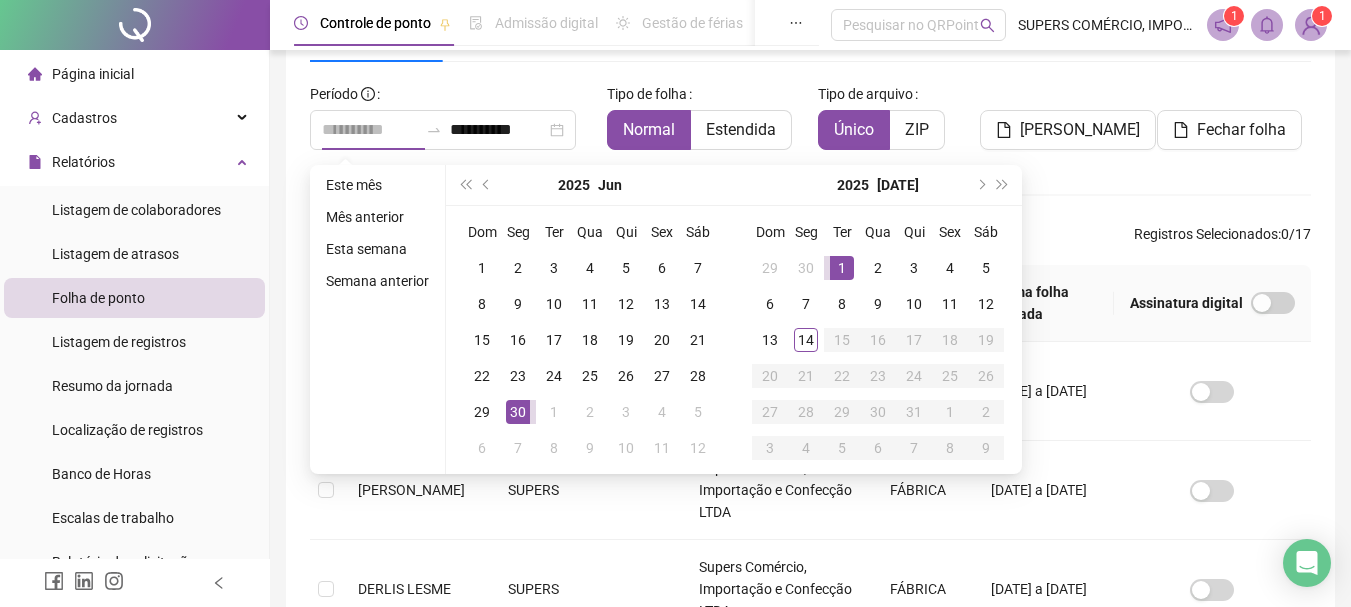 click on "1" at bounding box center (842, 268) 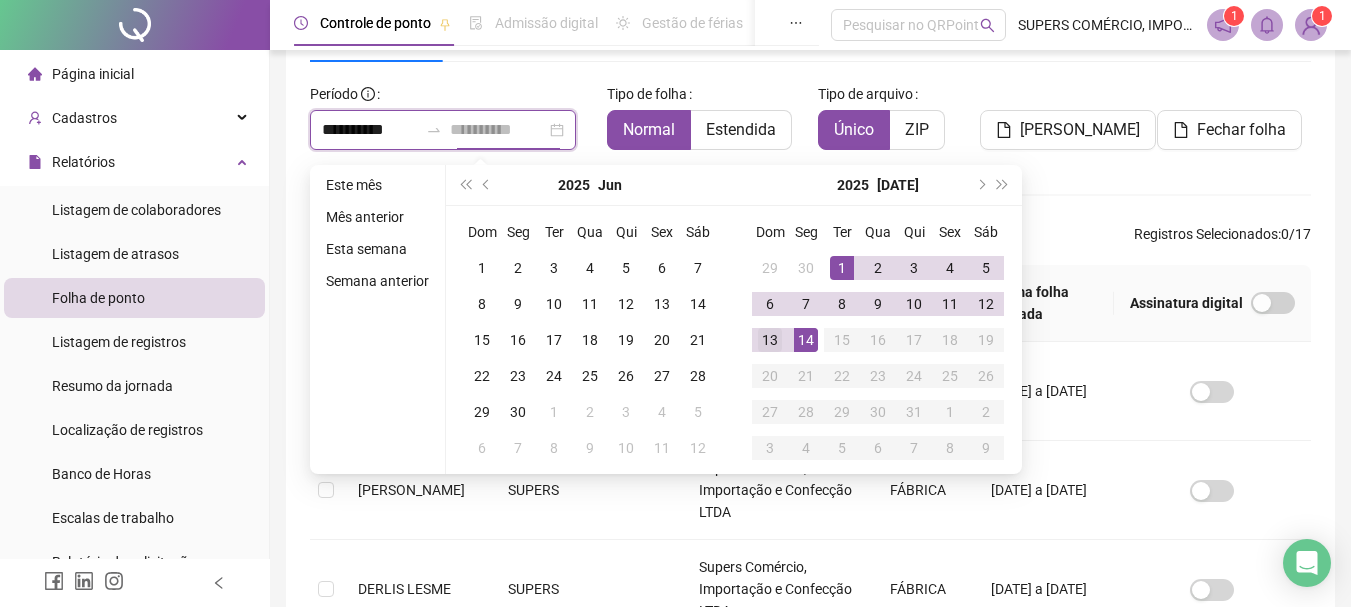 type on "**********" 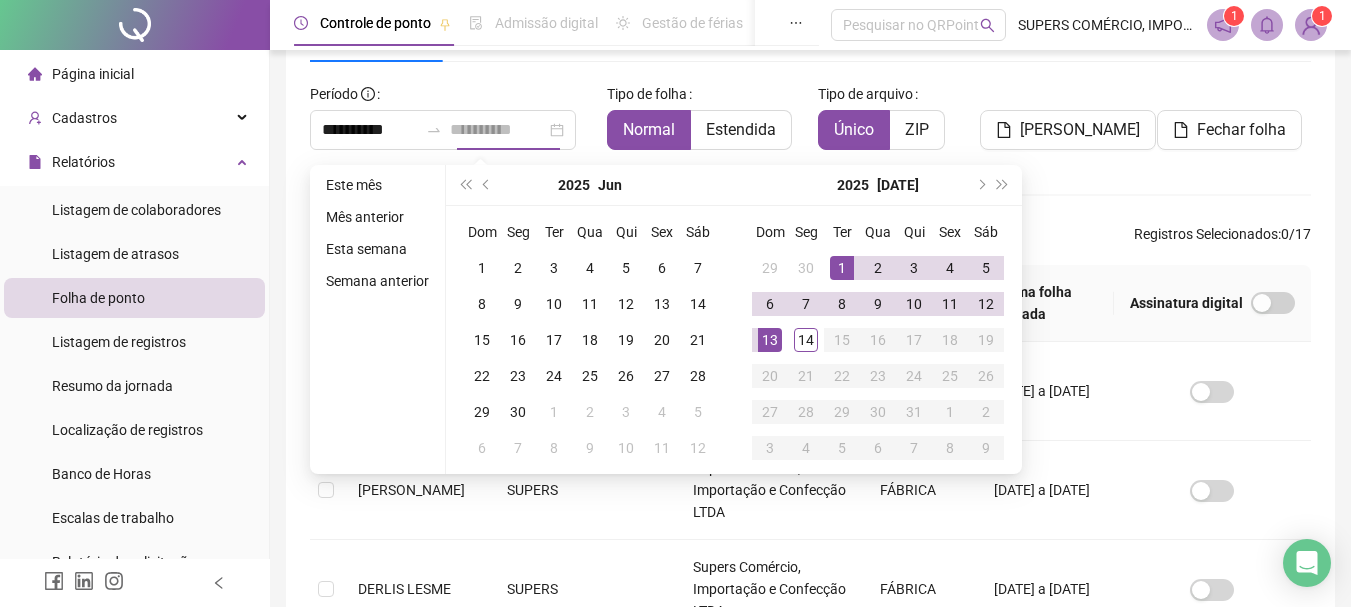 click on "13" at bounding box center (770, 340) 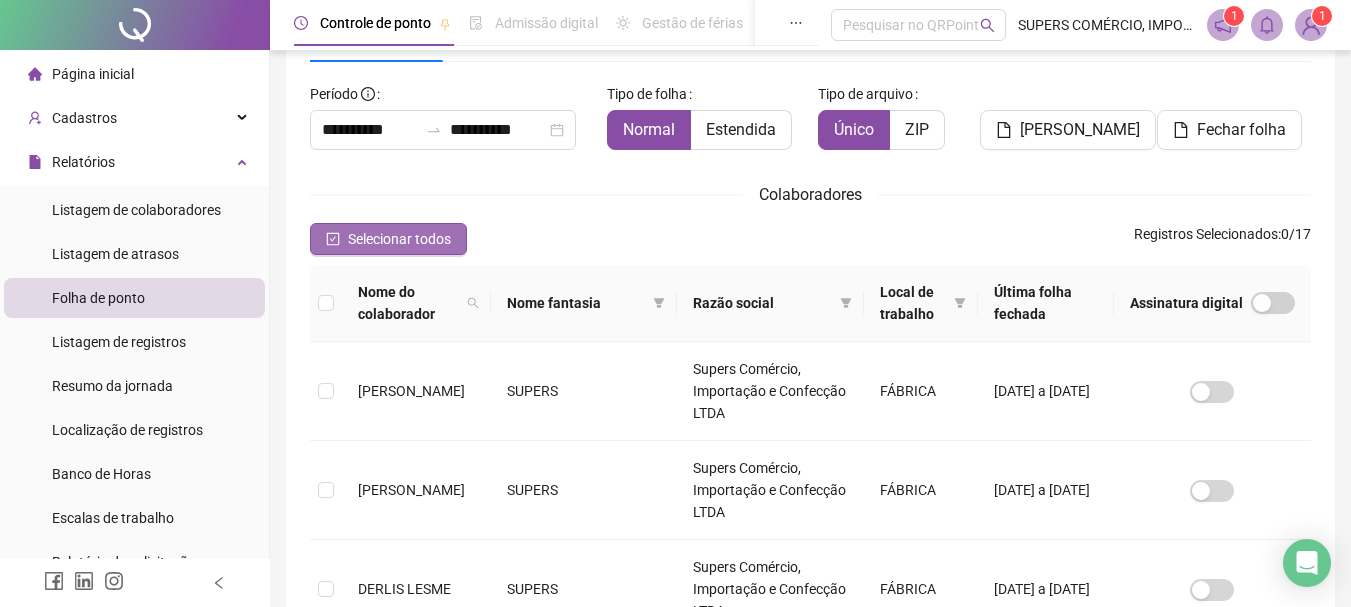 click on "Selecionar todos" at bounding box center (399, 239) 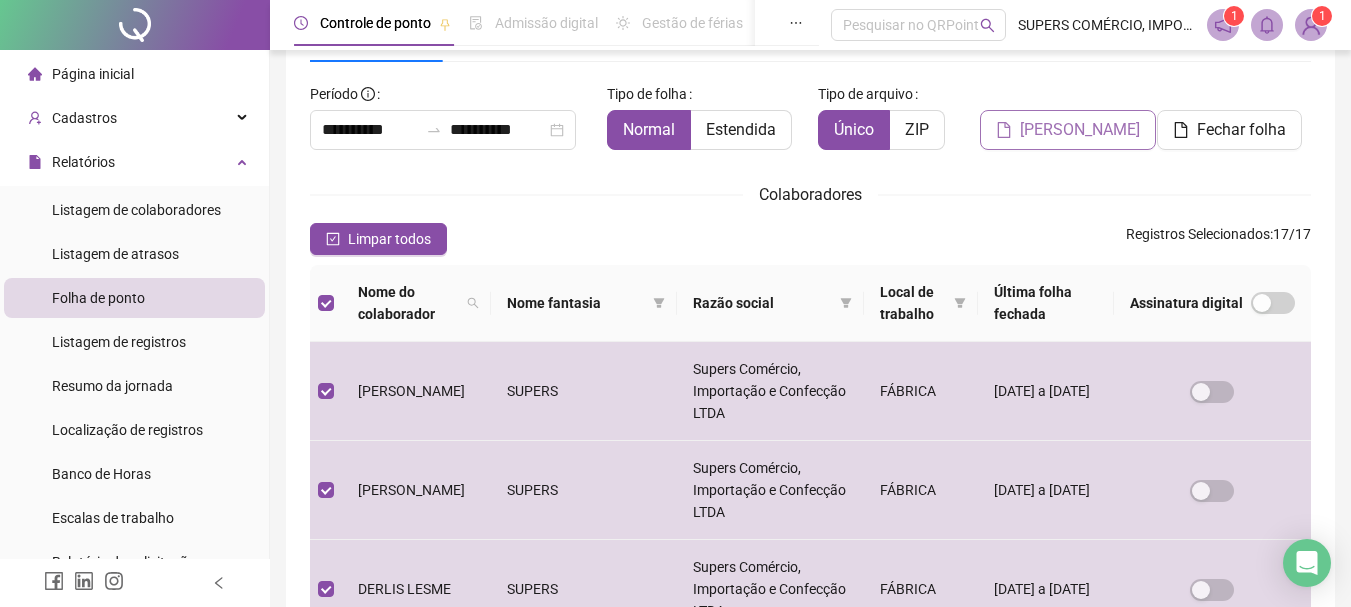 click on "[PERSON_NAME]" at bounding box center (1080, 130) 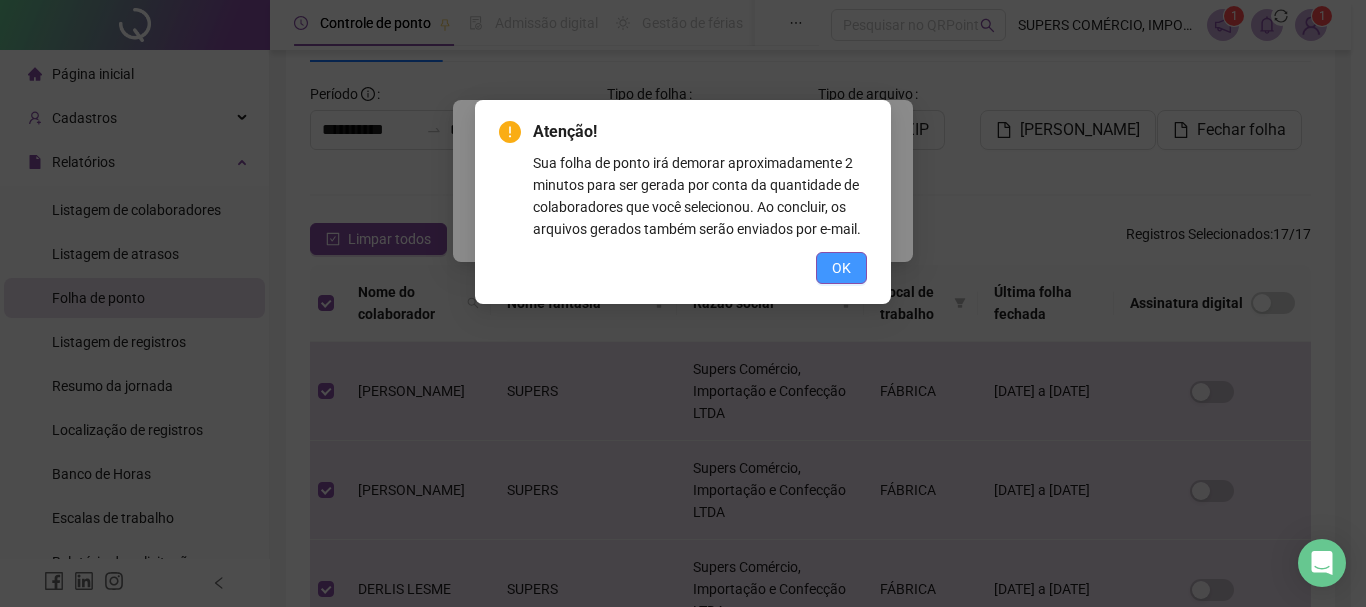 click on "OK" at bounding box center (841, 268) 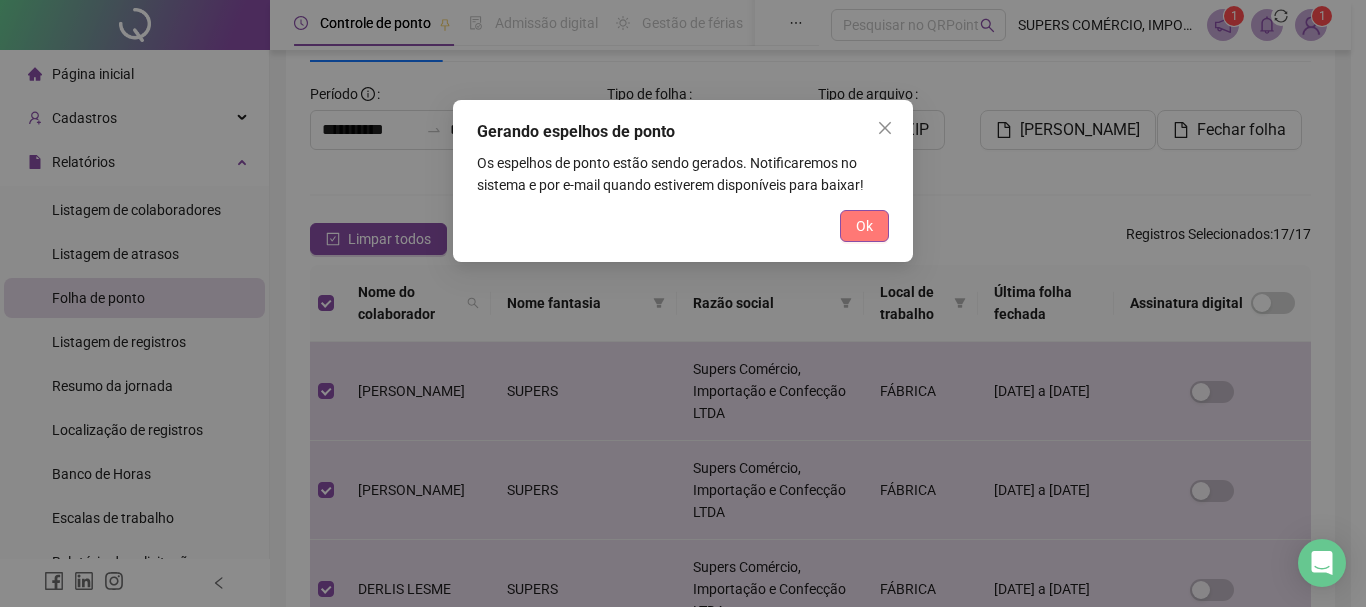 click on "Ok" at bounding box center (864, 226) 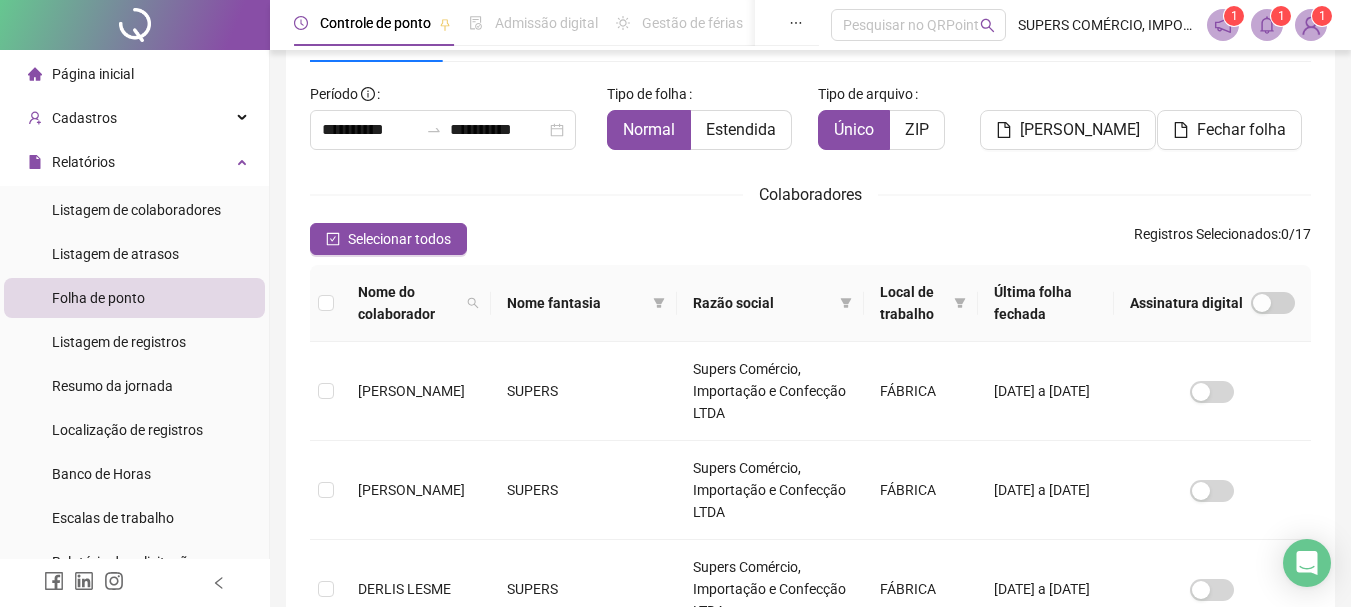 click 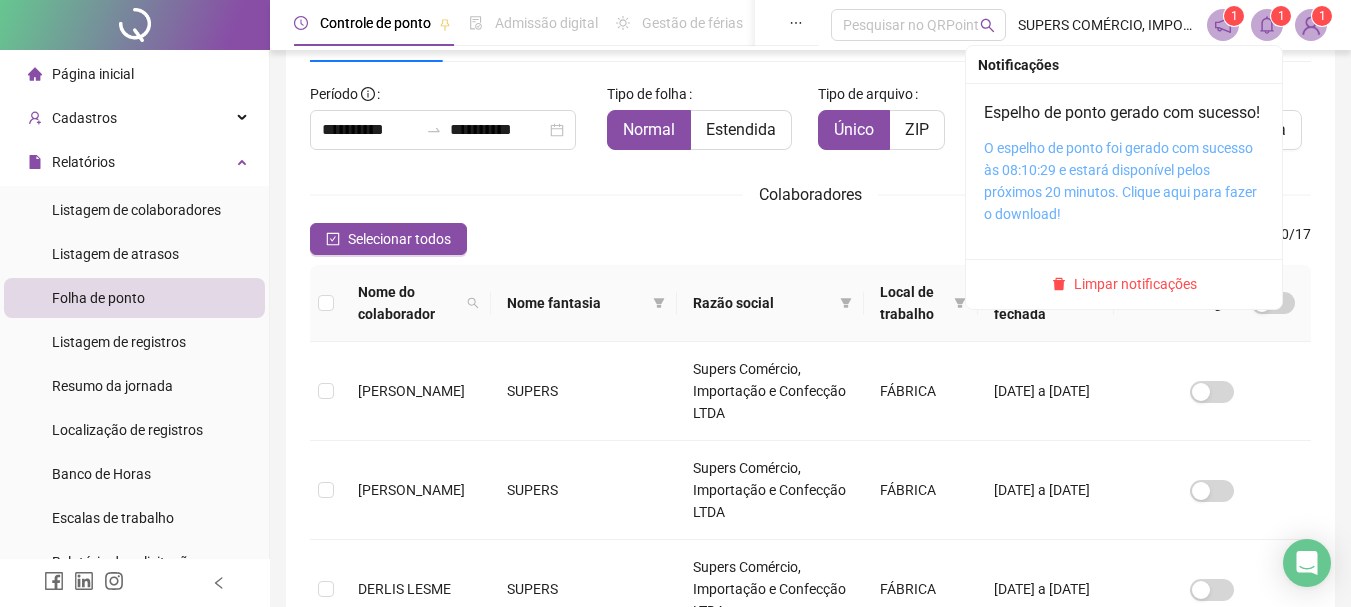 click on "O espelho de ponto foi gerado com sucesso às 08:10:29 e estará disponível pelos próximos 20 minutos.
Clique aqui para fazer o download!" at bounding box center [1120, 181] 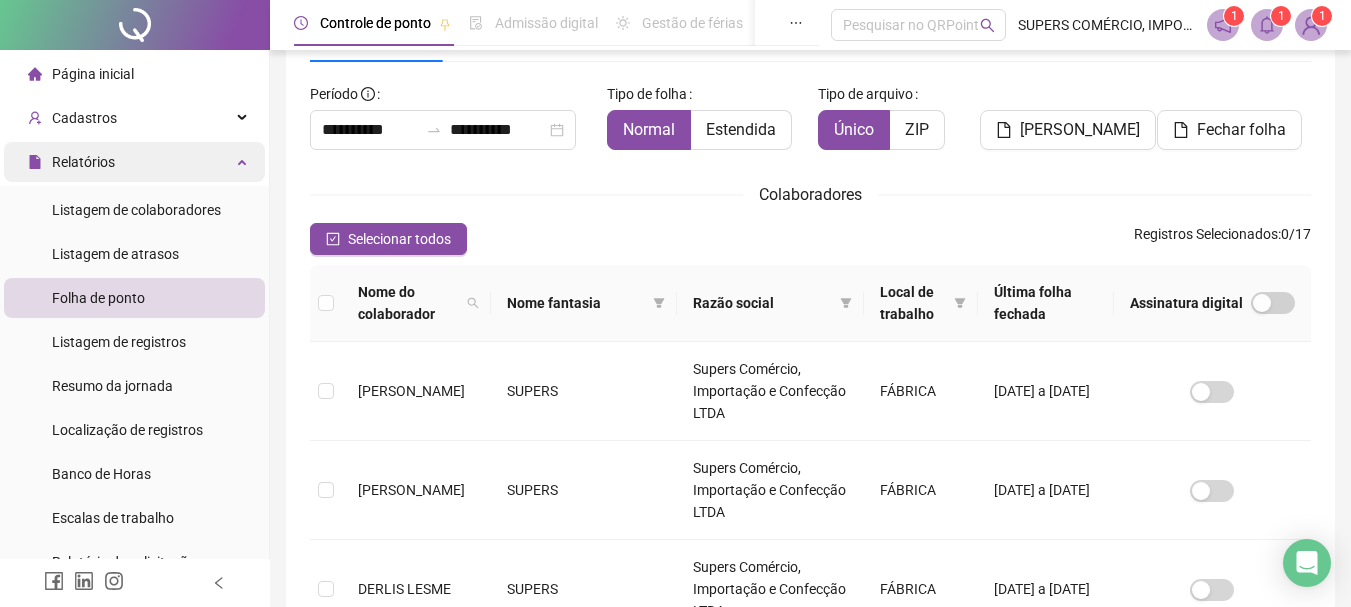 click on "Relatórios" at bounding box center (134, 162) 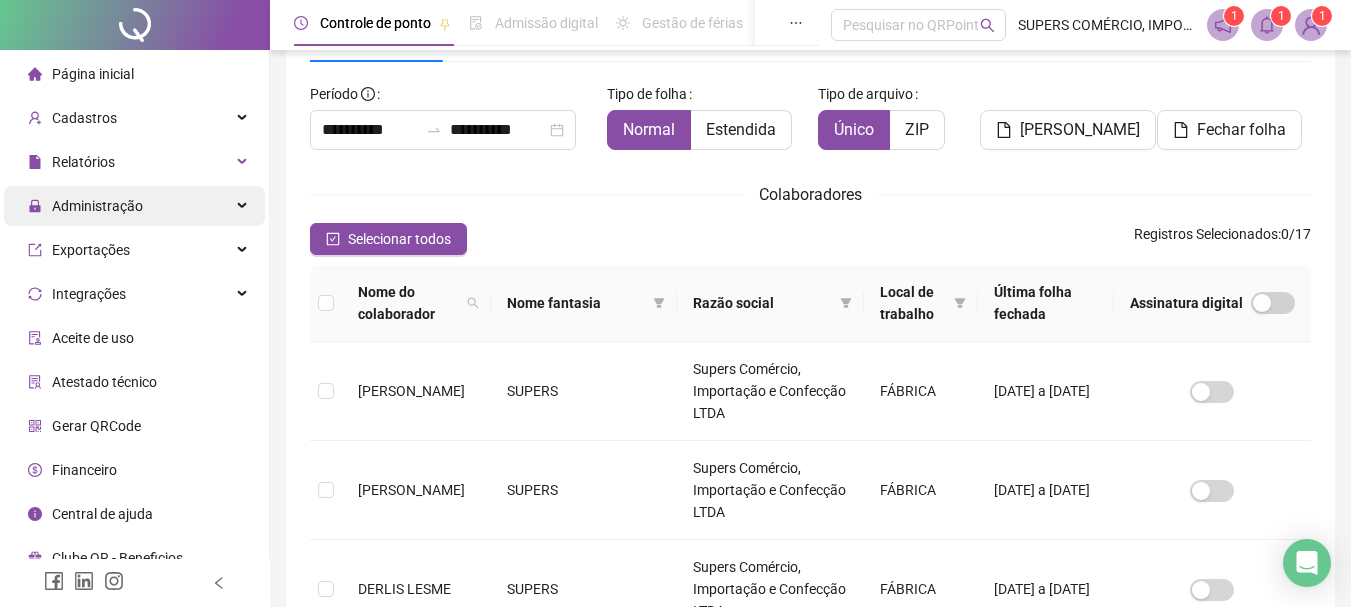 click on "Administração" at bounding box center (97, 206) 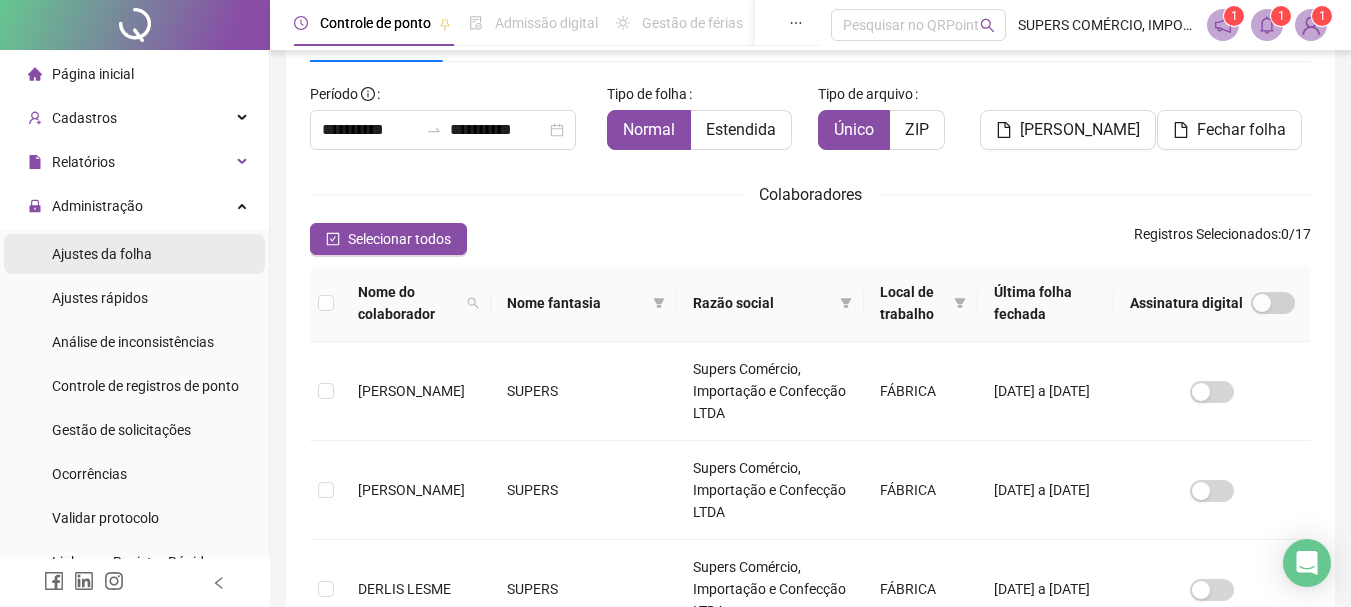 click on "Ajustes da folha" at bounding box center [102, 254] 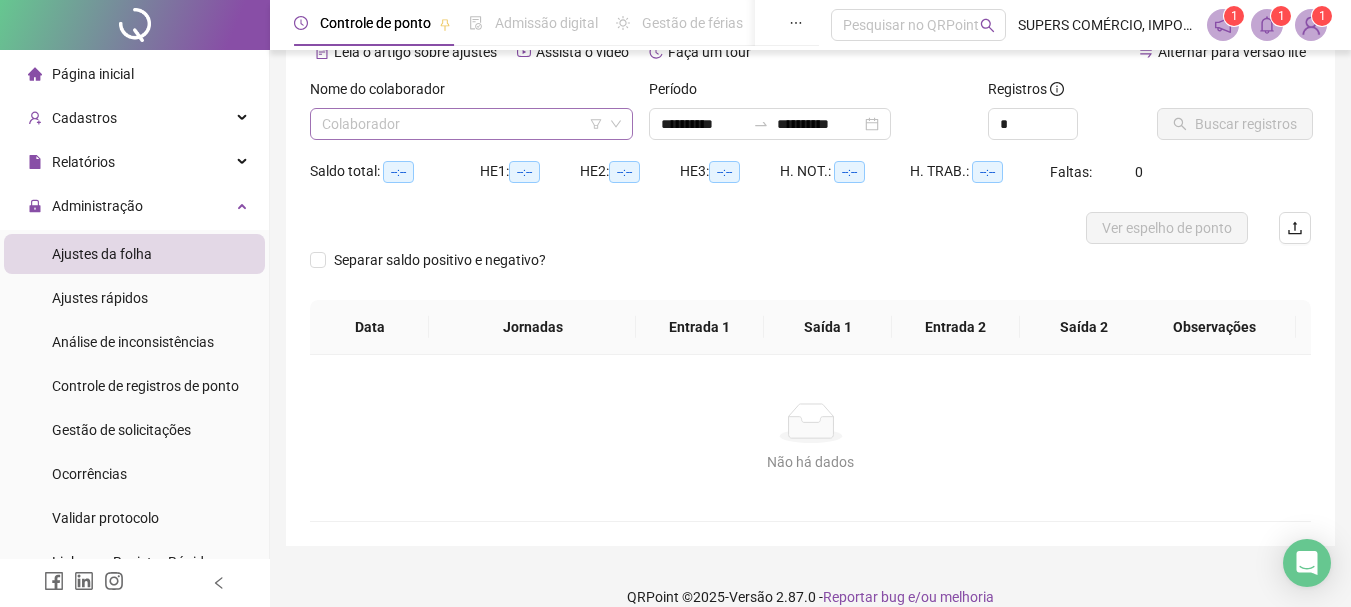 click at bounding box center (465, 124) 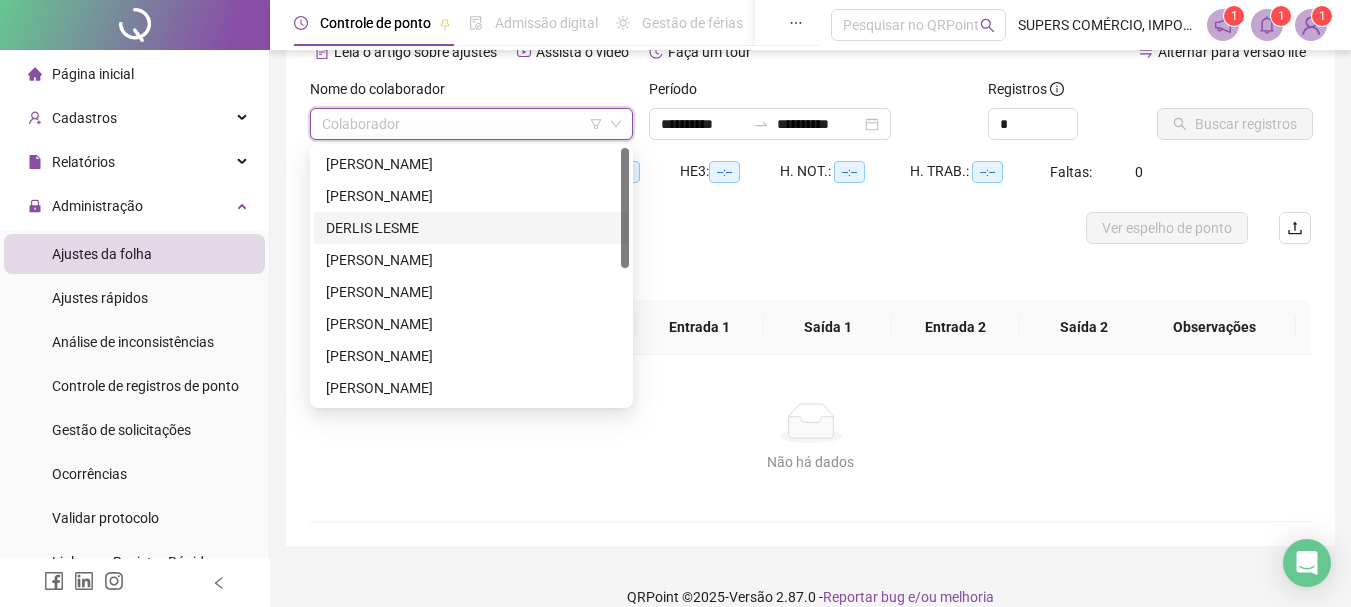 click on "DERLIS LESME" at bounding box center [471, 228] 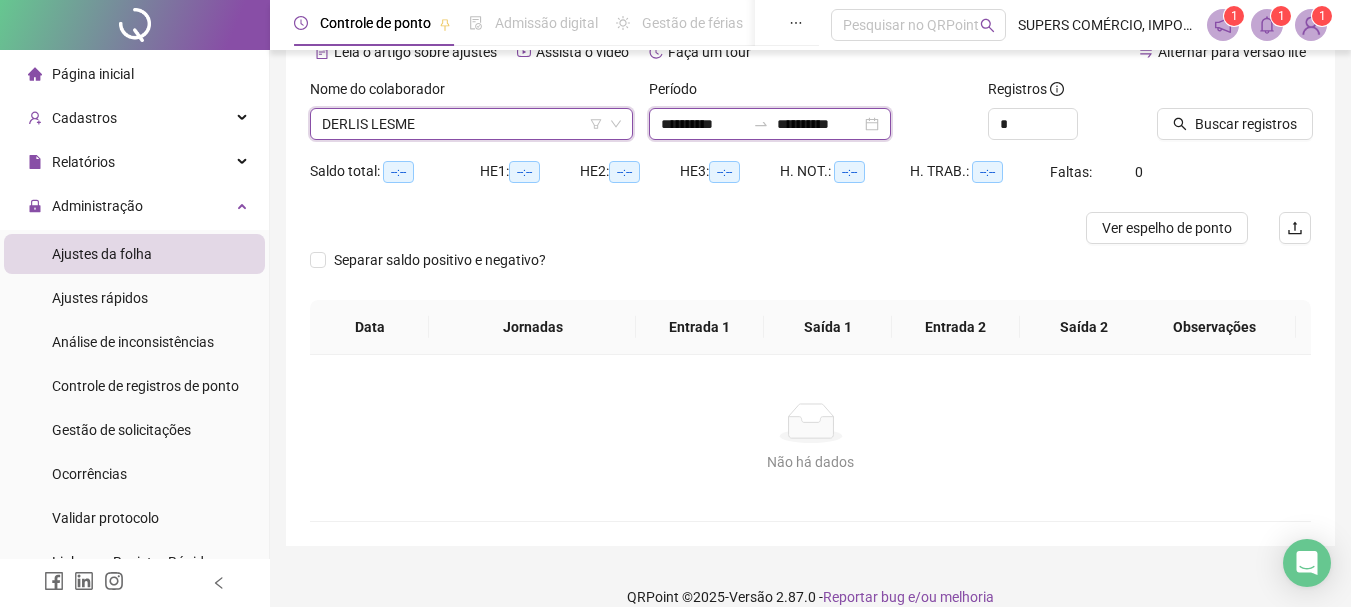 click on "**********" at bounding box center [703, 124] 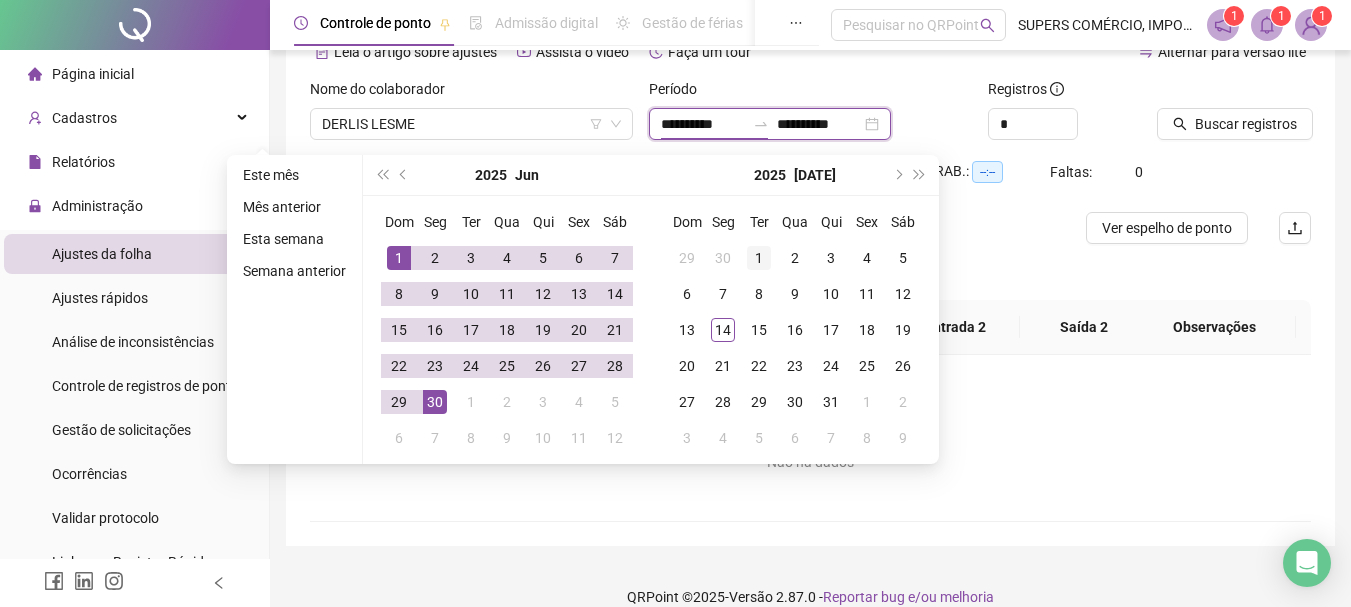 type on "**********" 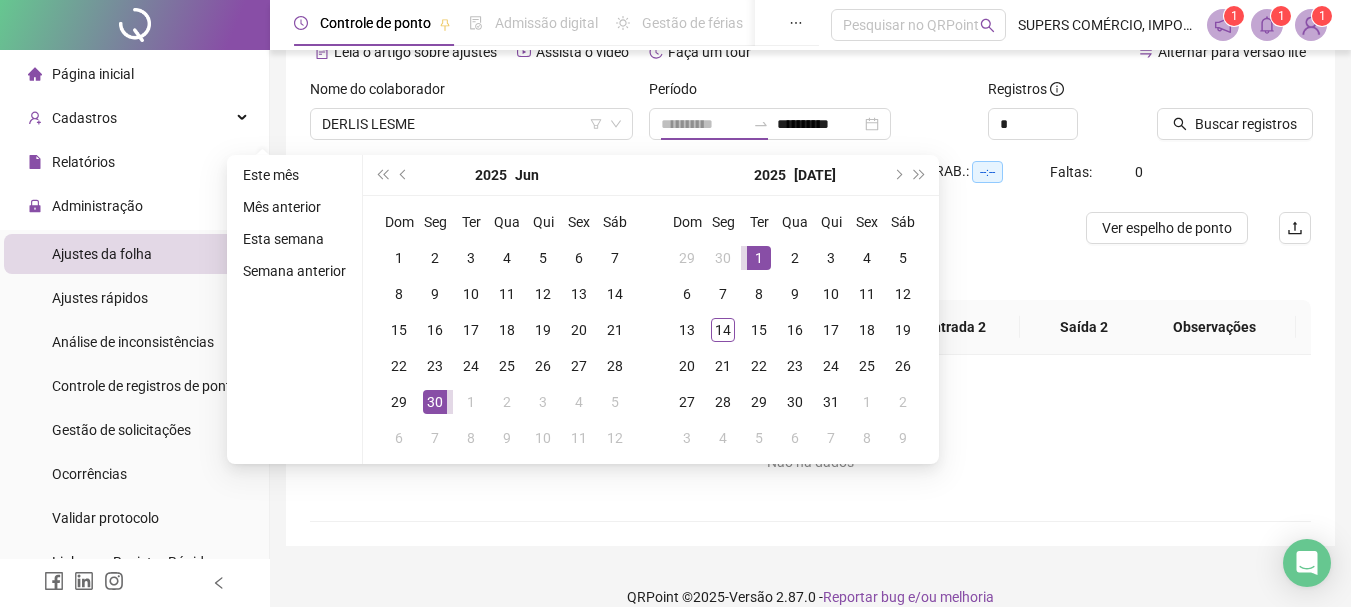 click on "1" at bounding box center (759, 258) 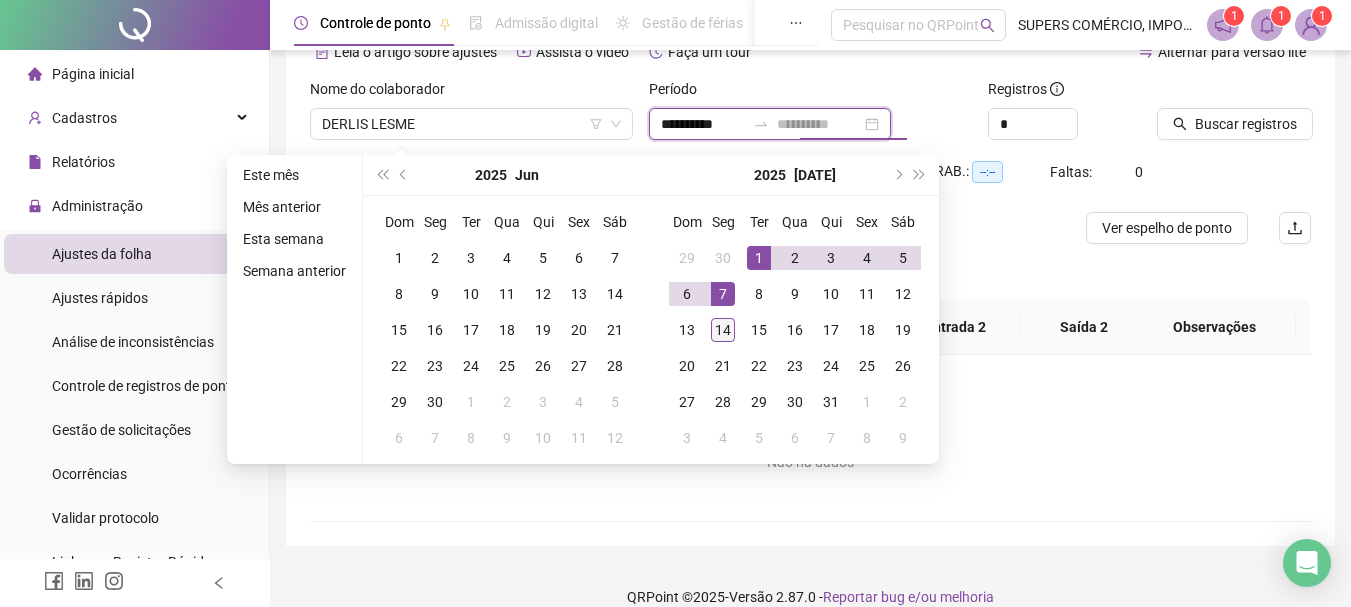 type on "**********" 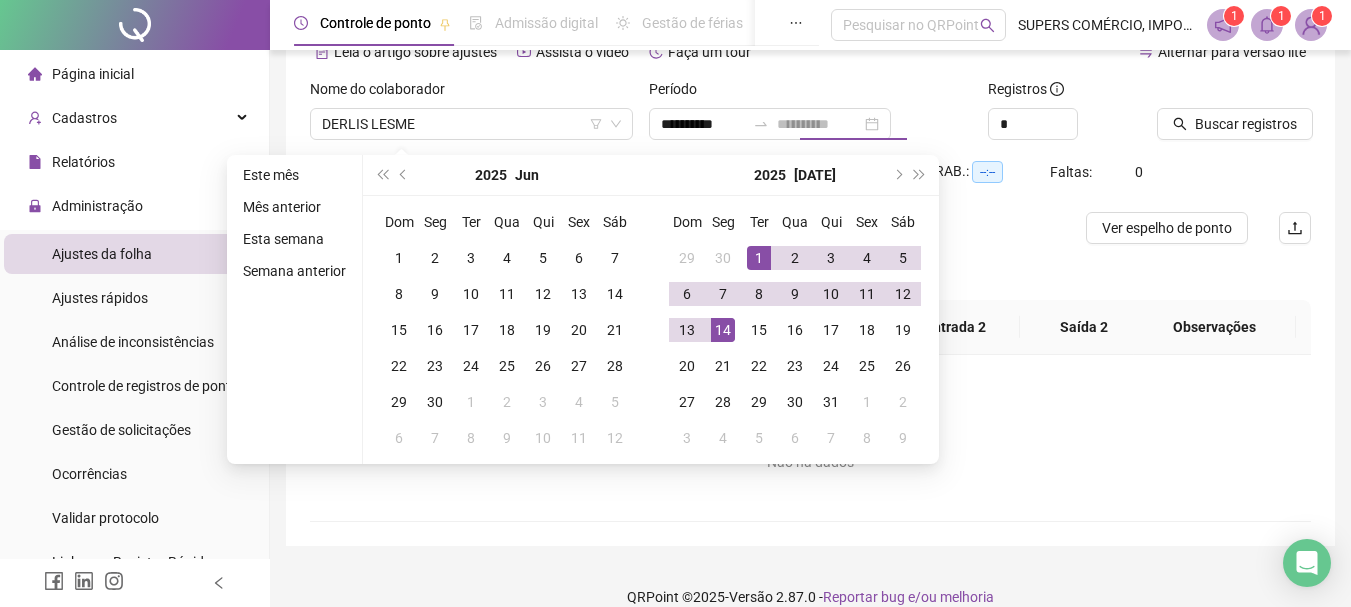 click on "14" at bounding box center [723, 330] 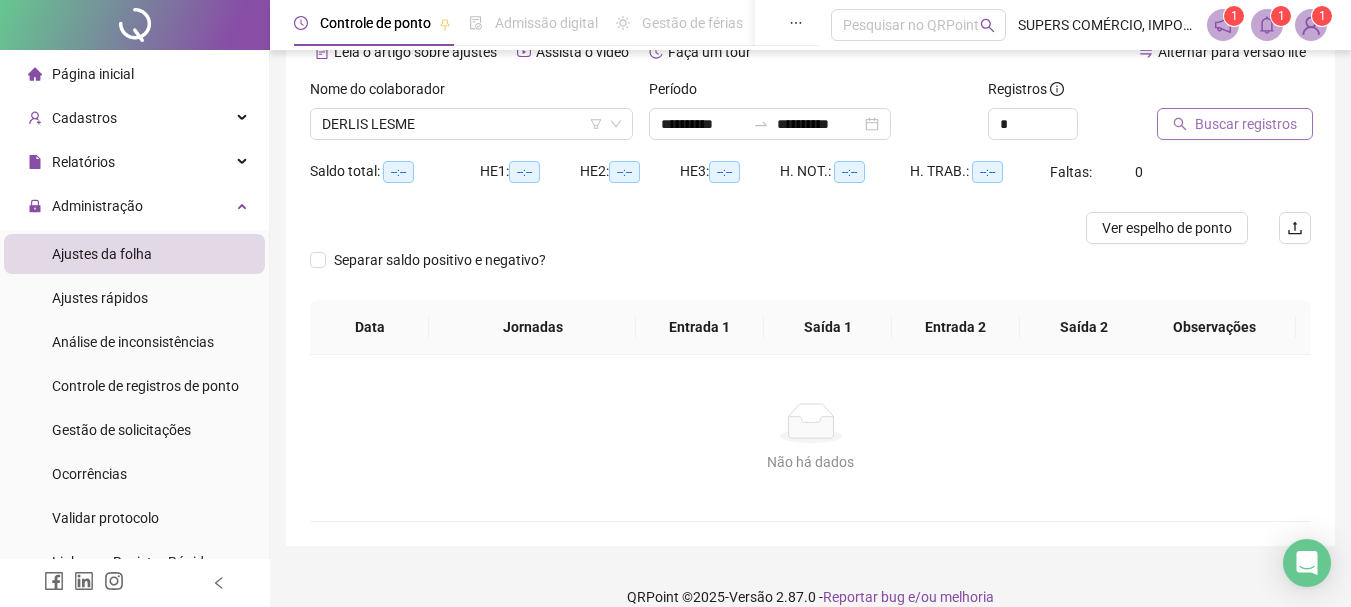 click on "Buscar registros" at bounding box center (1246, 124) 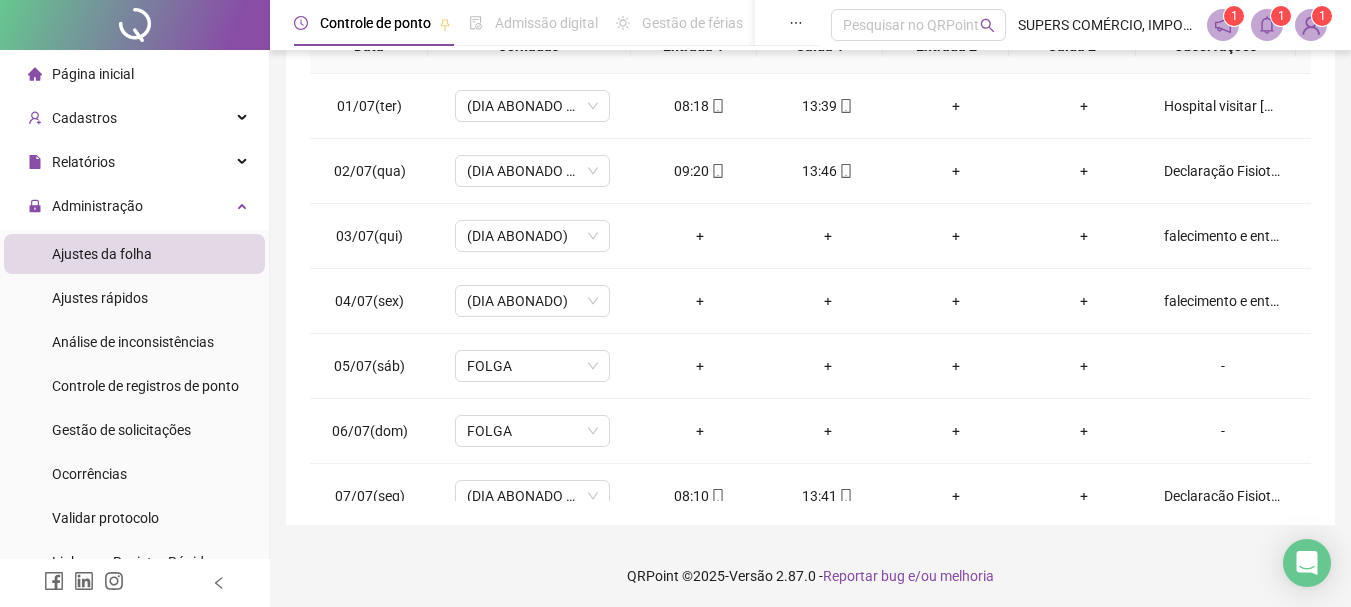 scroll, scrollTop: 391, scrollLeft: 0, axis: vertical 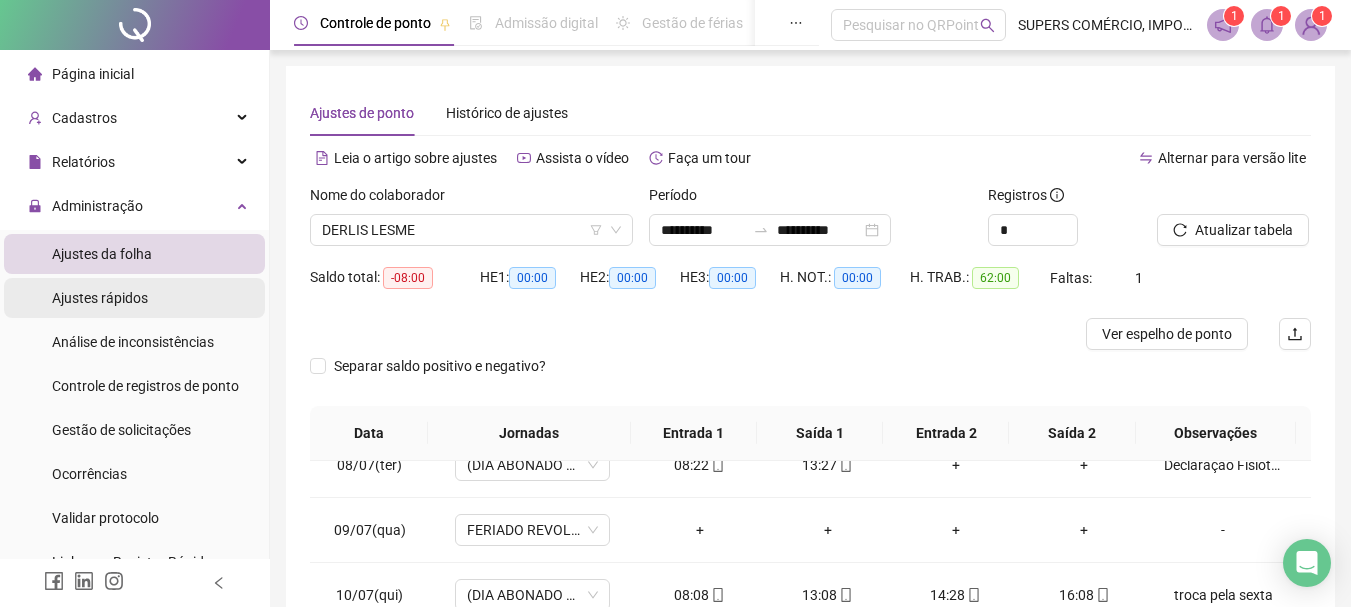 click on "Ajustes rápidos" at bounding box center [100, 298] 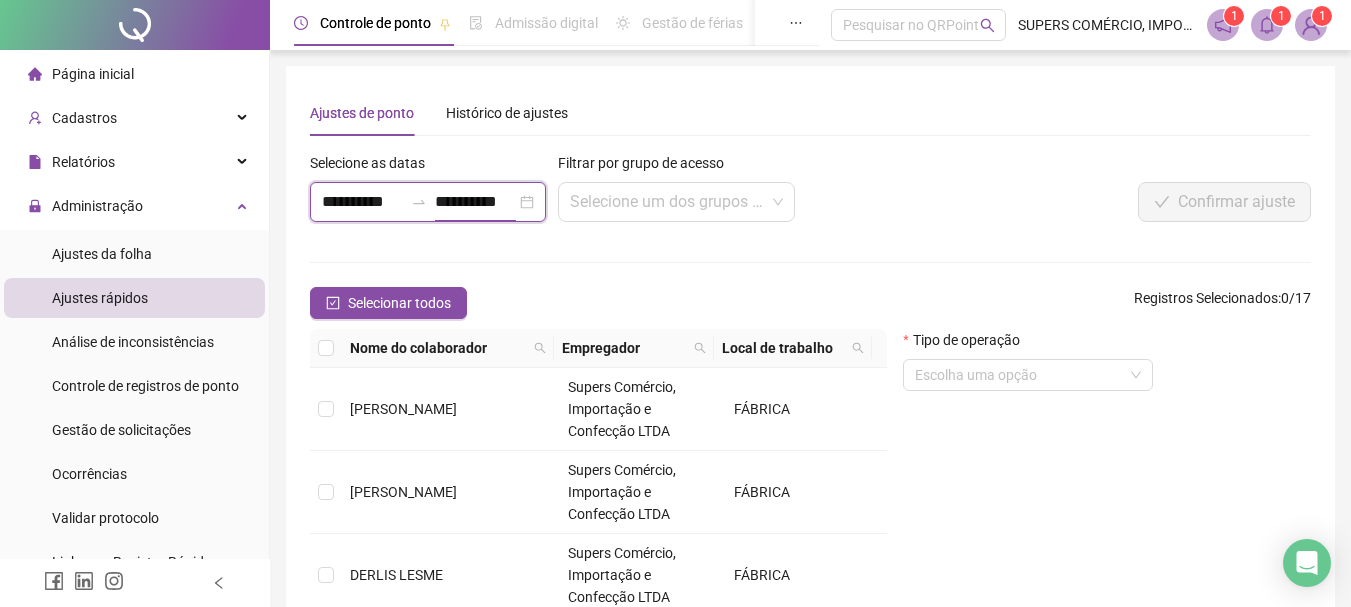 click on "**********" at bounding box center [475, 202] 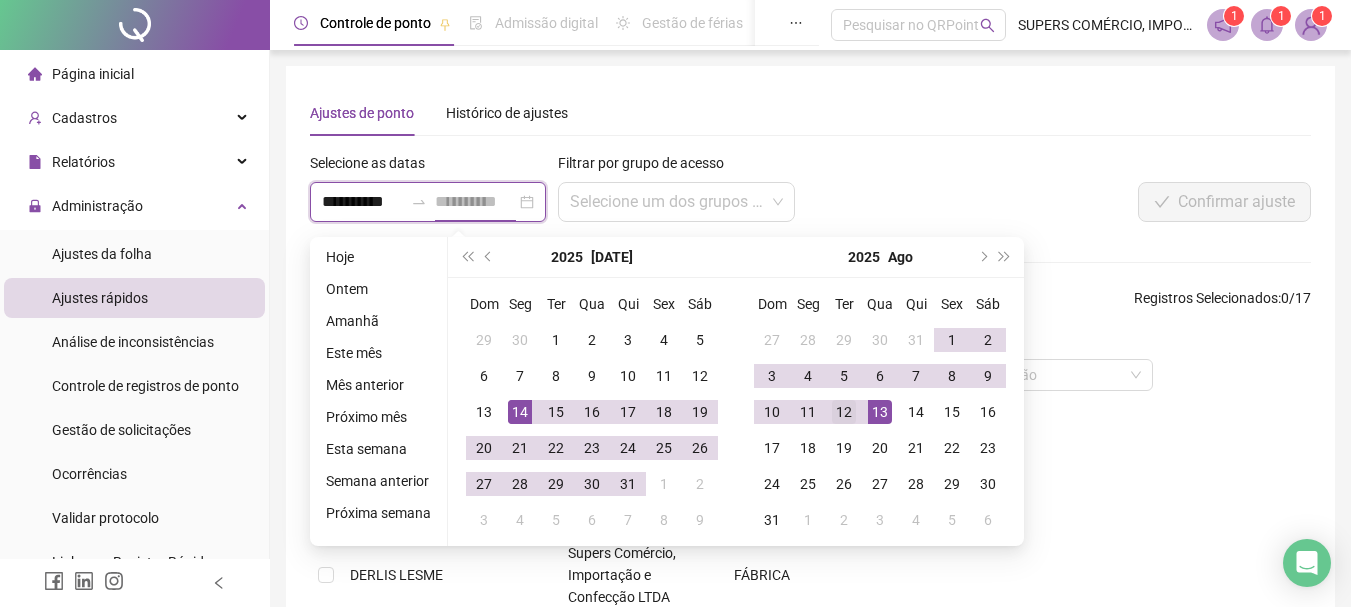 type on "**********" 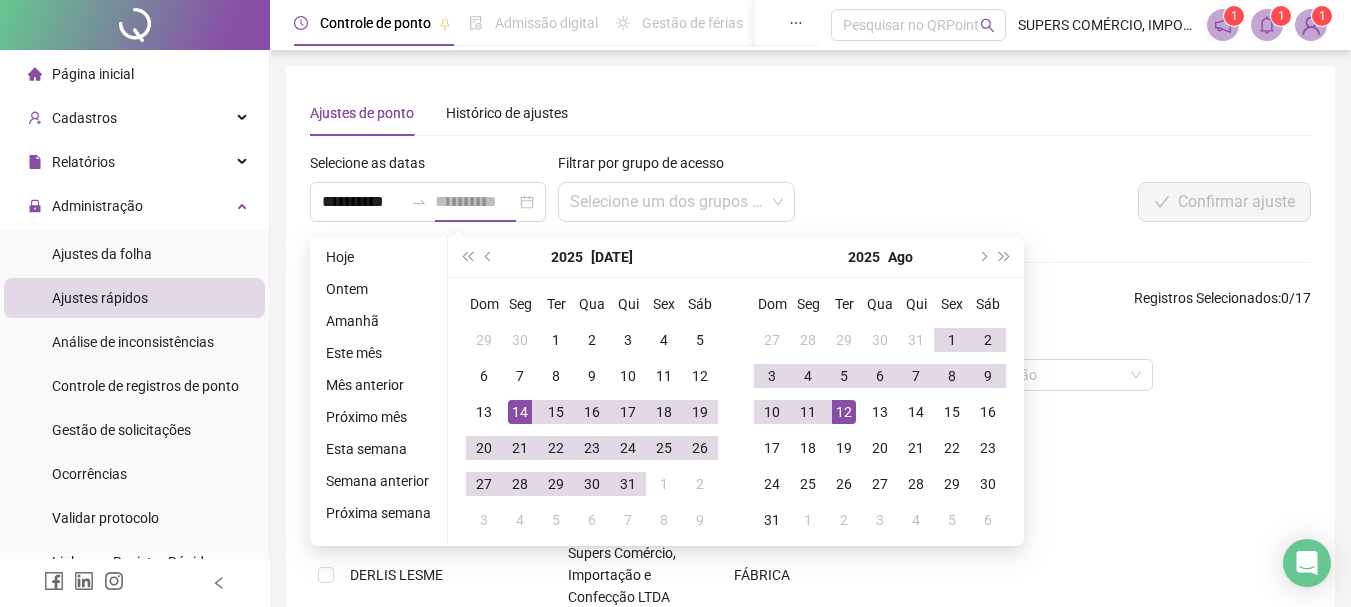 click on "12" at bounding box center [844, 412] 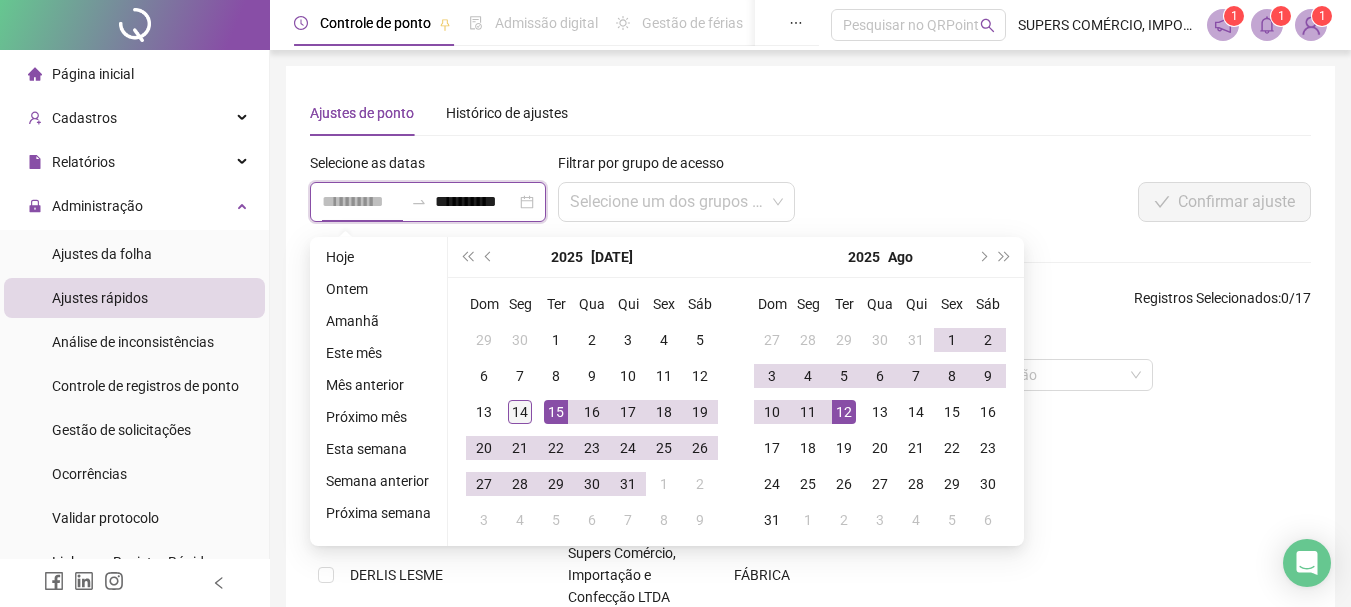 type on "**********" 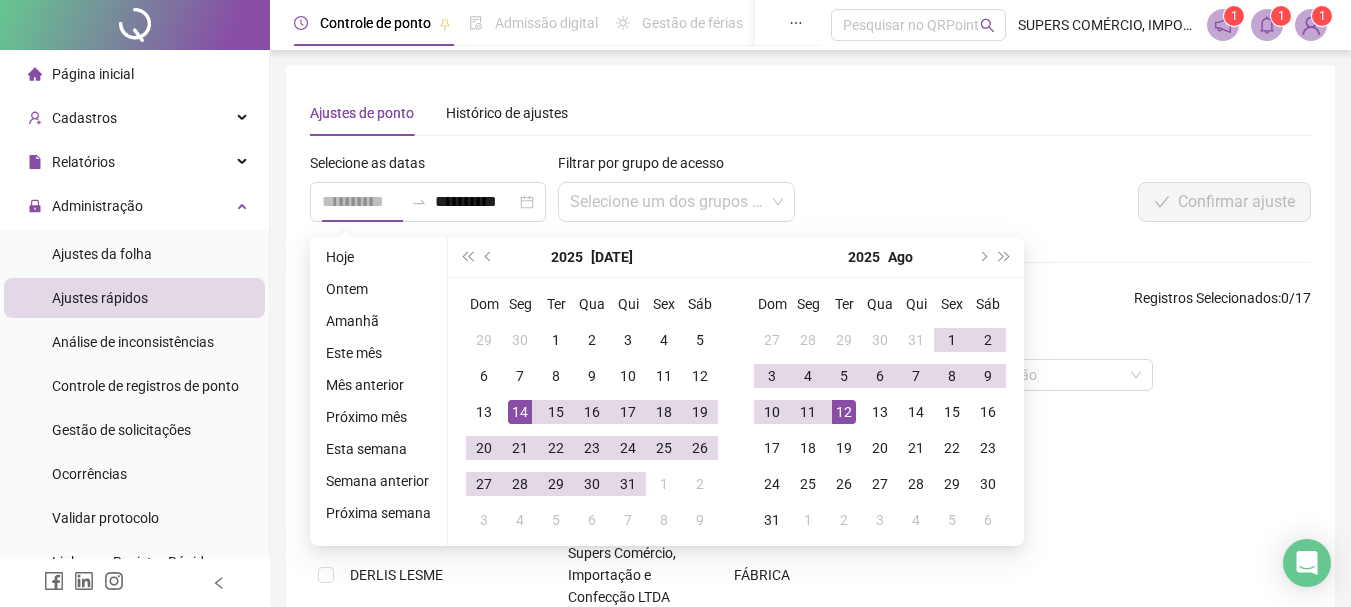 click on "14" at bounding box center [520, 412] 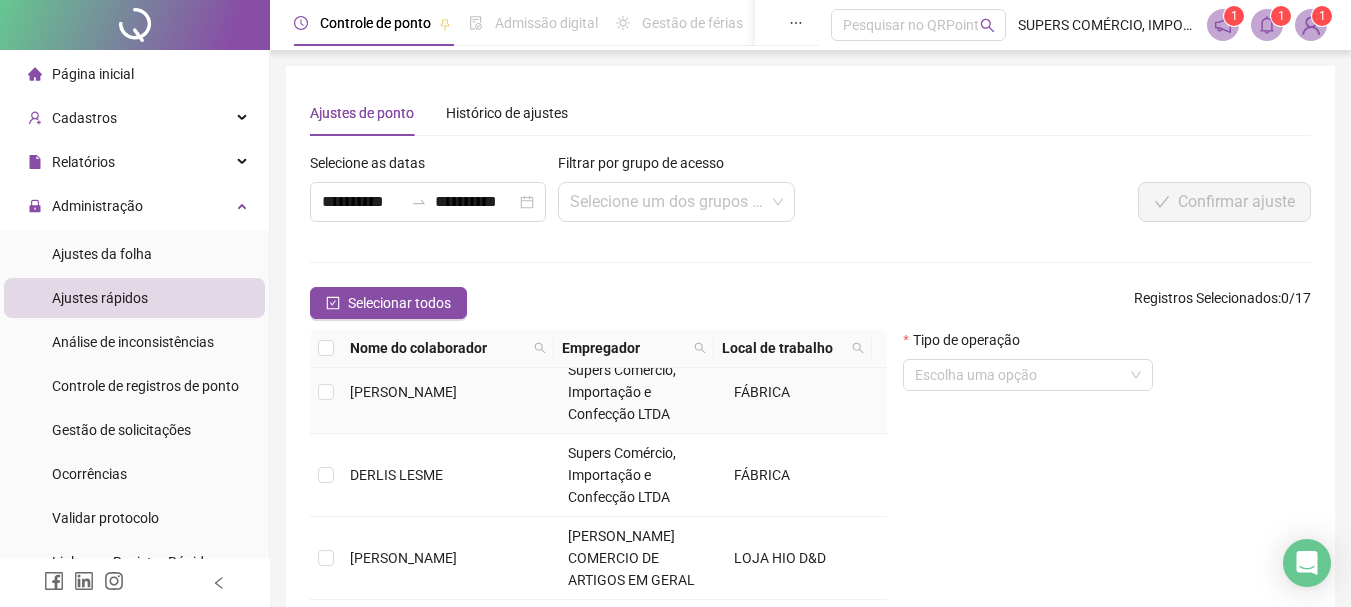 scroll, scrollTop: 200, scrollLeft: 0, axis: vertical 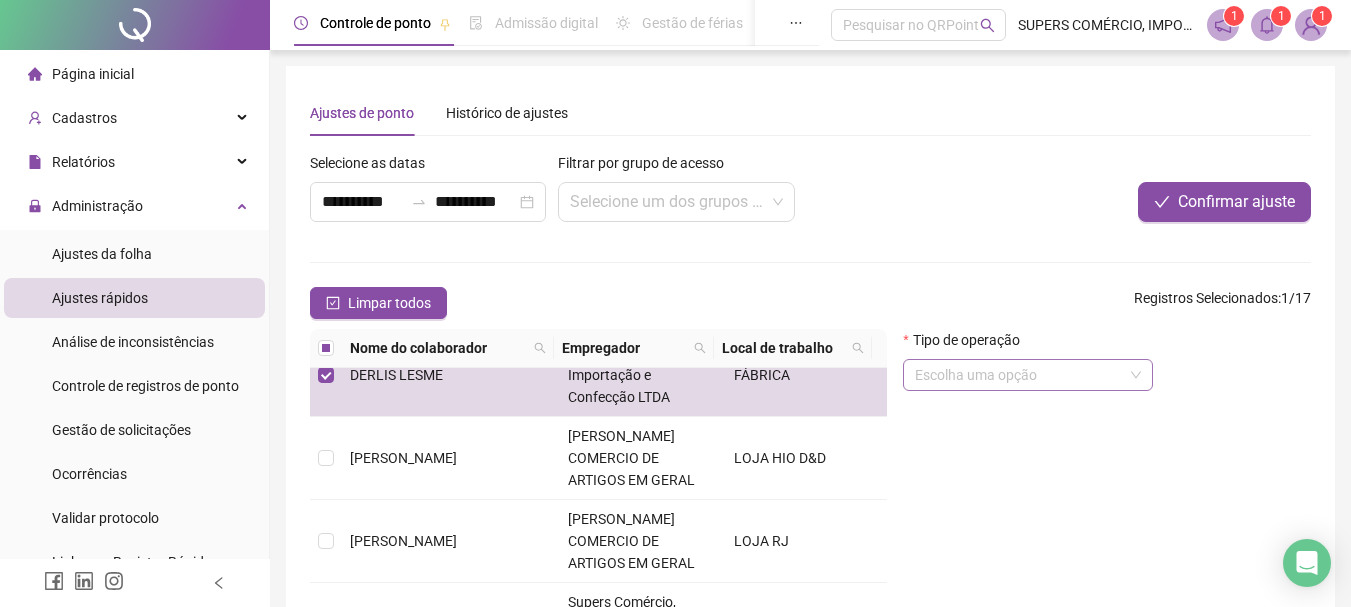click at bounding box center (1022, 375) 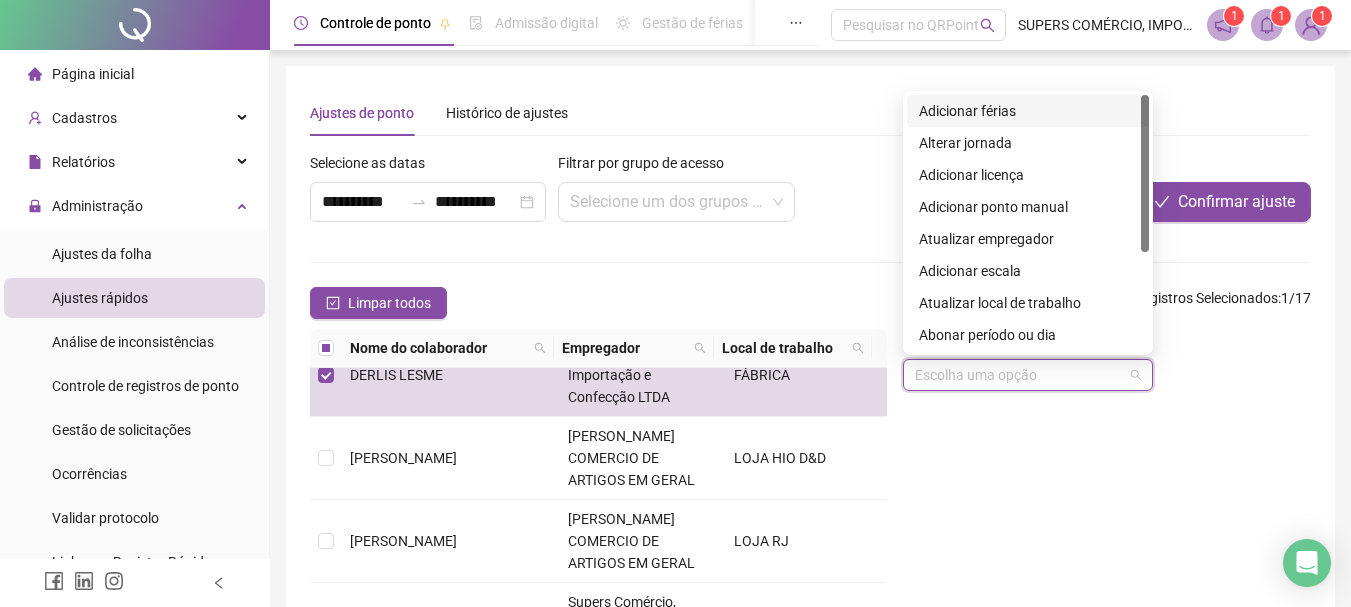 click on "Adicionar férias" at bounding box center (1028, 111) 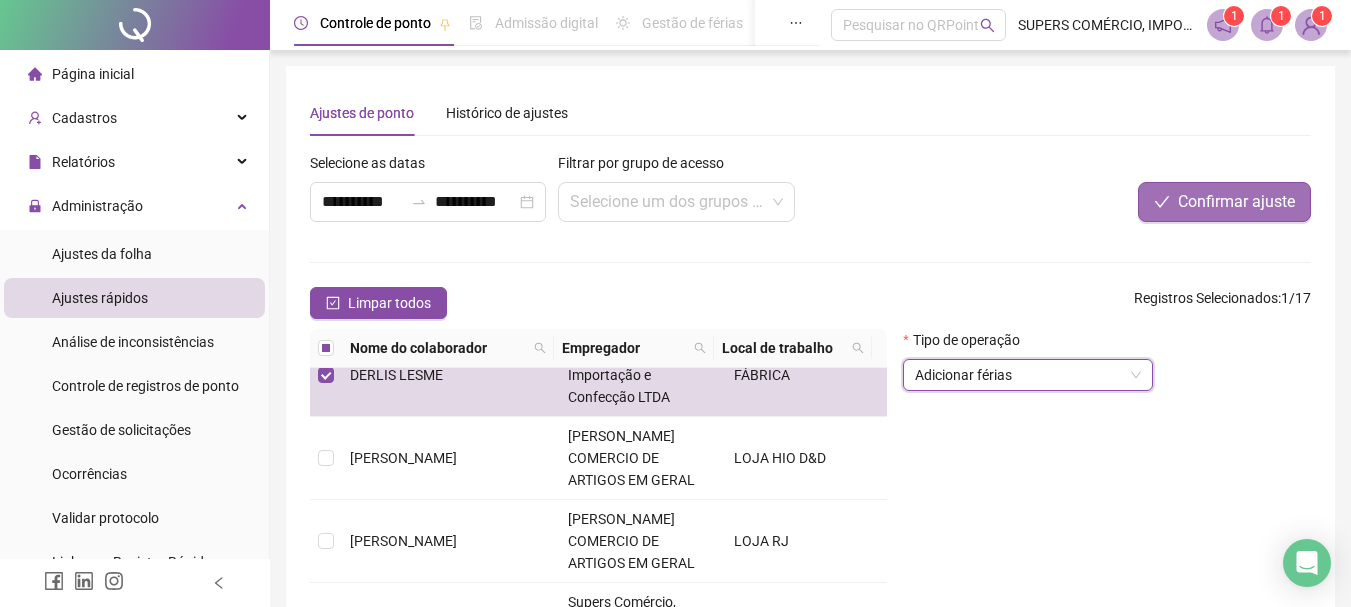 click on "Confirmar ajuste" at bounding box center (1236, 202) 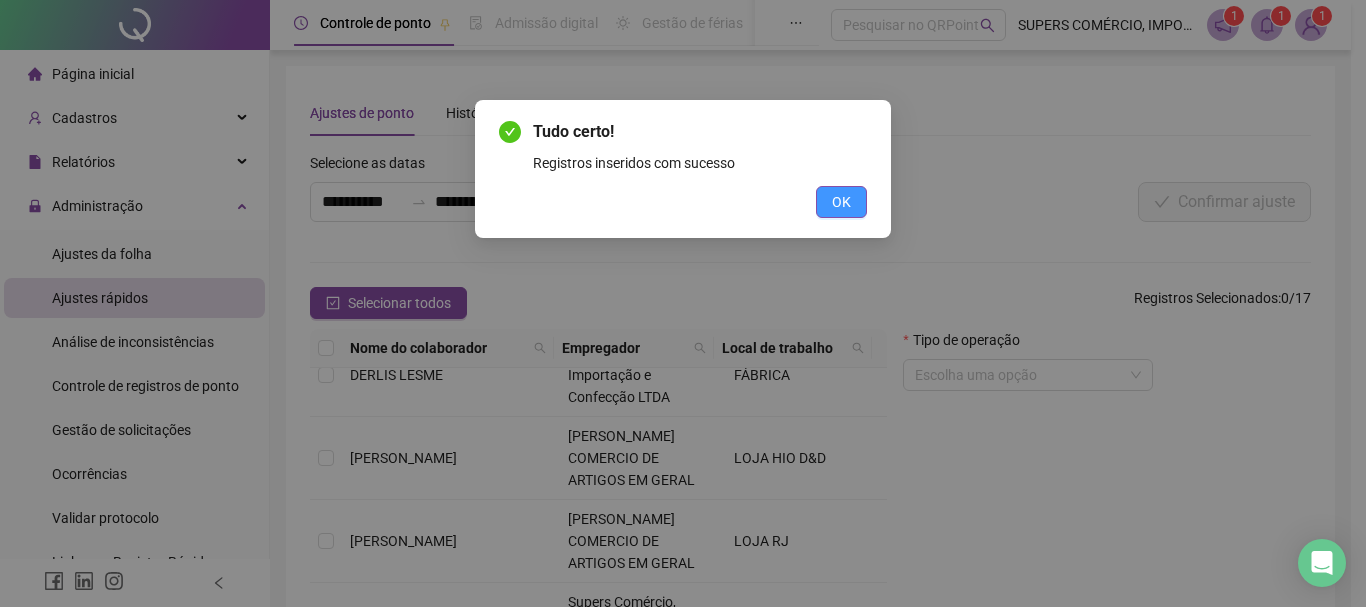 click on "OK" at bounding box center (841, 202) 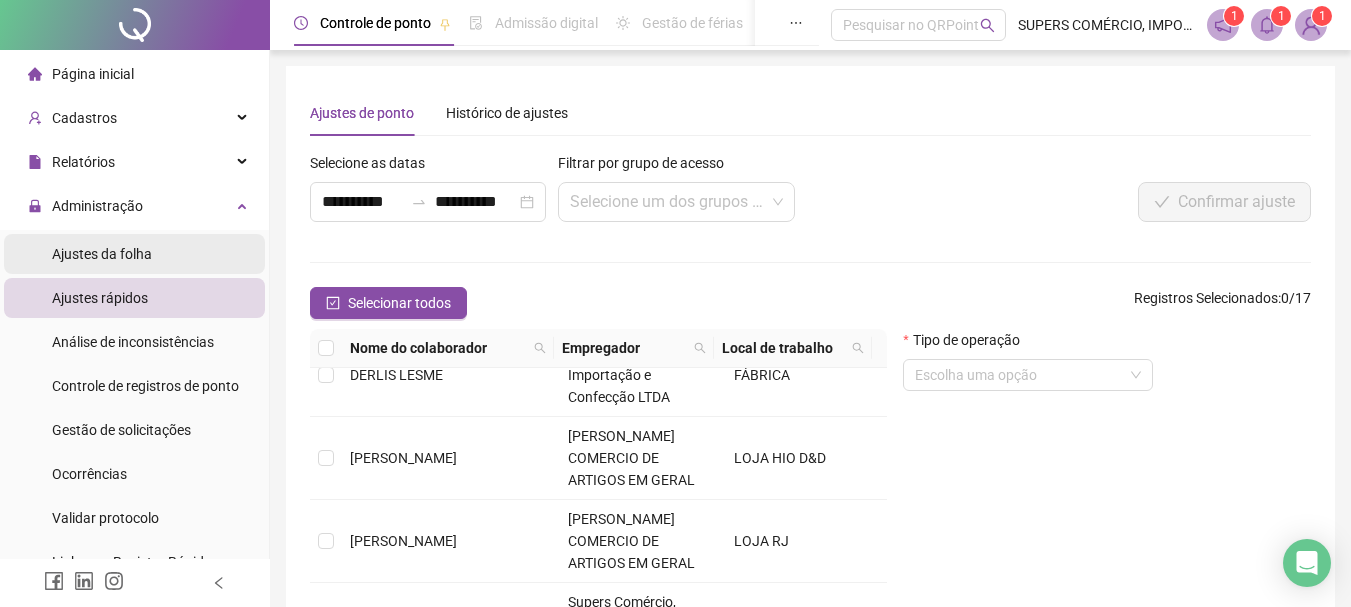 click on "Ajustes da folha" at bounding box center [134, 254] 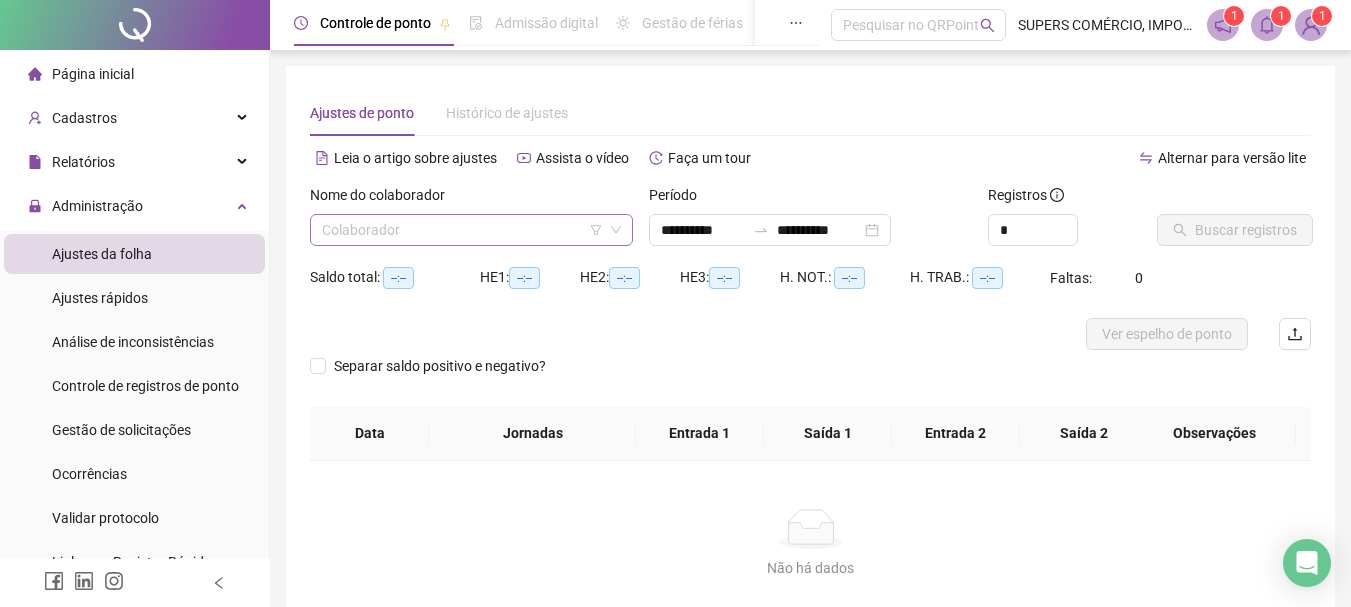 click at bounding box center (465, 230) 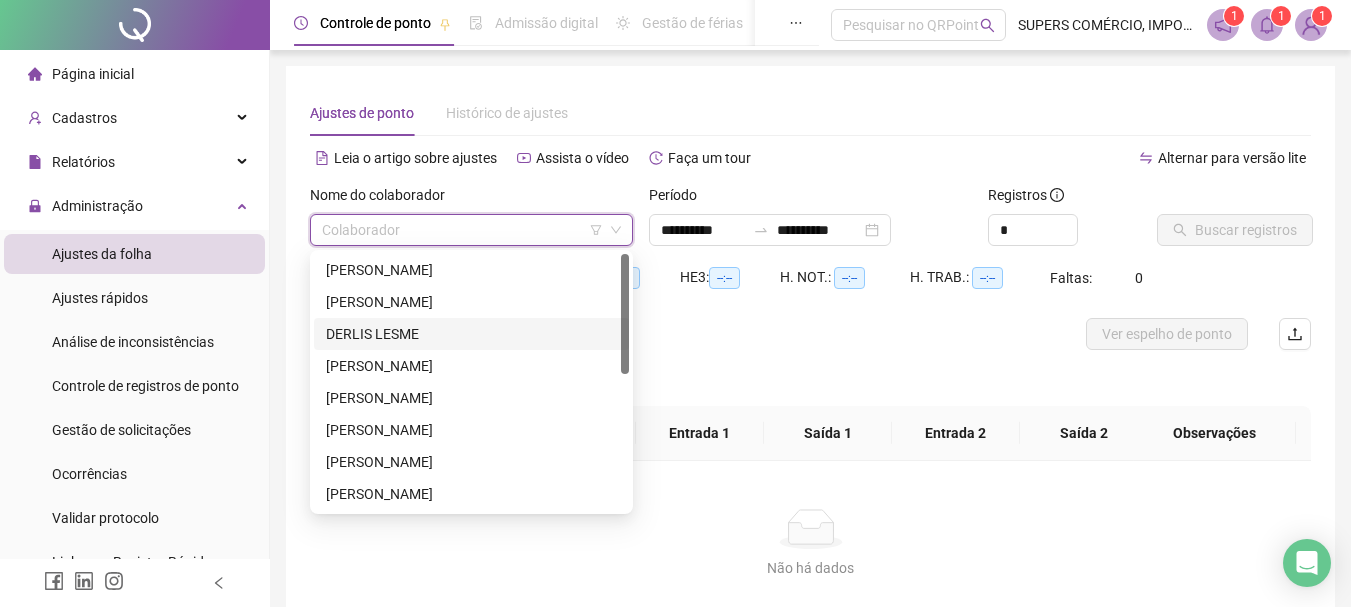 click on "DERLIS LESME" at bounding box center [471, 334] 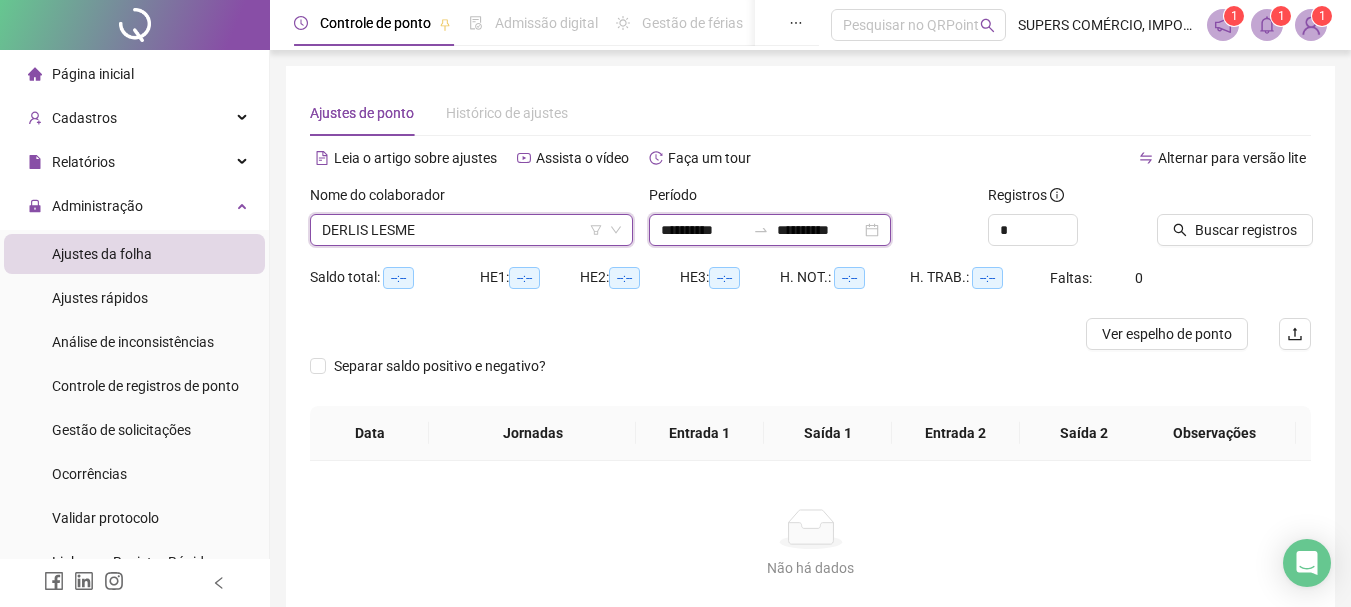 click on "**********" at bounding box center [703, 230] 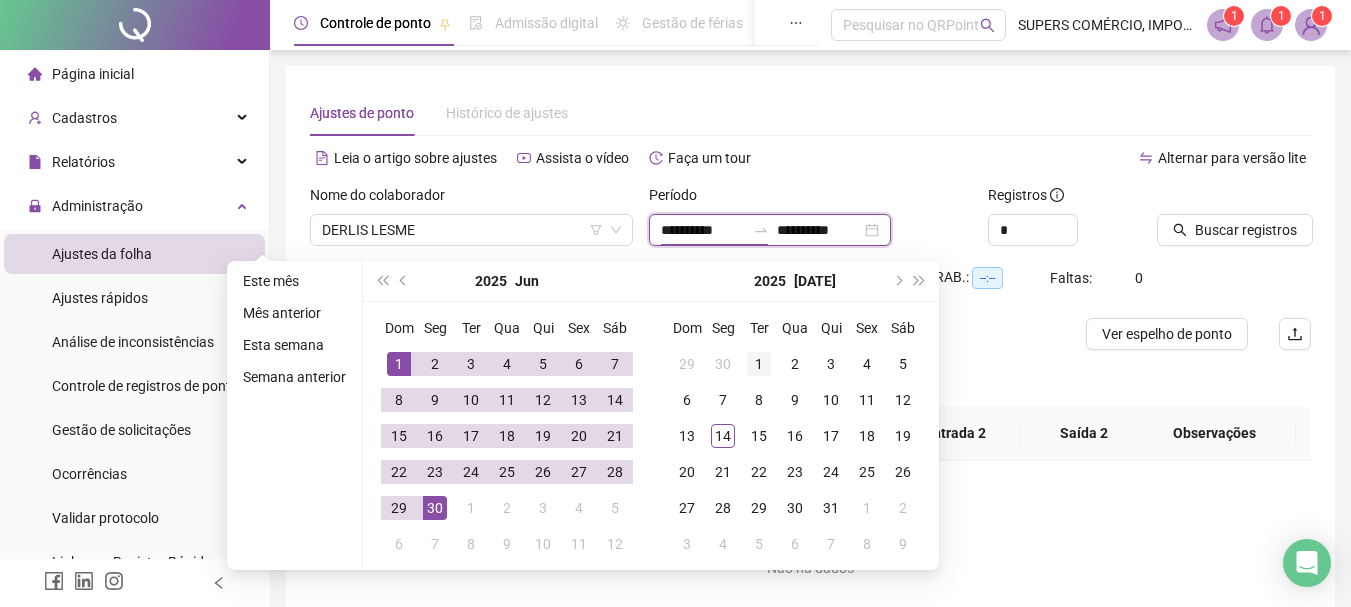 type on "**********" 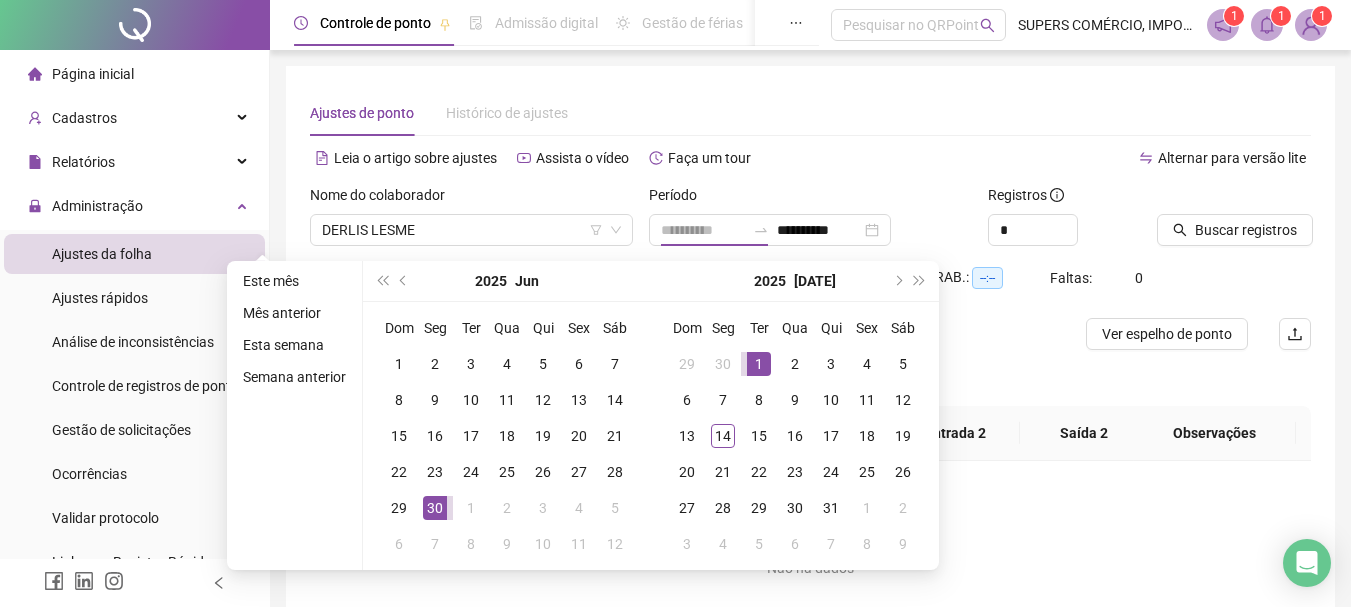 click on "1" at bounding box center [759, 364] 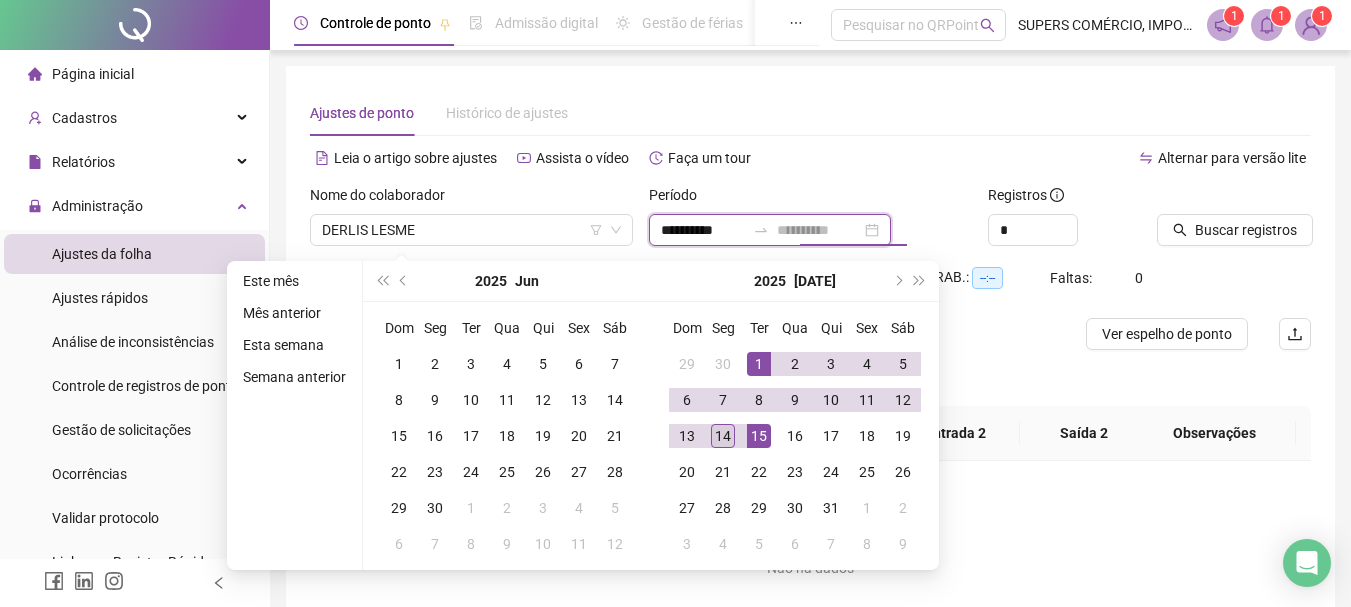 type on "**********" 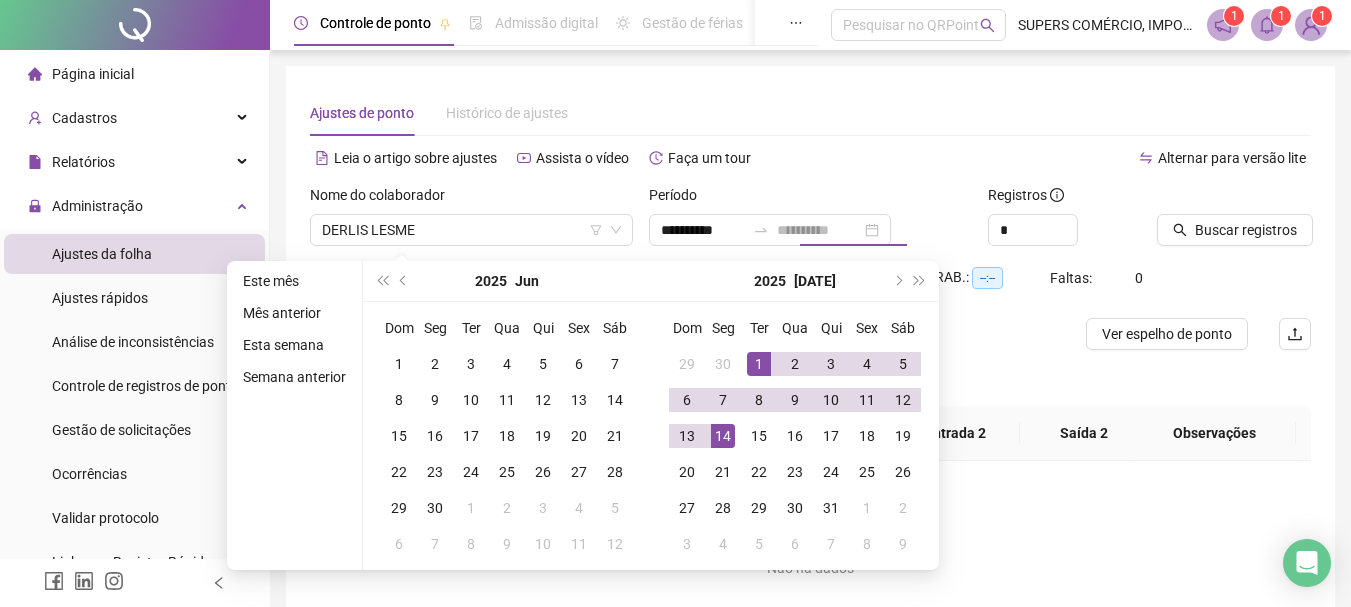 click on "14" at bounding box center (723, 436) 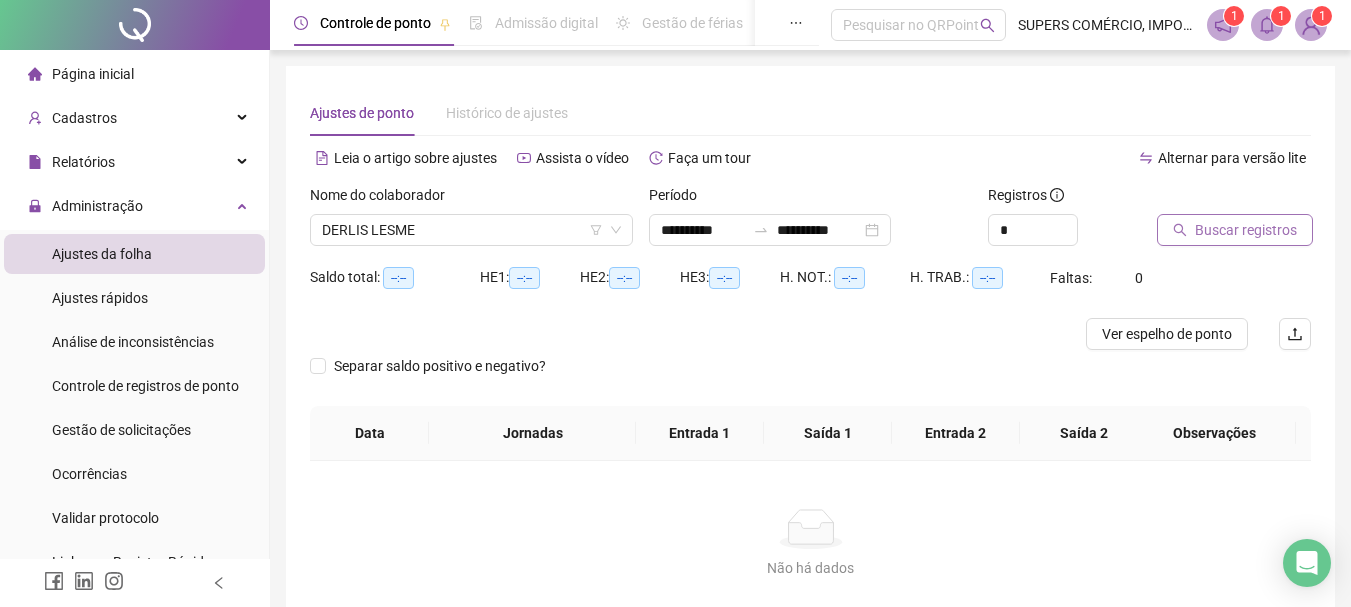 click on "Buscar registros" at bounding box center (1246, 230) 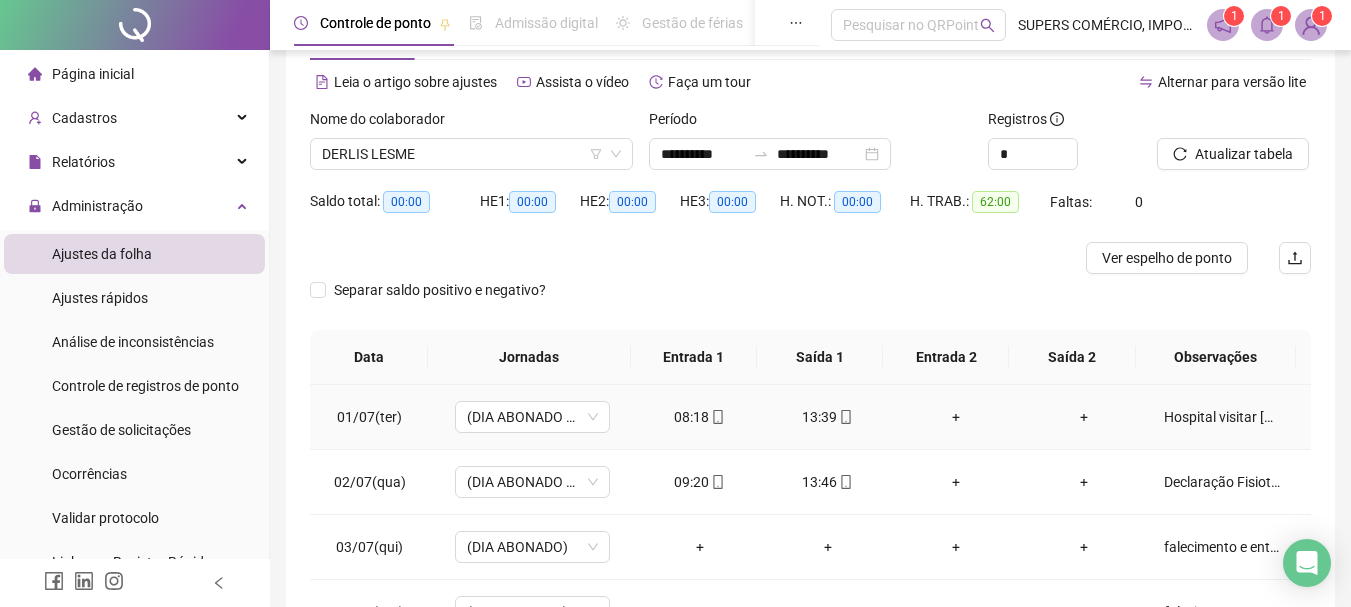 scroll, scrollTop: 391, scrollLeft: 0, axis: vertical 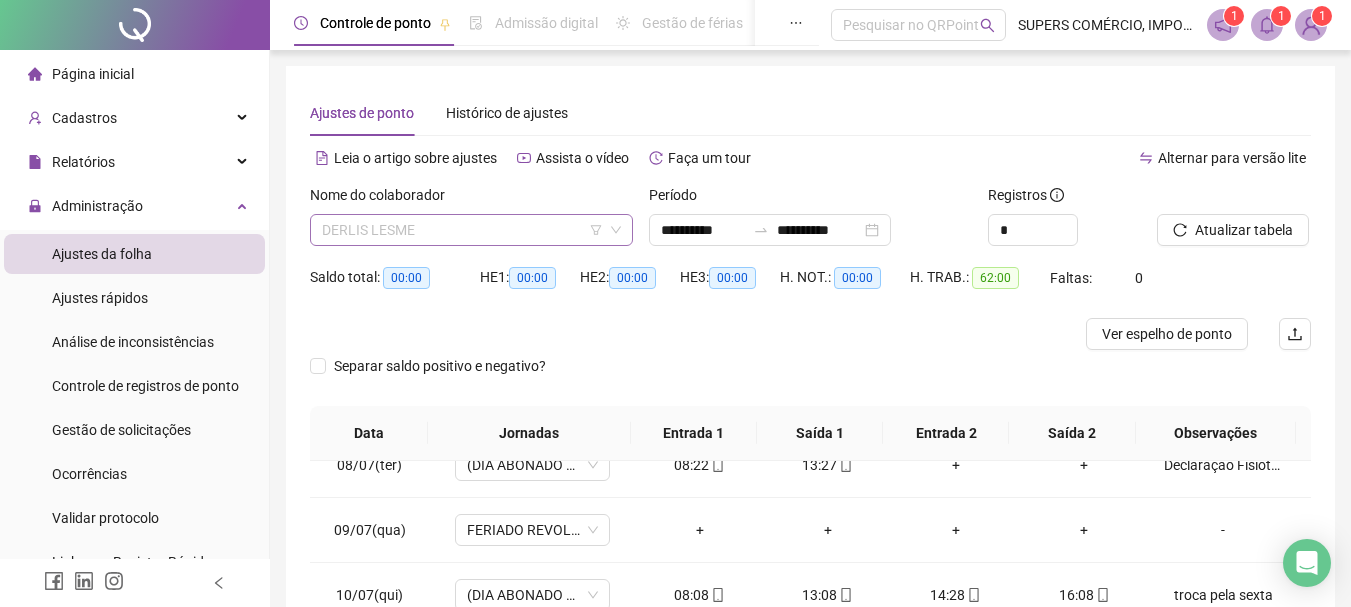 click on "DERLIS LESME" at bounding box center (471, 230) 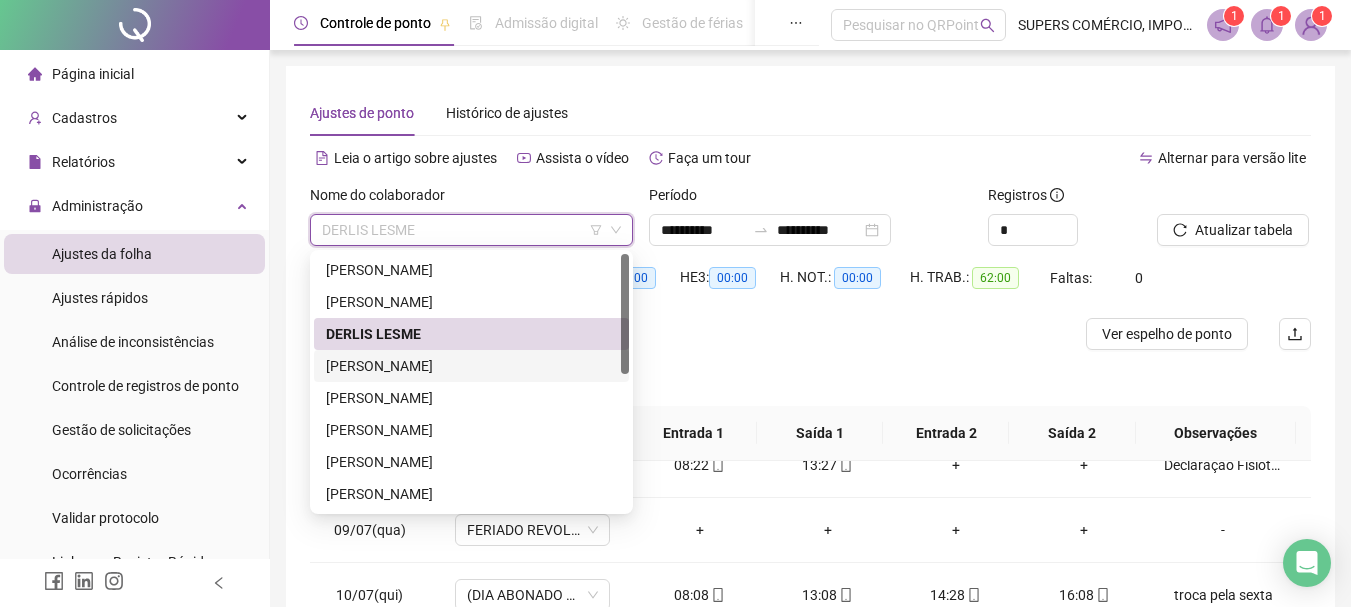 click on "[PERSON_NAME]" at bounding box center (471, 366) 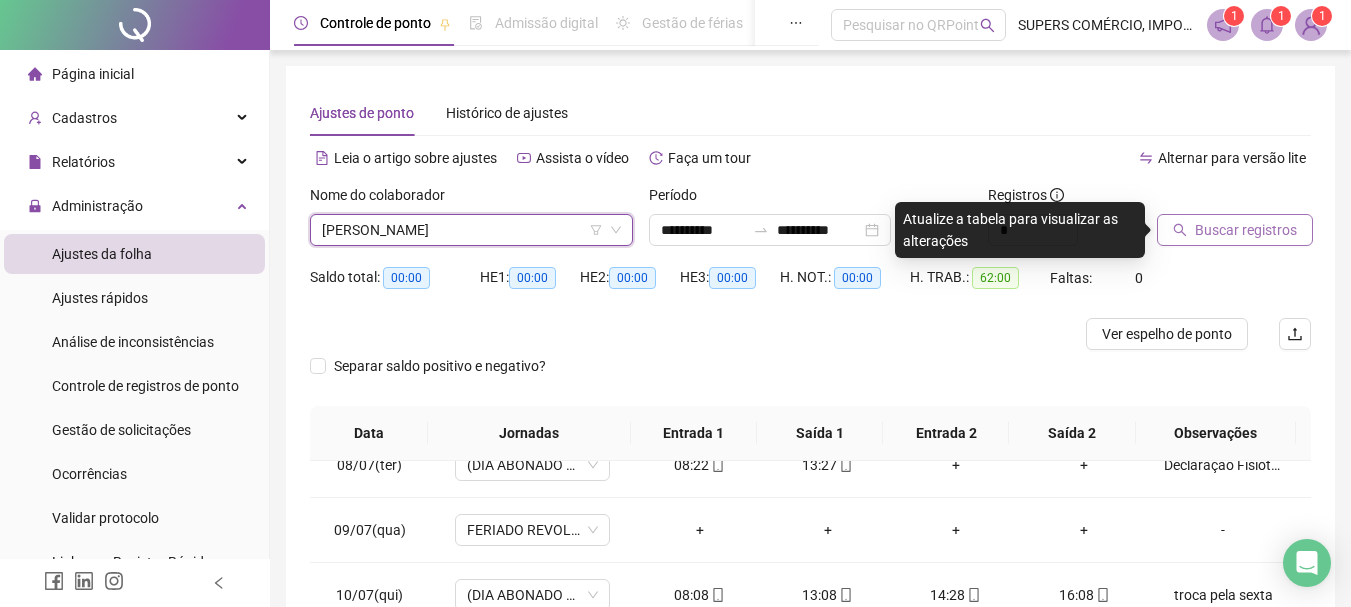 click on "Buscar registros" at bounding box center (1246, 230) 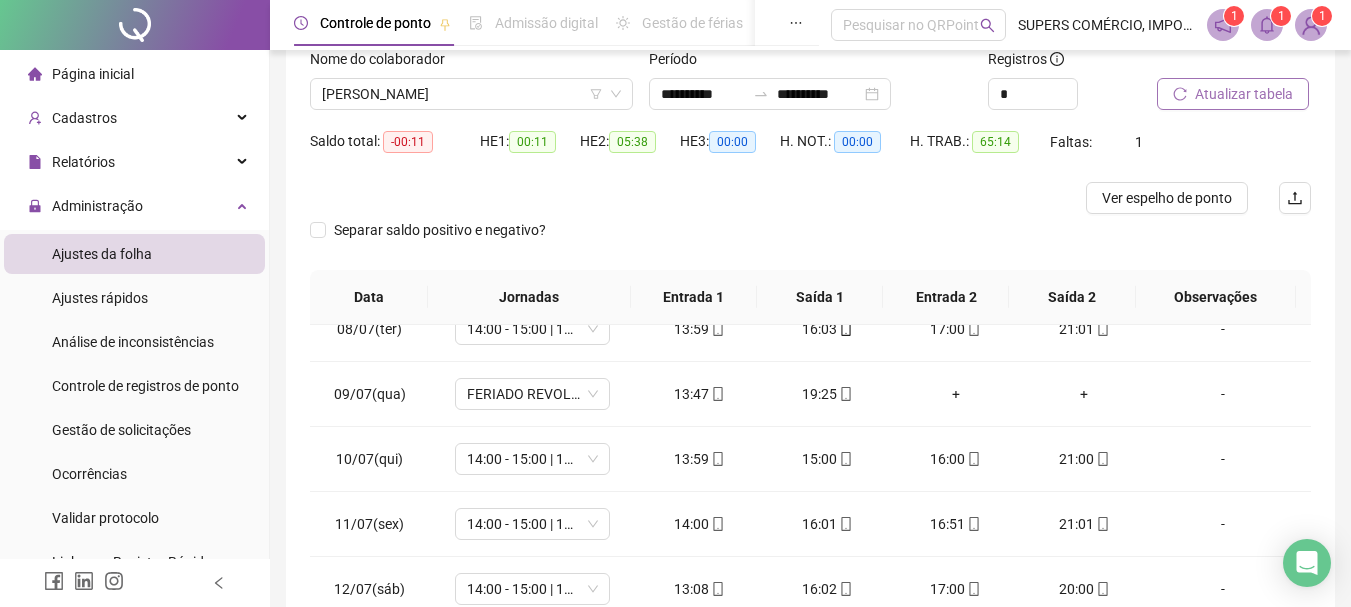 scroll, scrollTop: 391, scrollLeft: 0, axis: vertical 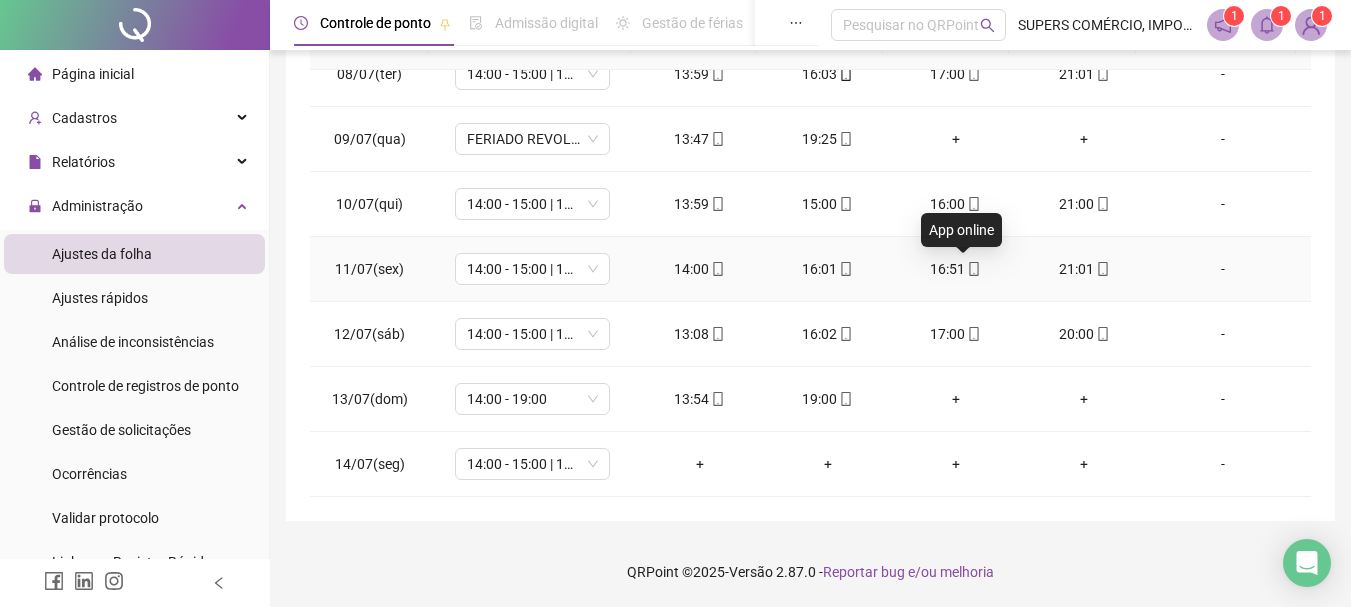 click at bounding box center (973, 269) 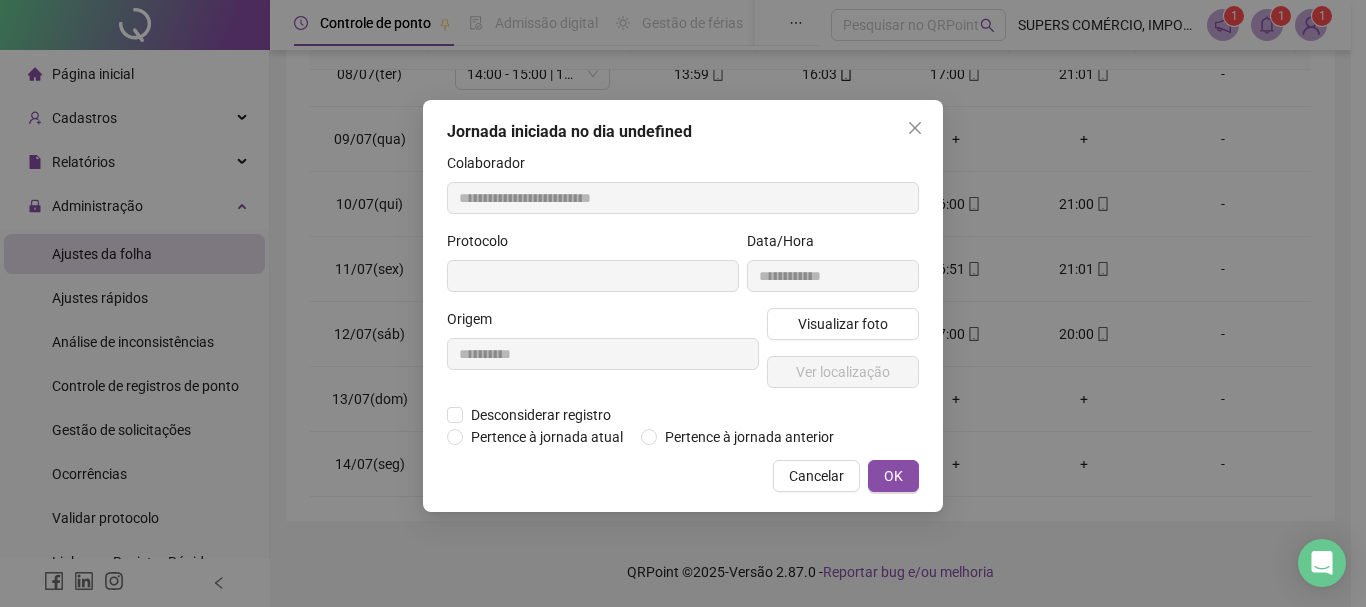 type on "**********" 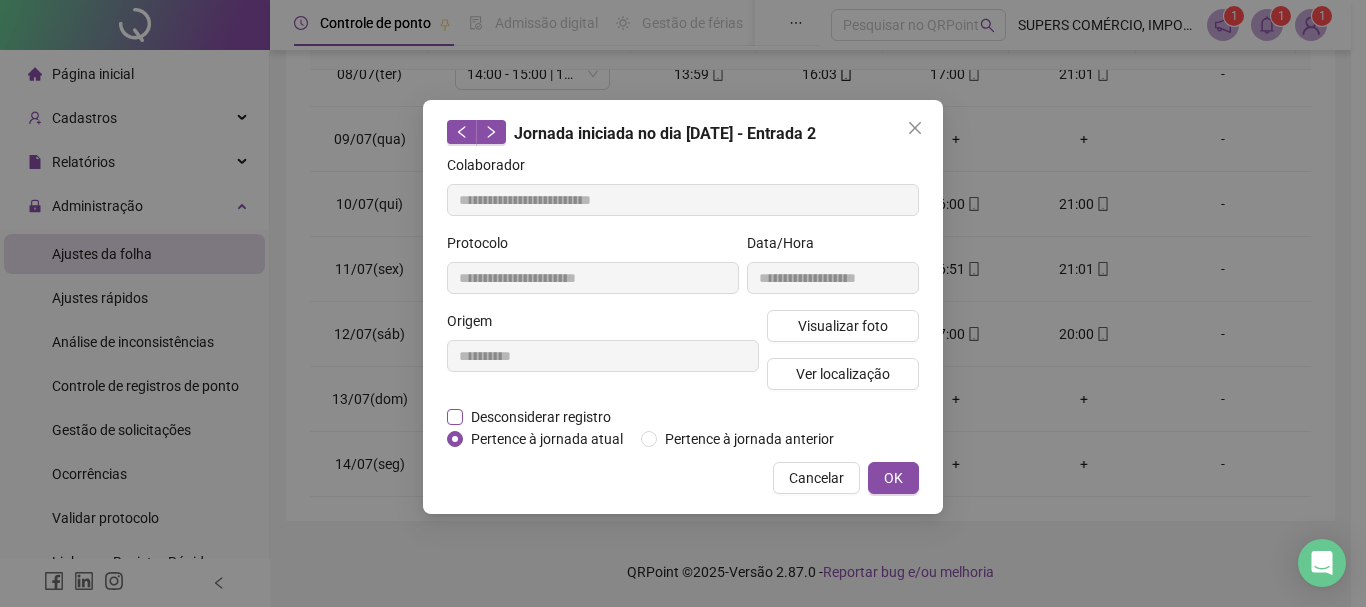 click on "Desconsiderar registro" at bounding box center [541, 417] 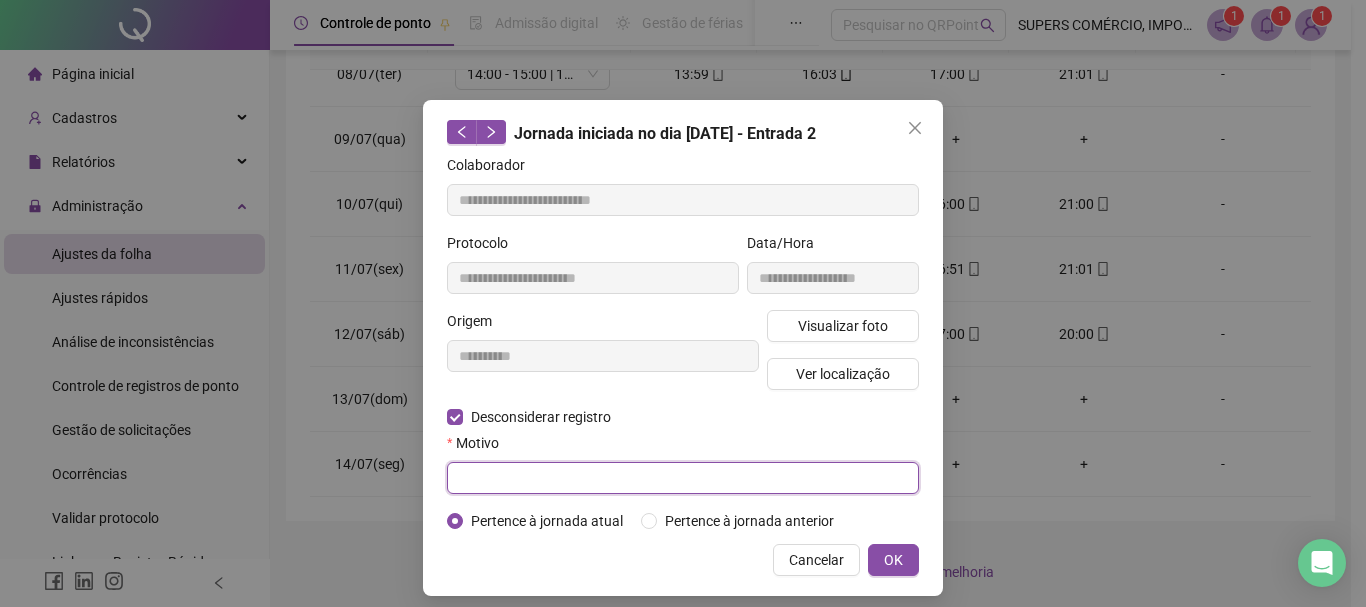 click at bounding box center [683, 478] 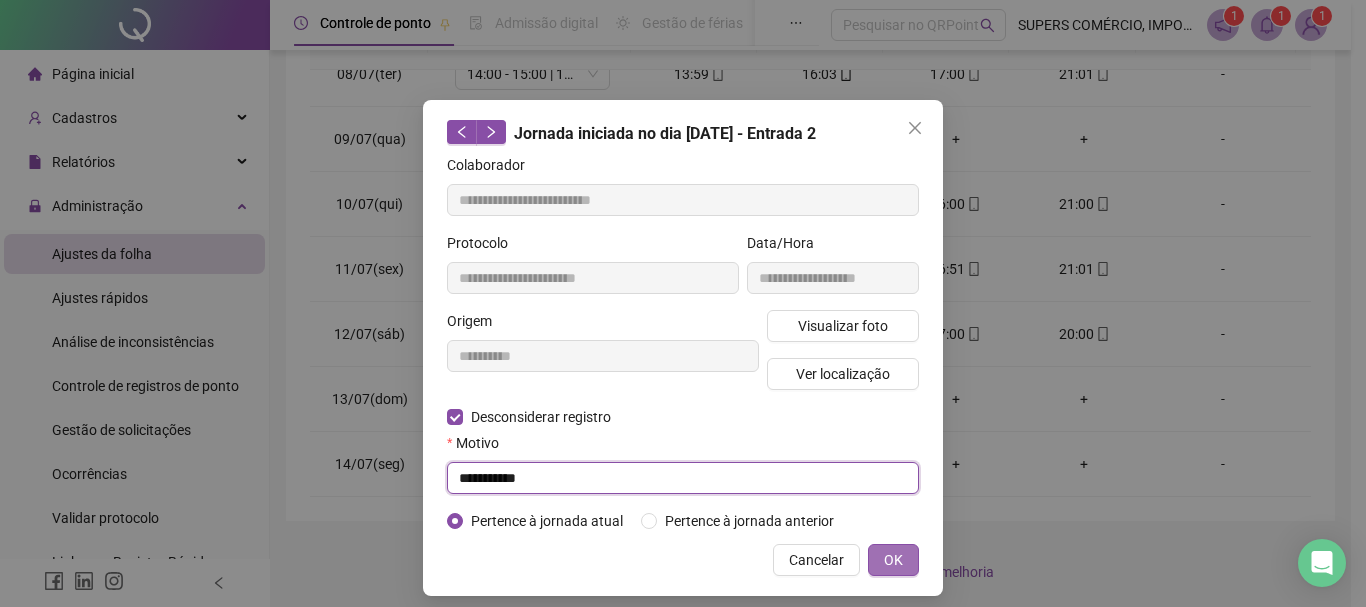type on "**********" 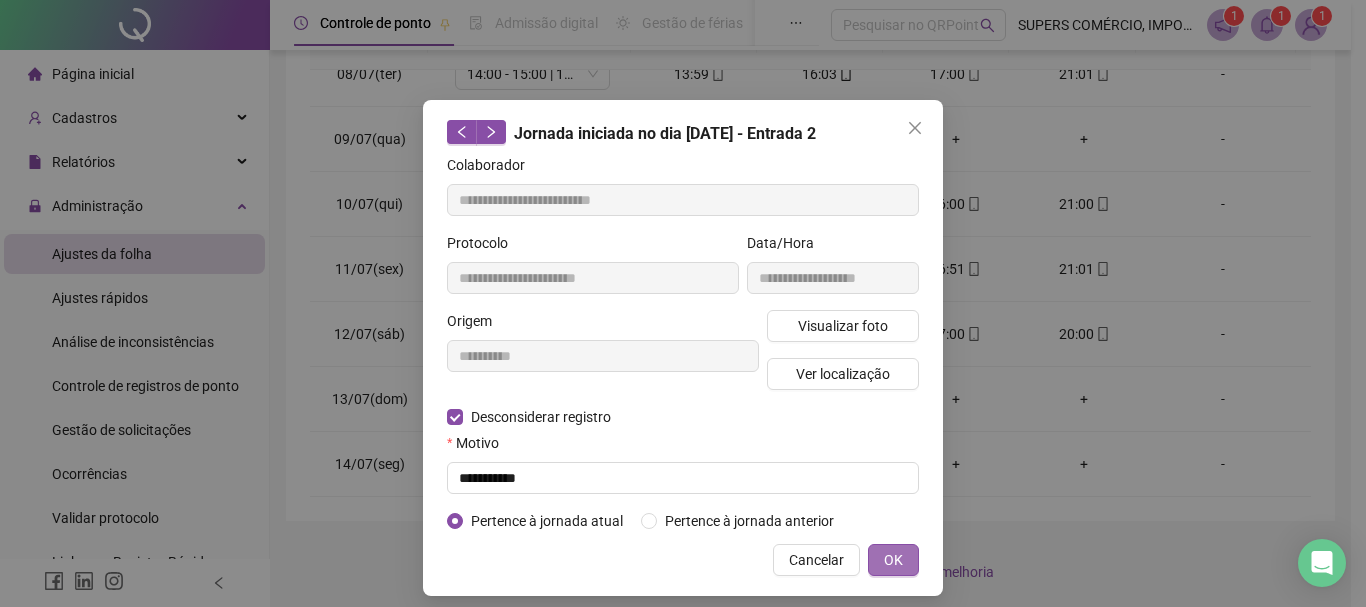 click on "OK" at bounding box center [893, 560] 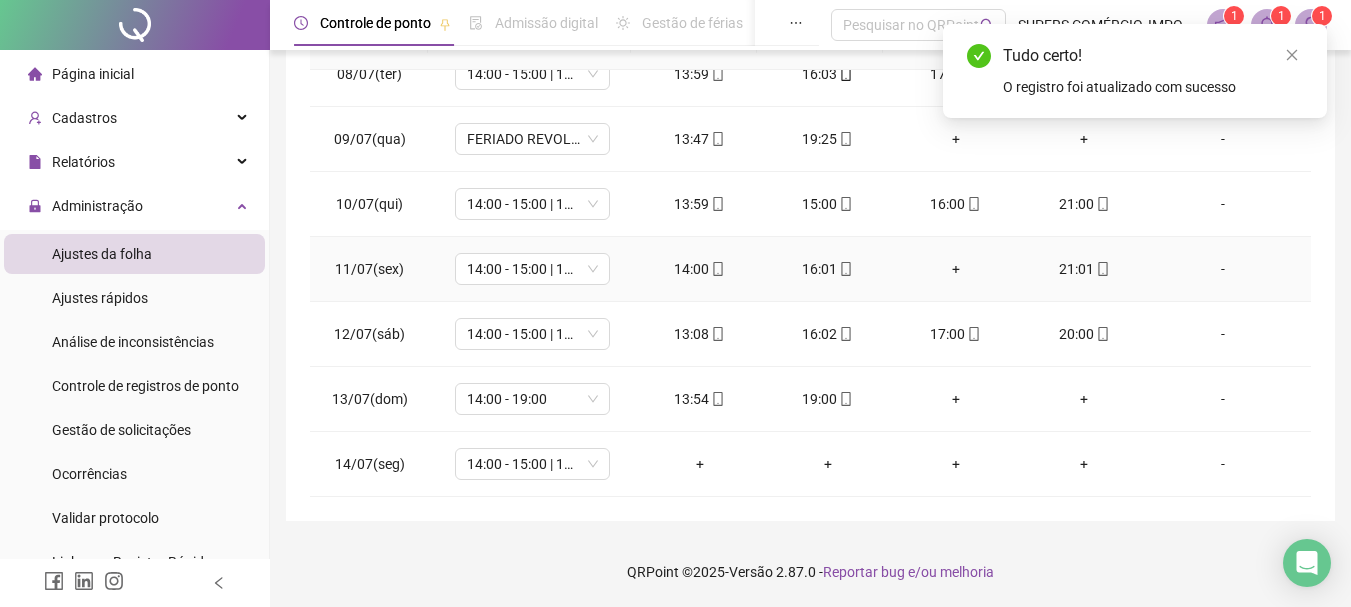 click on "+" at bounding box center [956, 269] 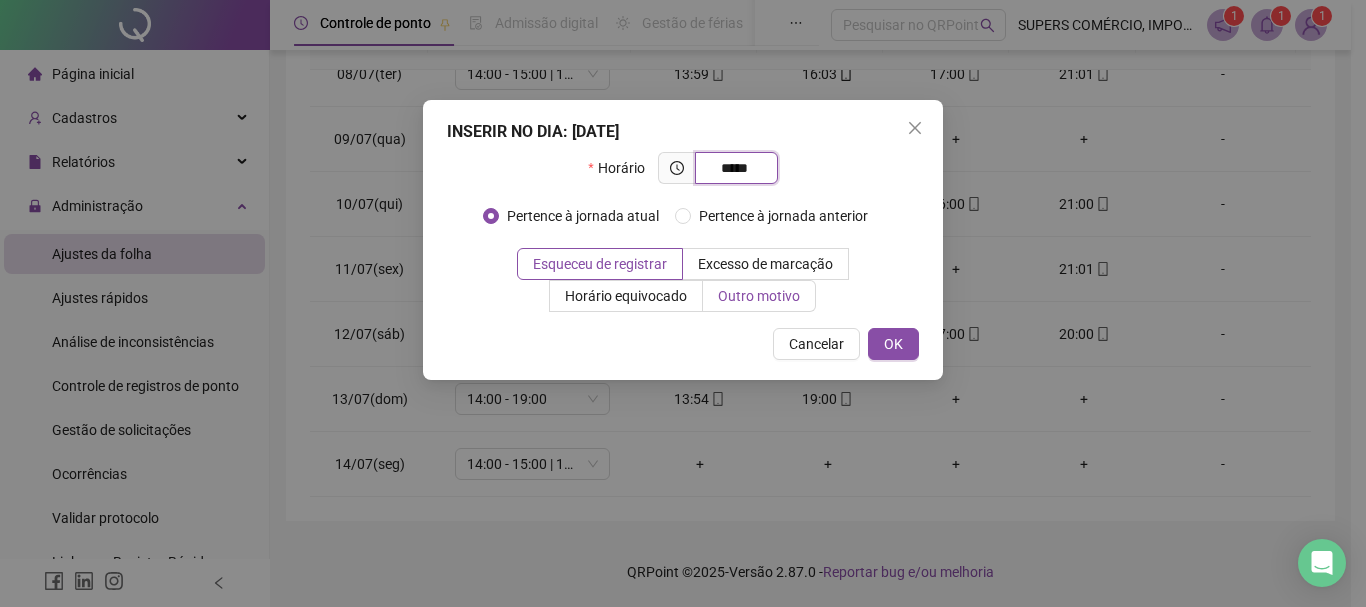 type on "*****" 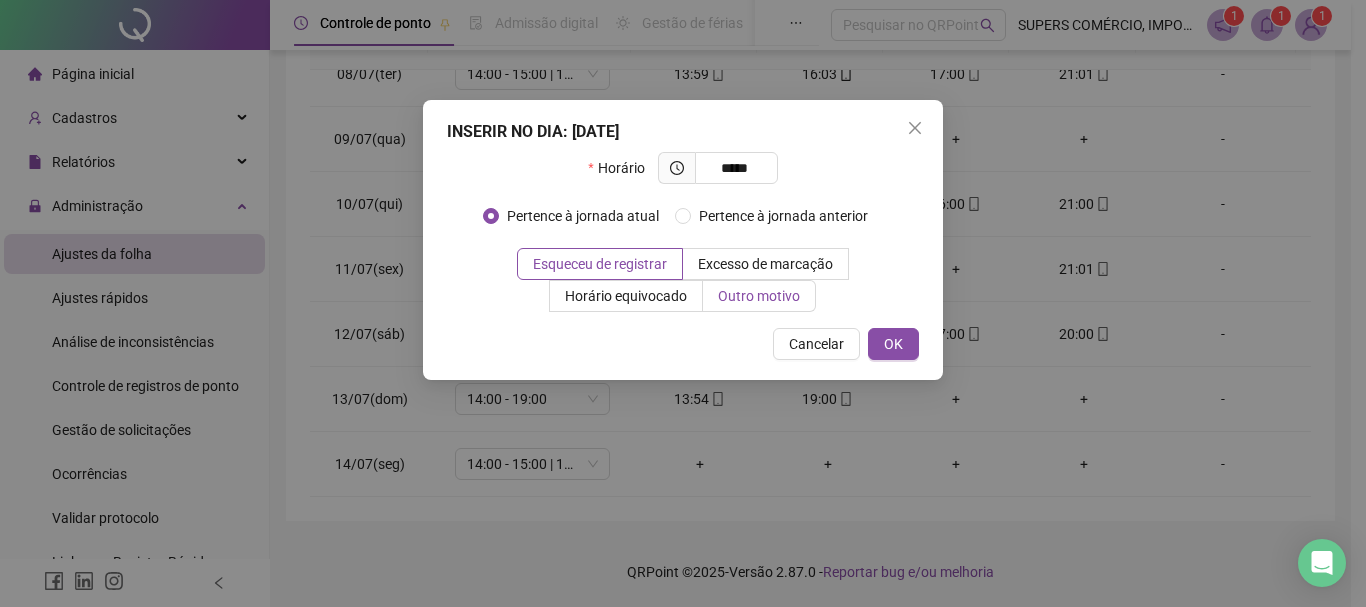 click on "Outro motivo" at bounding box center [759, 296] 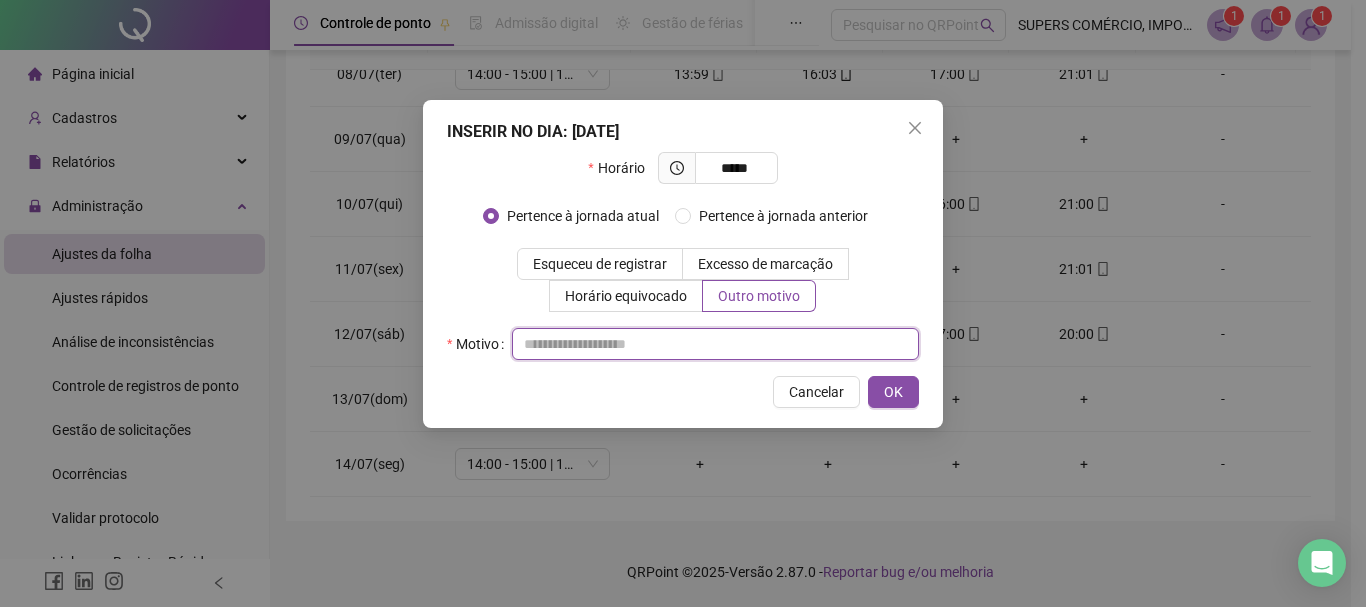click at bounding box center (715, 344) 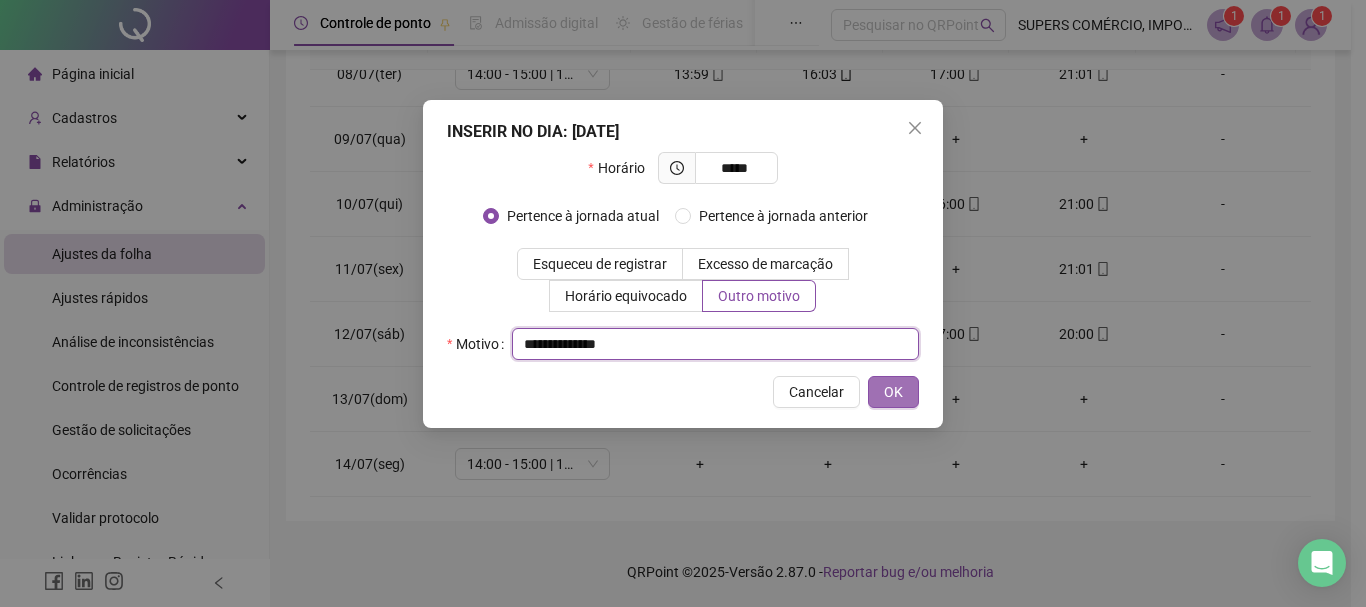 type on "**********" 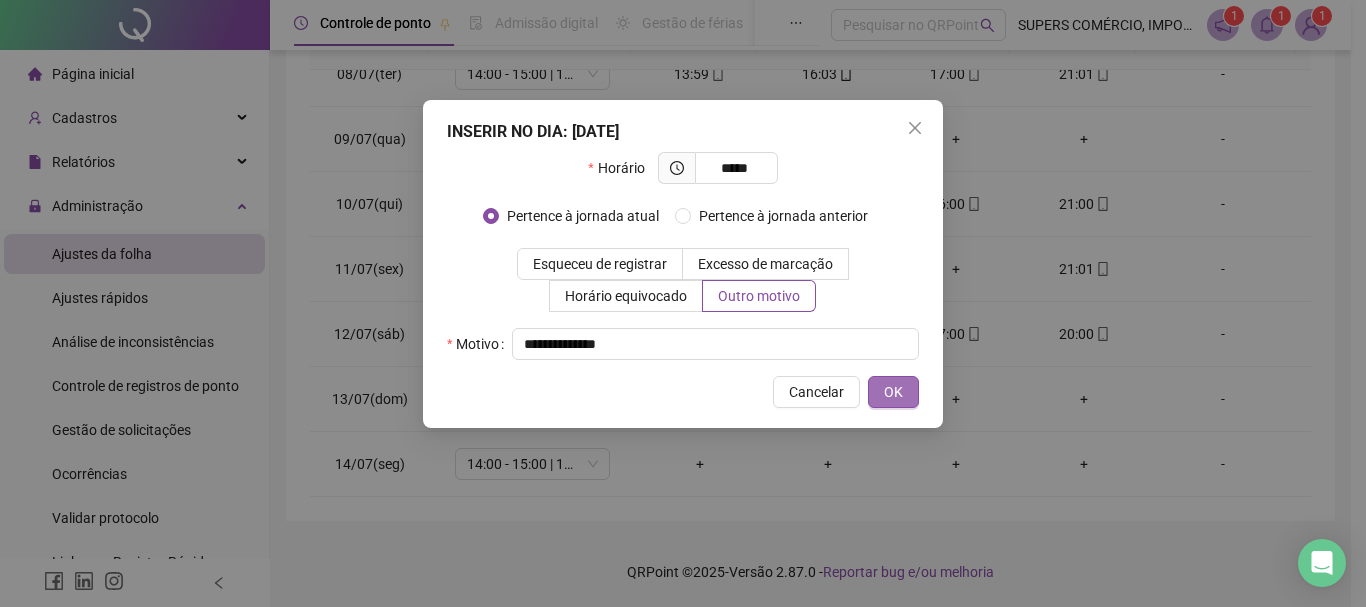 click on "OK" at bounding box center (893, 392) 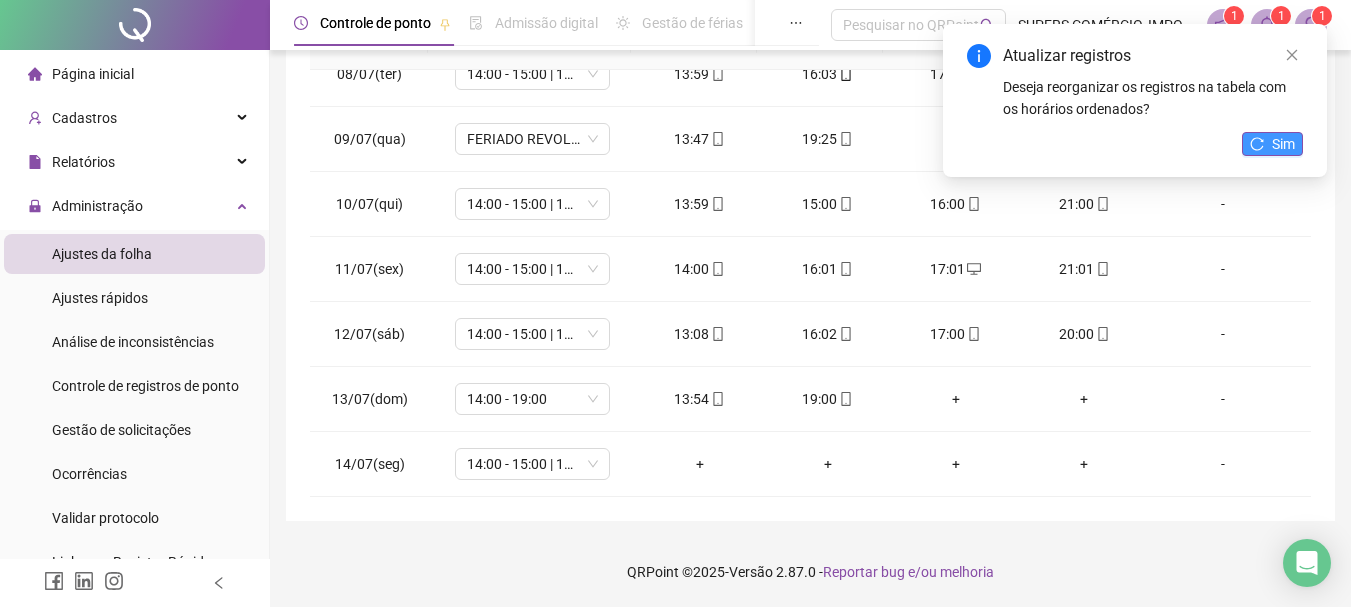 click on "Sim" at bounding box center (1283, 144) 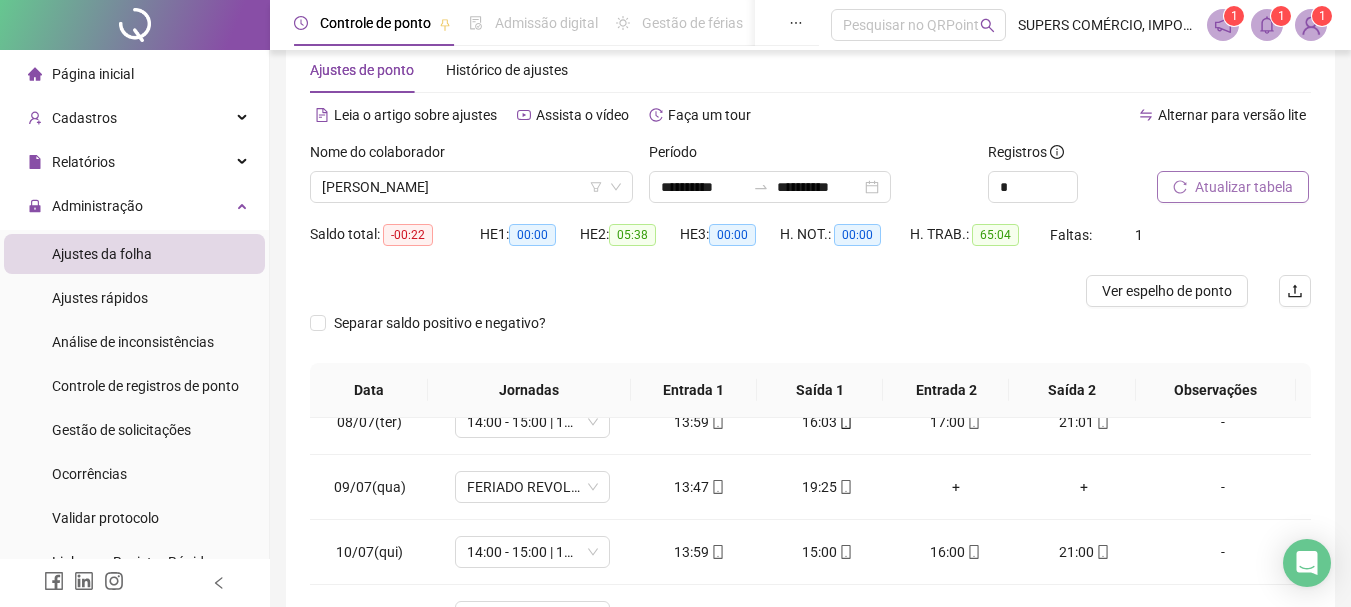 scroll, scrollTop: 0, scrollLeft: 0, axis: both 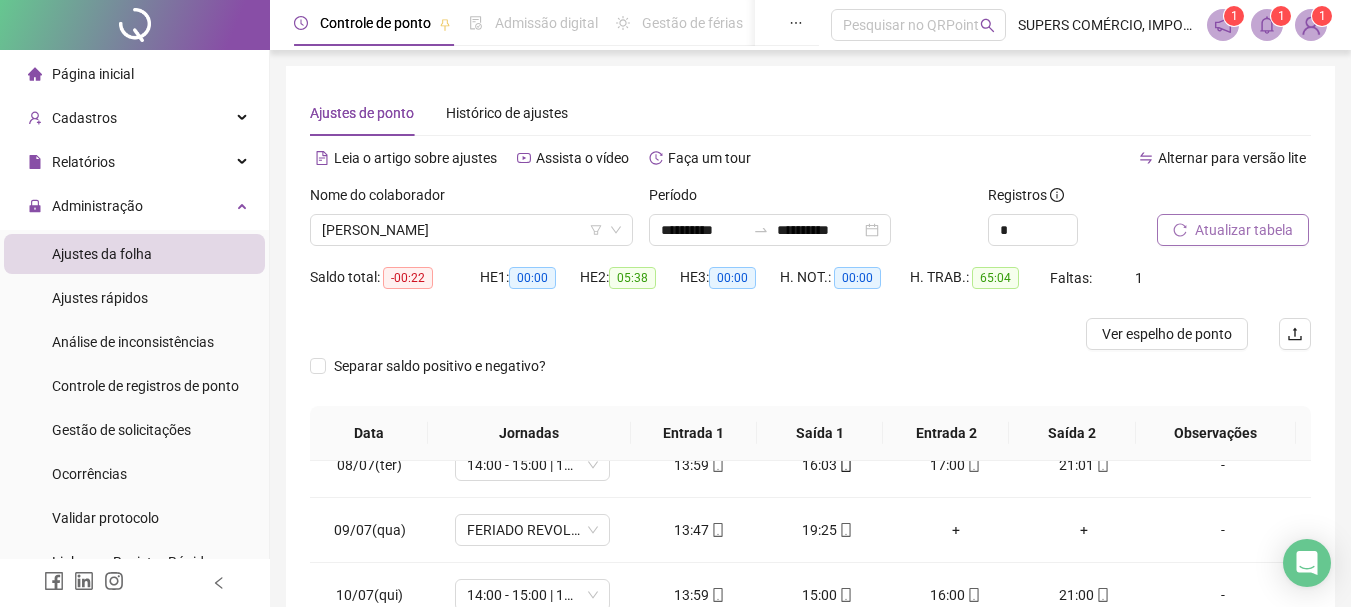 click on "Atualizar tabela" at bounding box center (1244, 230) 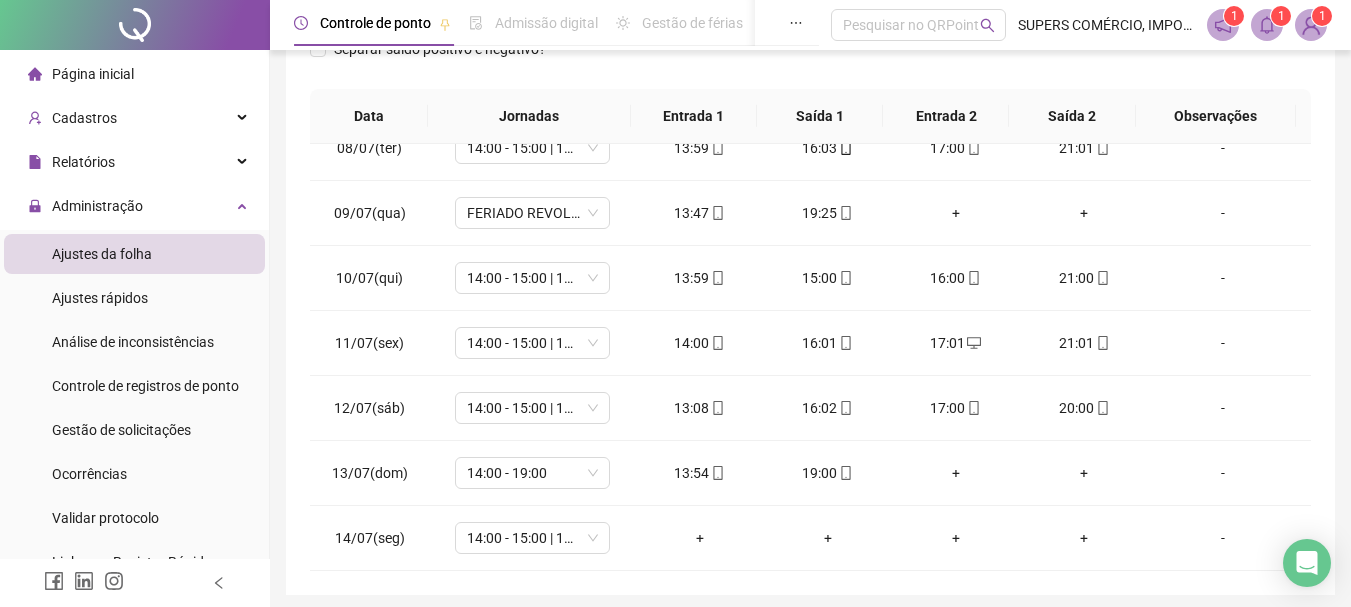 scroll, scrollTop: 191, scrollLeft: 0, axis: vertical 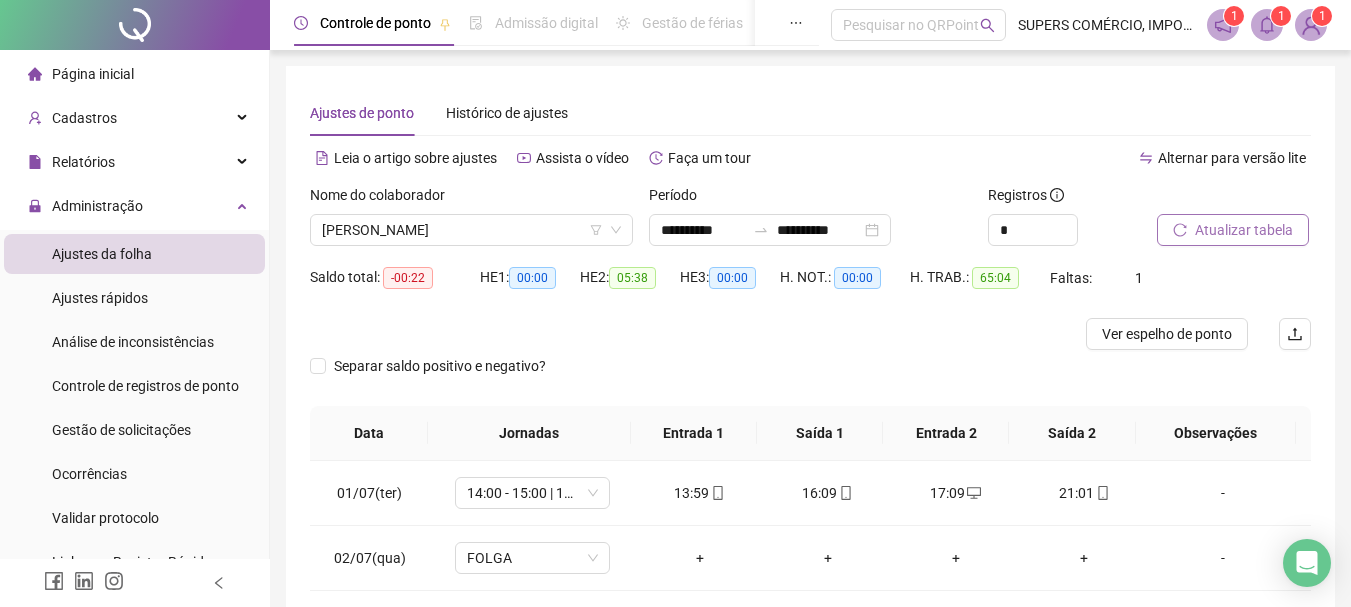 click on "Atualizar tabela" at bounding box center (1244, 230) 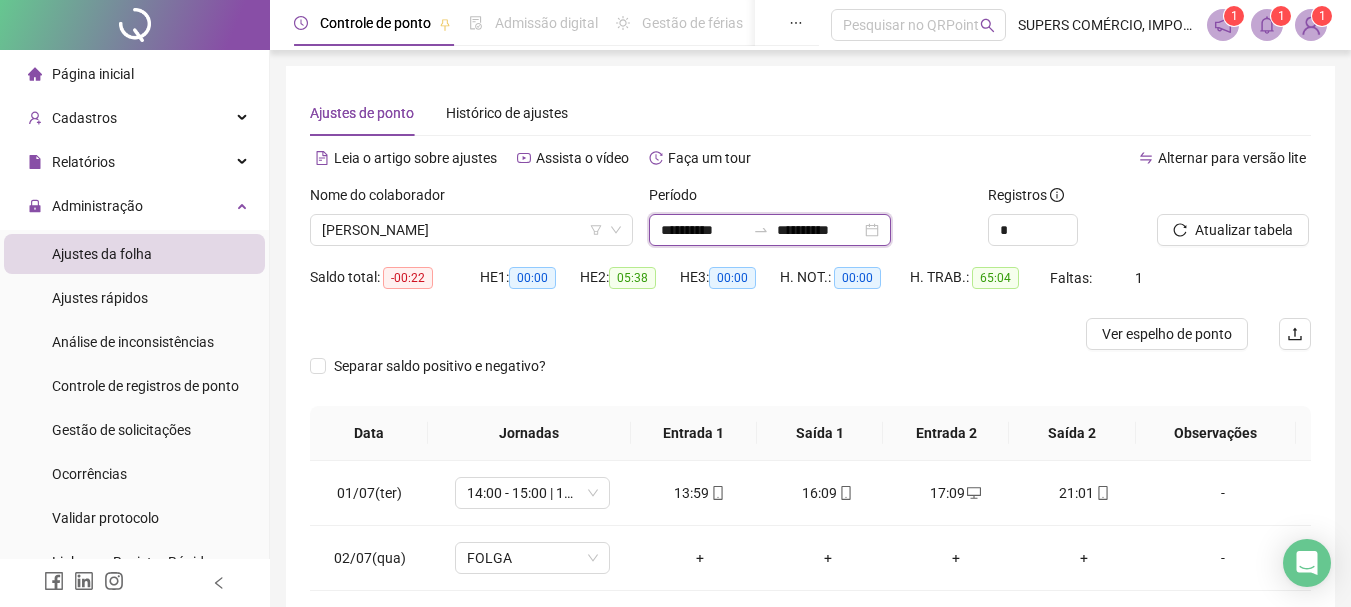 click on "**********" at bounding box center [819, 230] 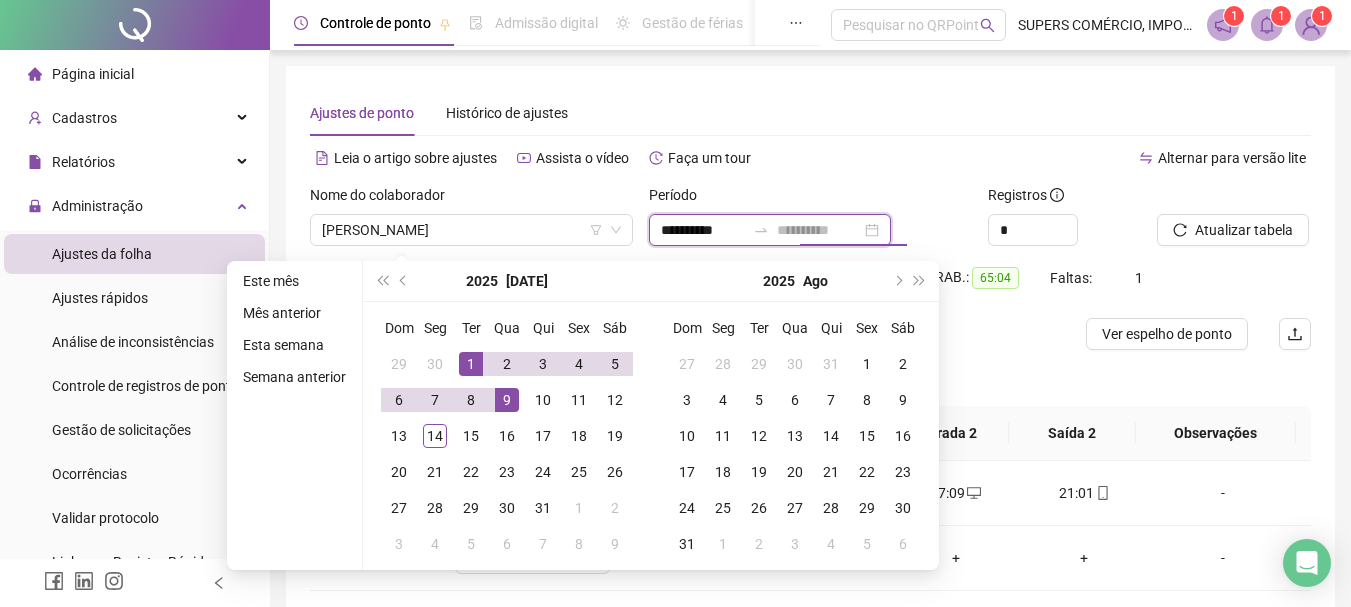 type on "**********" 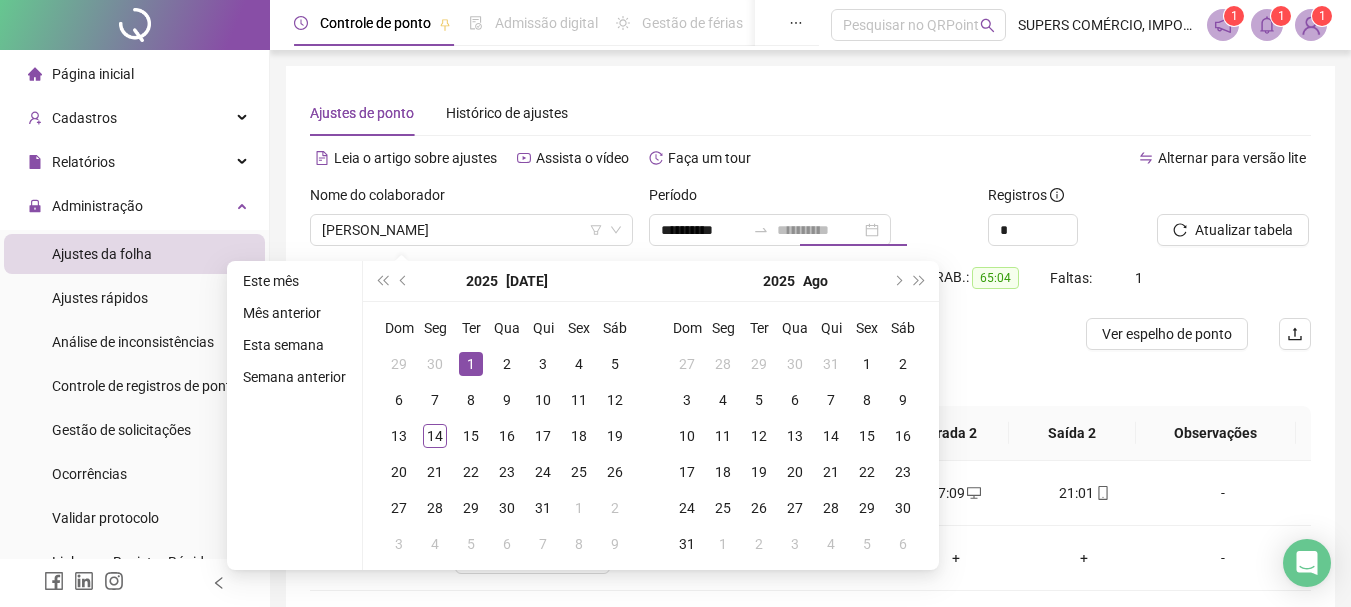 click on "1" at bounding box center (471, 364) 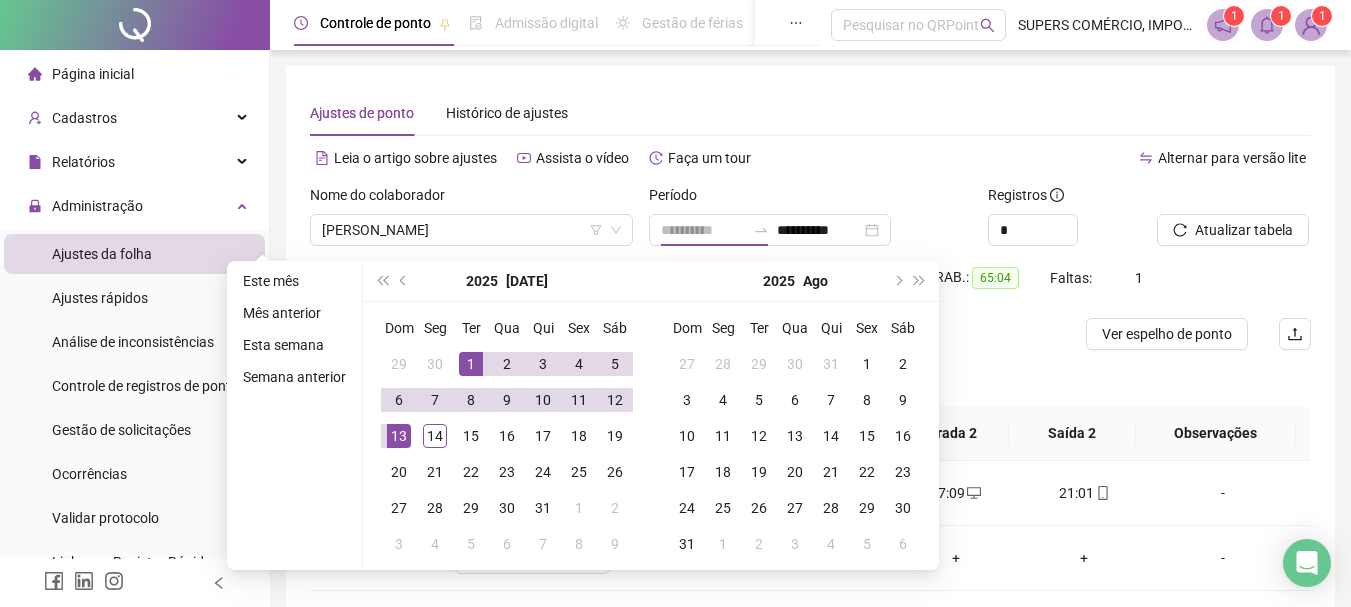 click on "13" at bounding box center (399, 436) 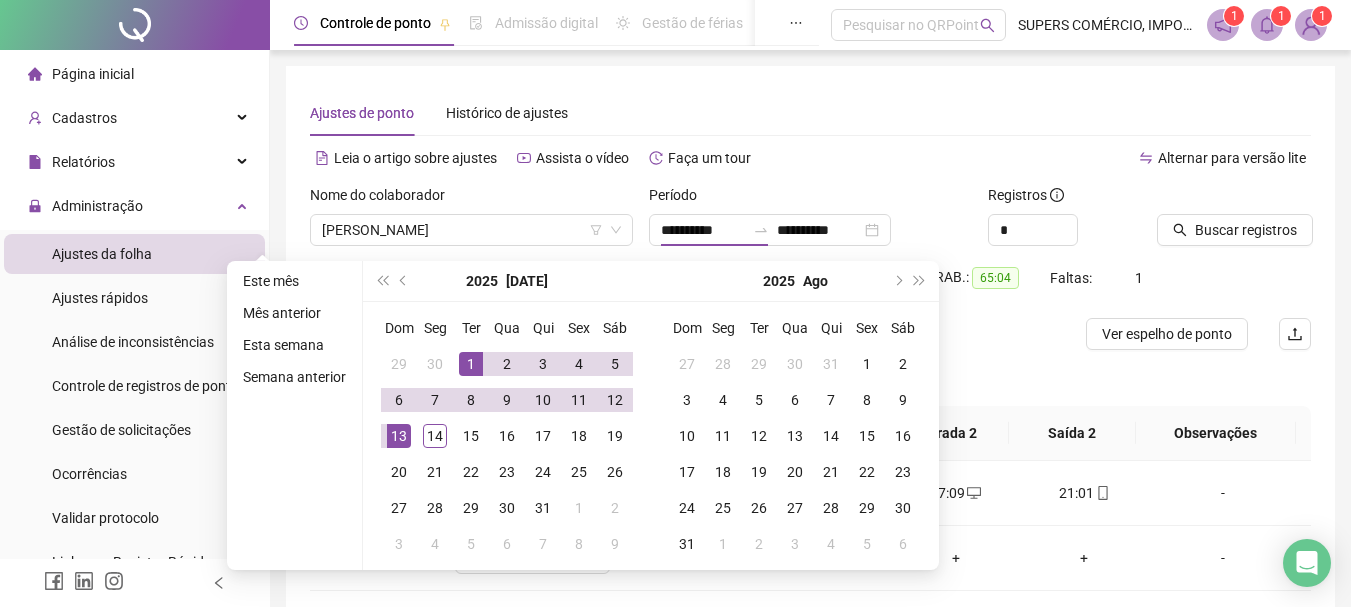 type on "**********" 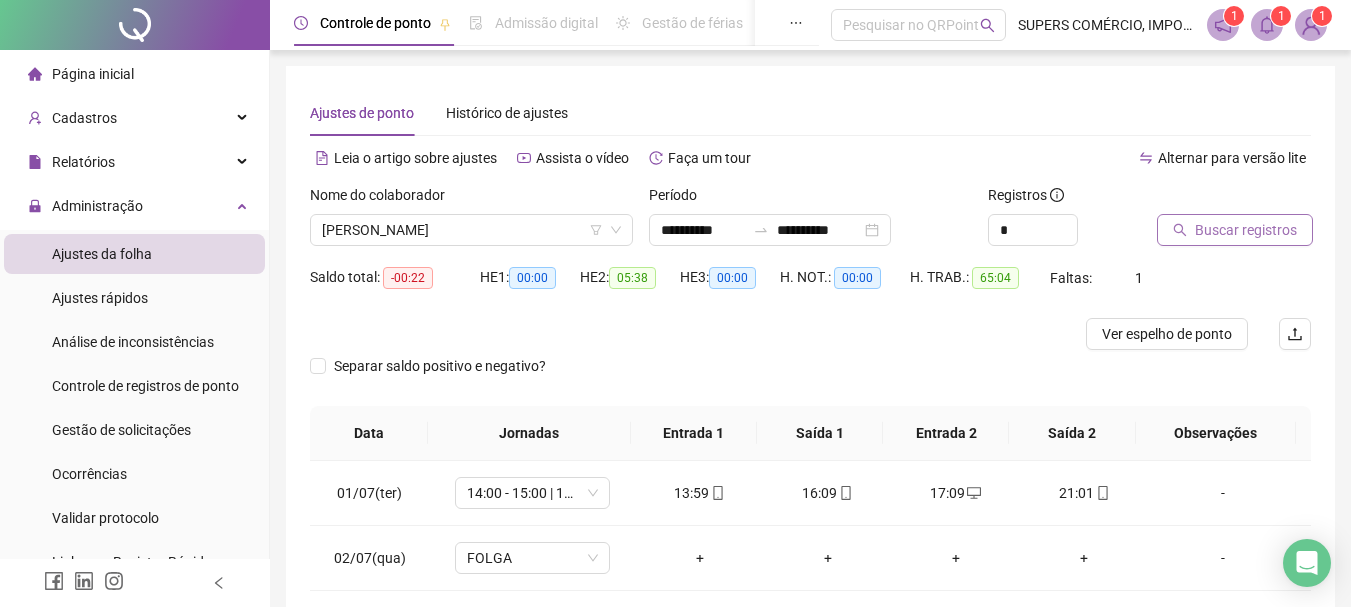 click on "Buscar registros" at bounding box center (1246, 230) 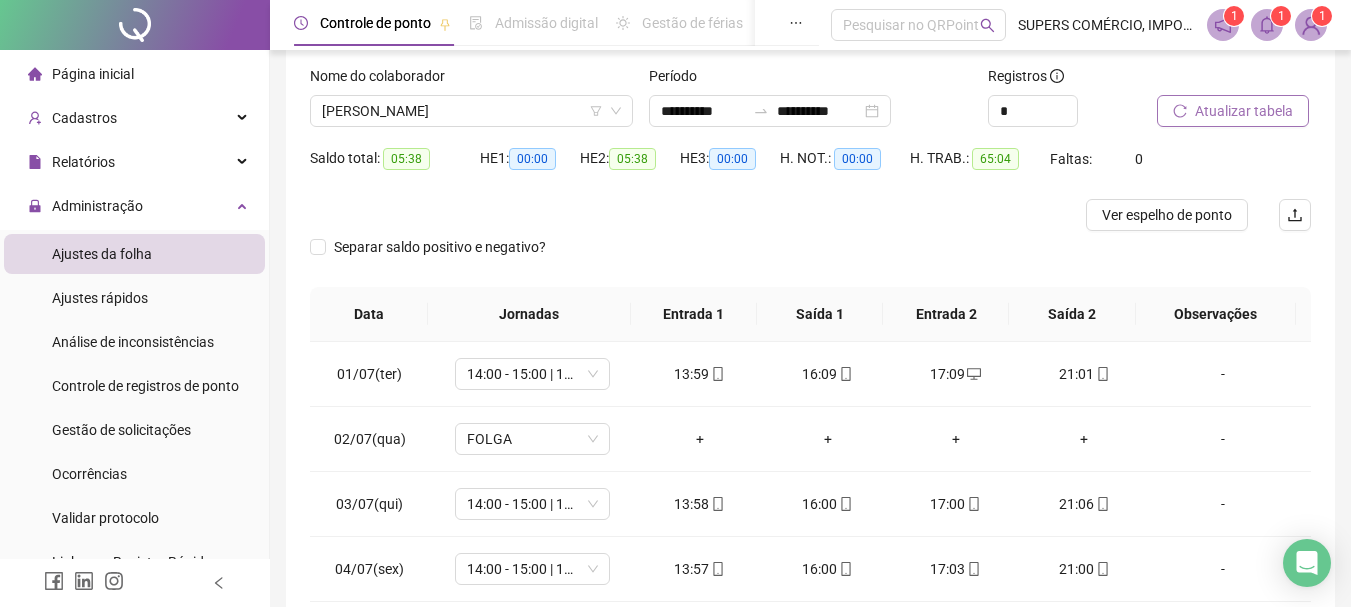 scroll, scrollTop: 391, scrollLeft: 0, axis: vertical 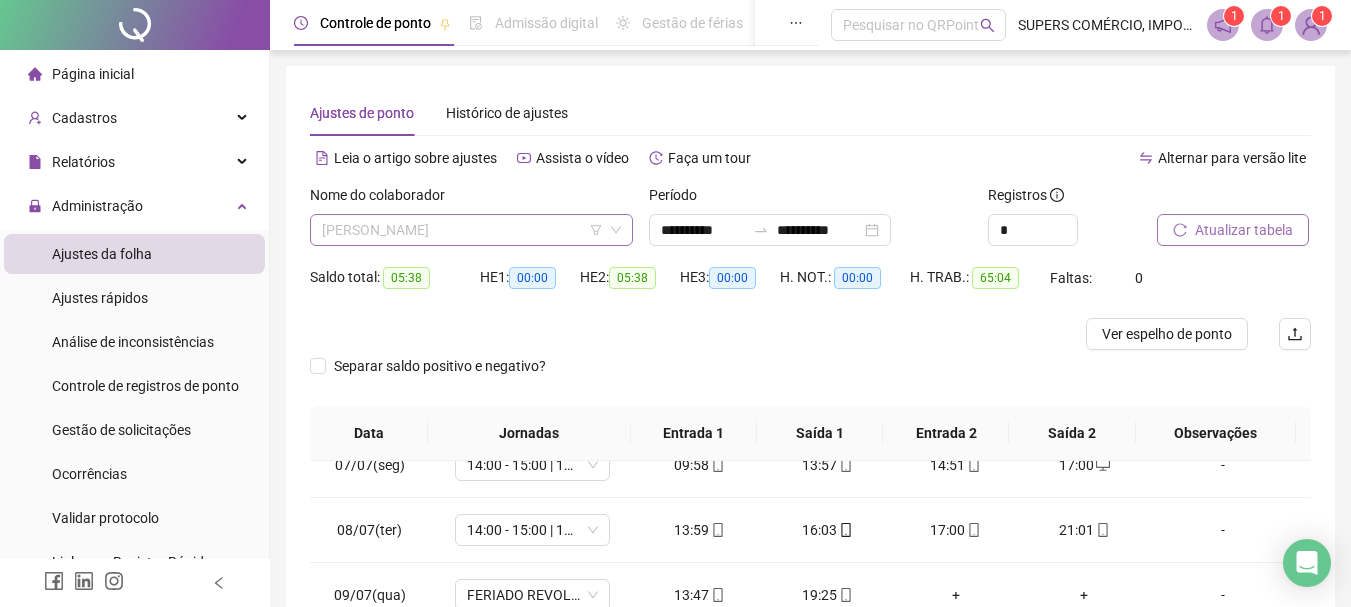 click on "[PERSON_NAME]" at bounding box center [471, 230] 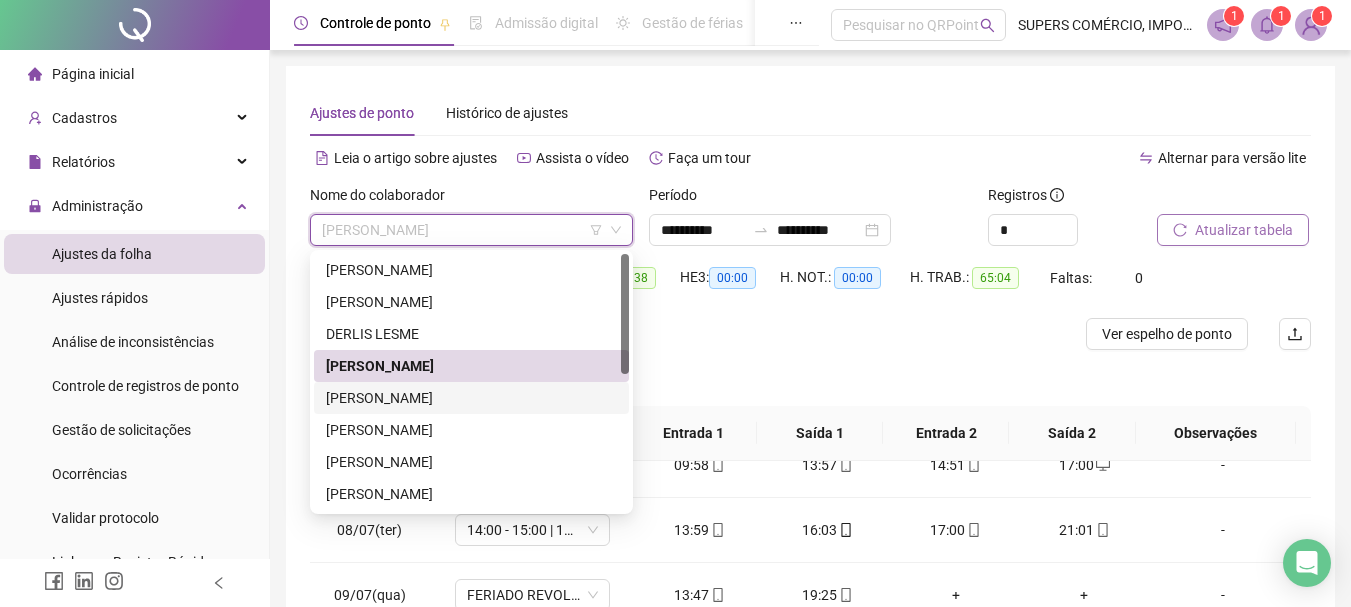 click on "[PERSON_NAME]" at bounding box center (471, 398) 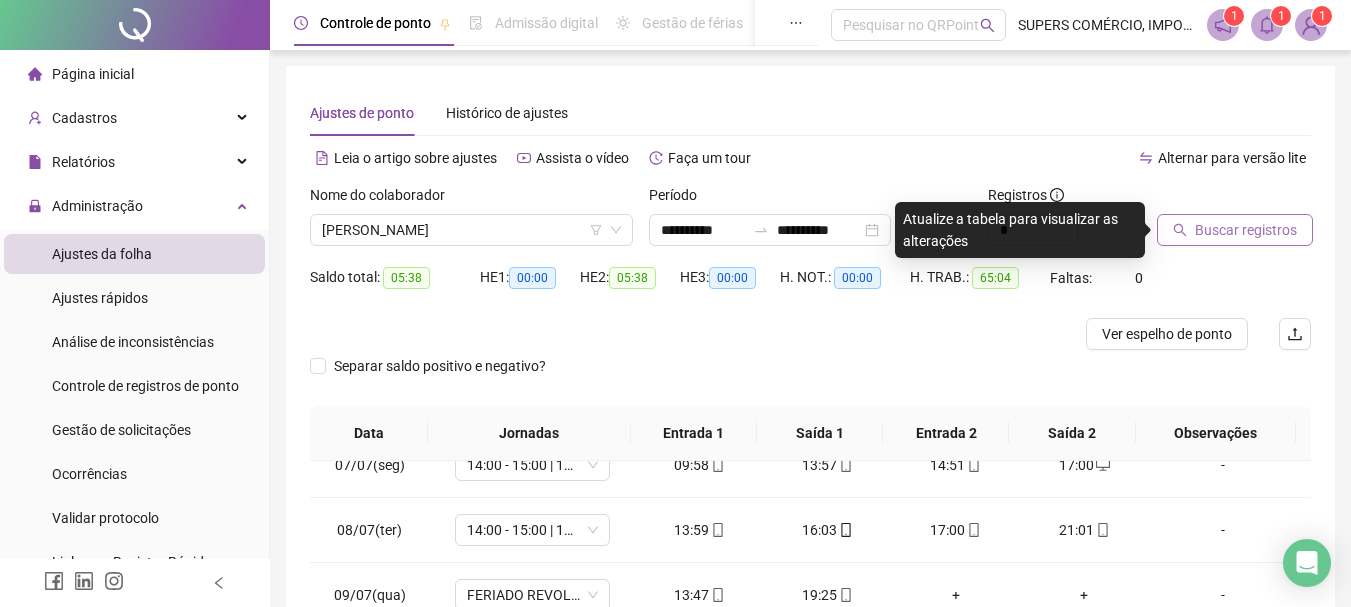 click on "Buscar registros" at bounding box center [1246, 230] 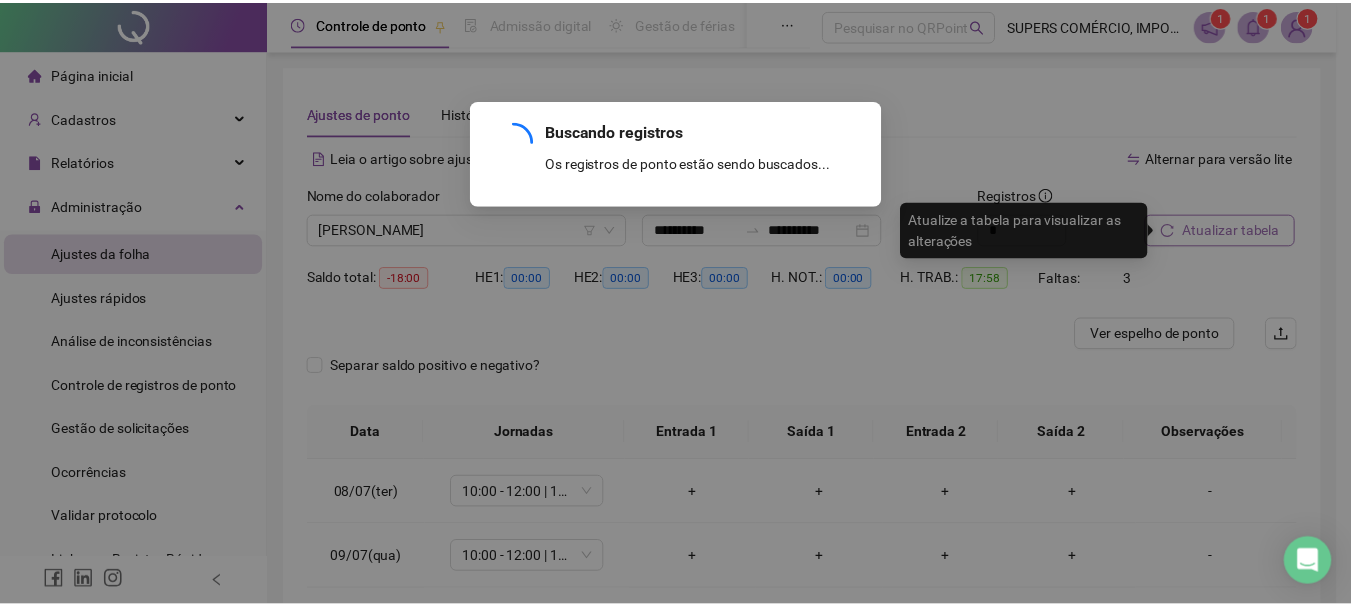 scroll, scrollTop: 0, scrollLeft: 0, axis: both 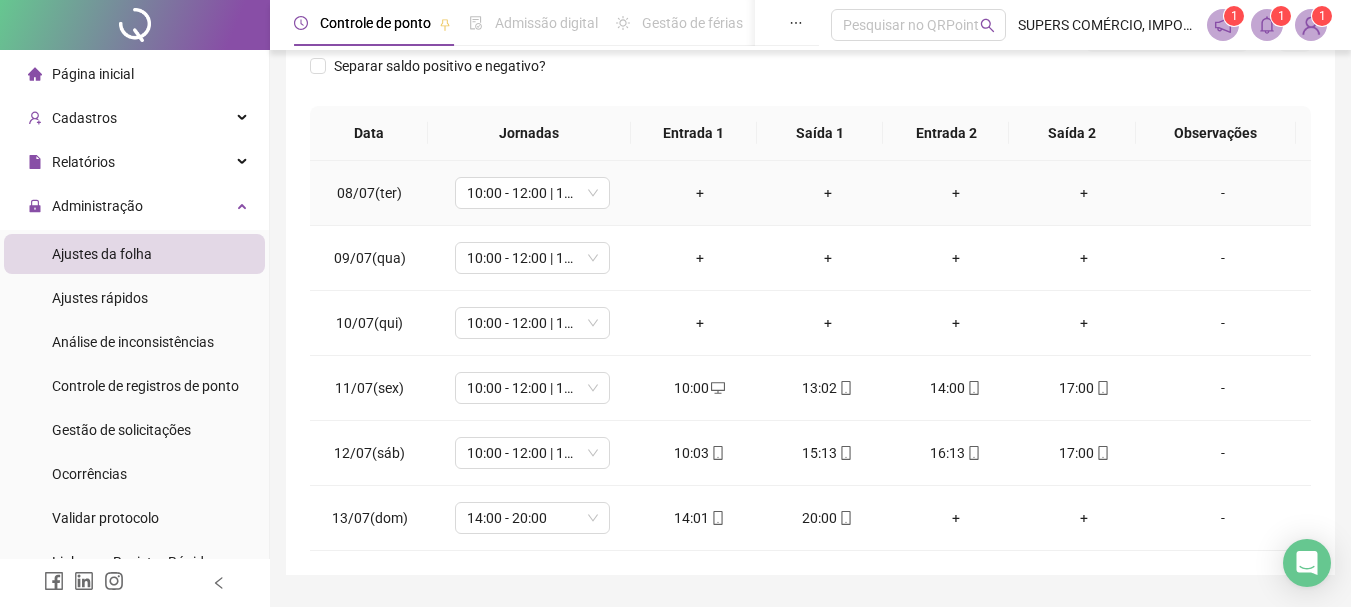 click on "-" at bounding box center [1223, 193] 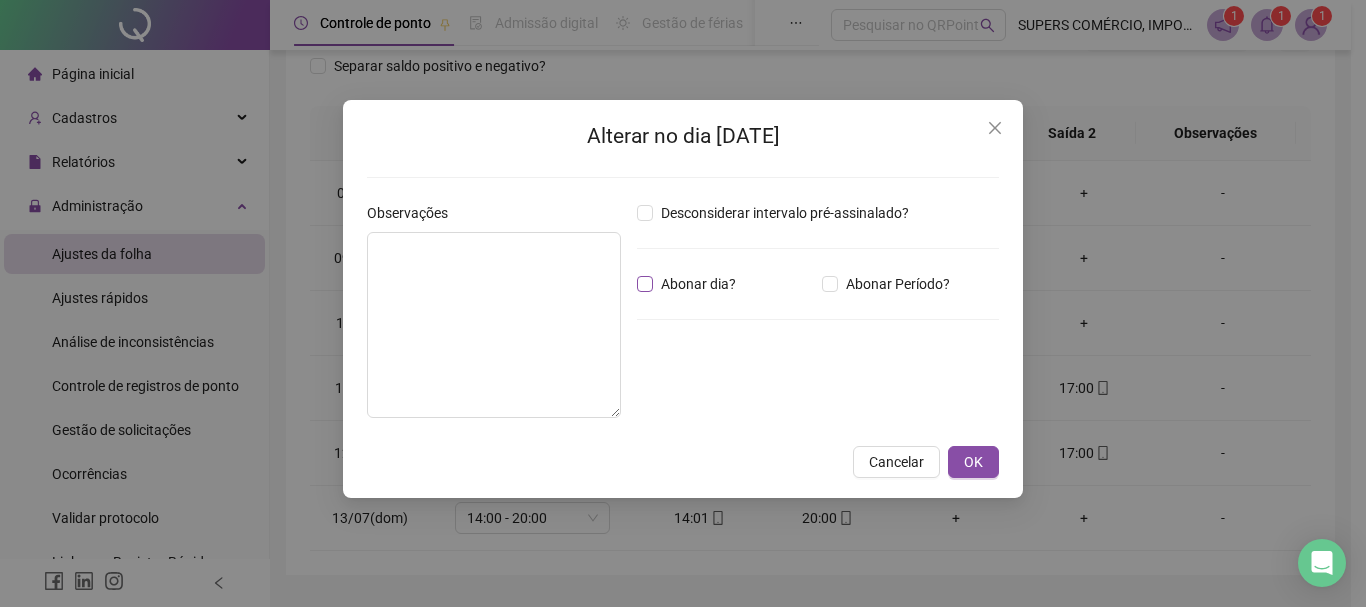 click on "Abonar dia?" at bounding box center (698, 284) 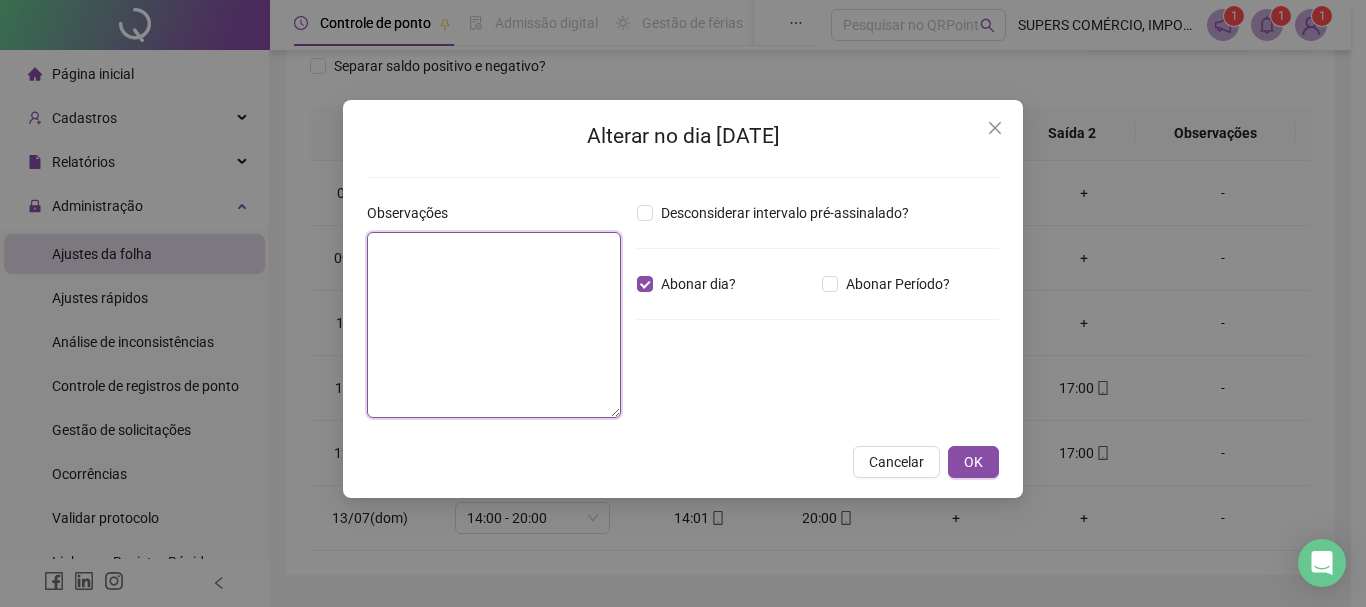 click at bounding box center (494, 325) 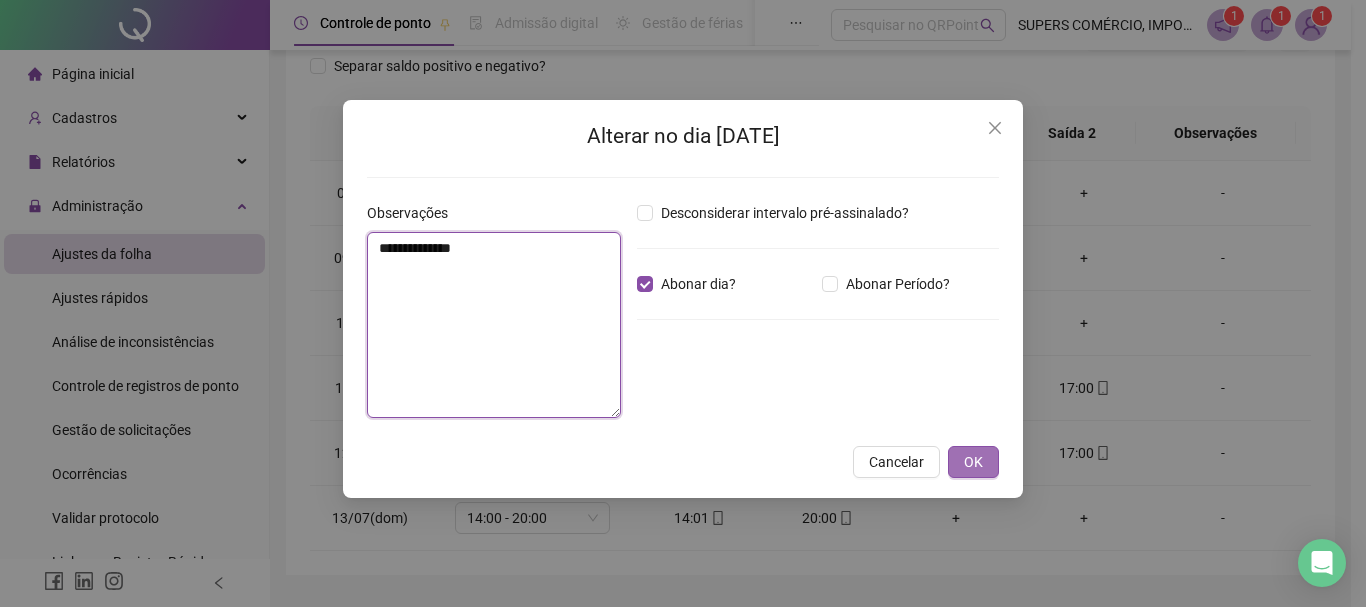 type on "**********" 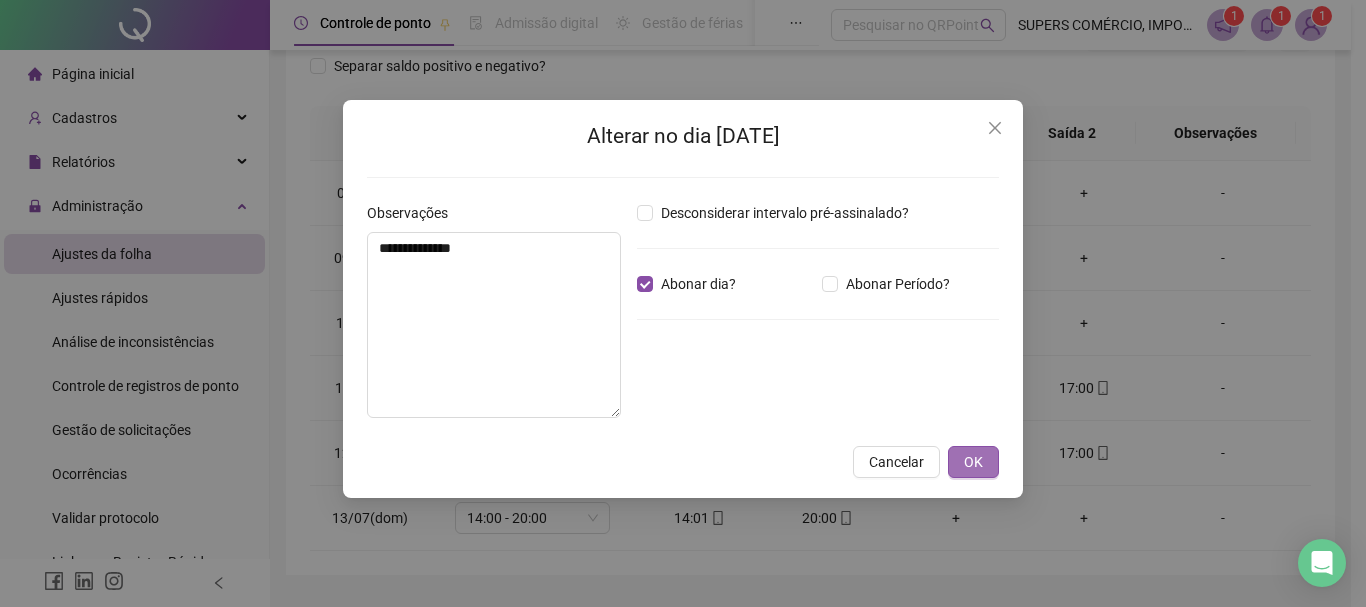 click on "OK" at bounding box center (973, 462) 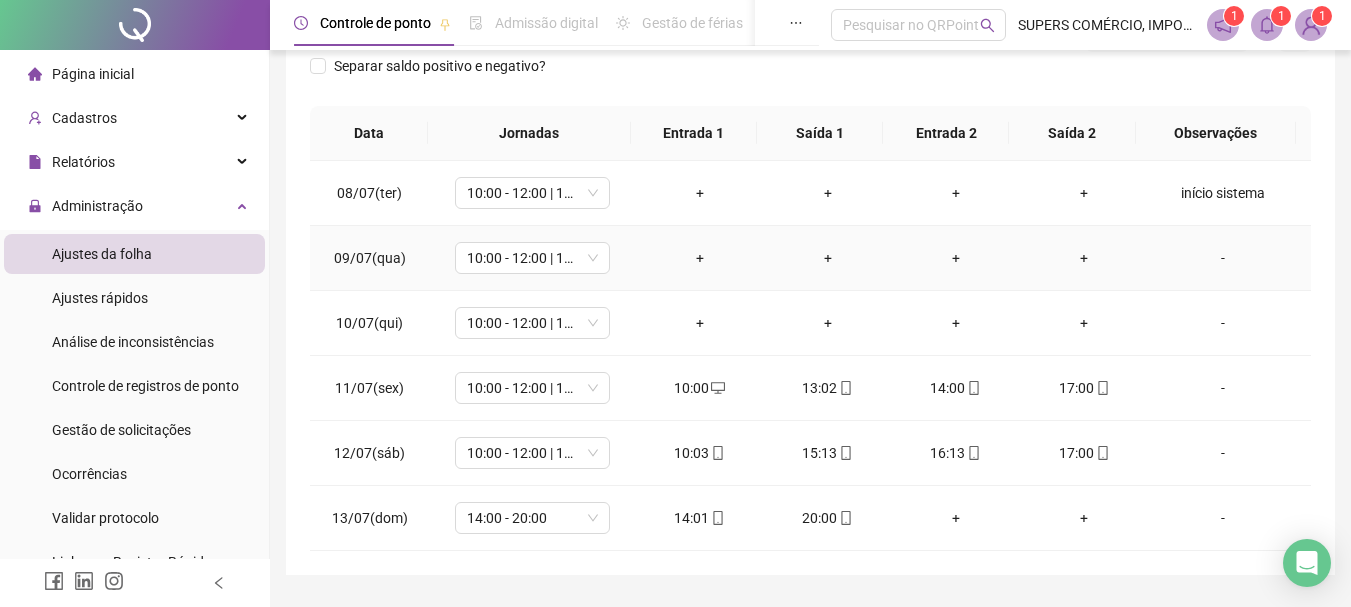 click on "-" at bounding box center [1223, 258] 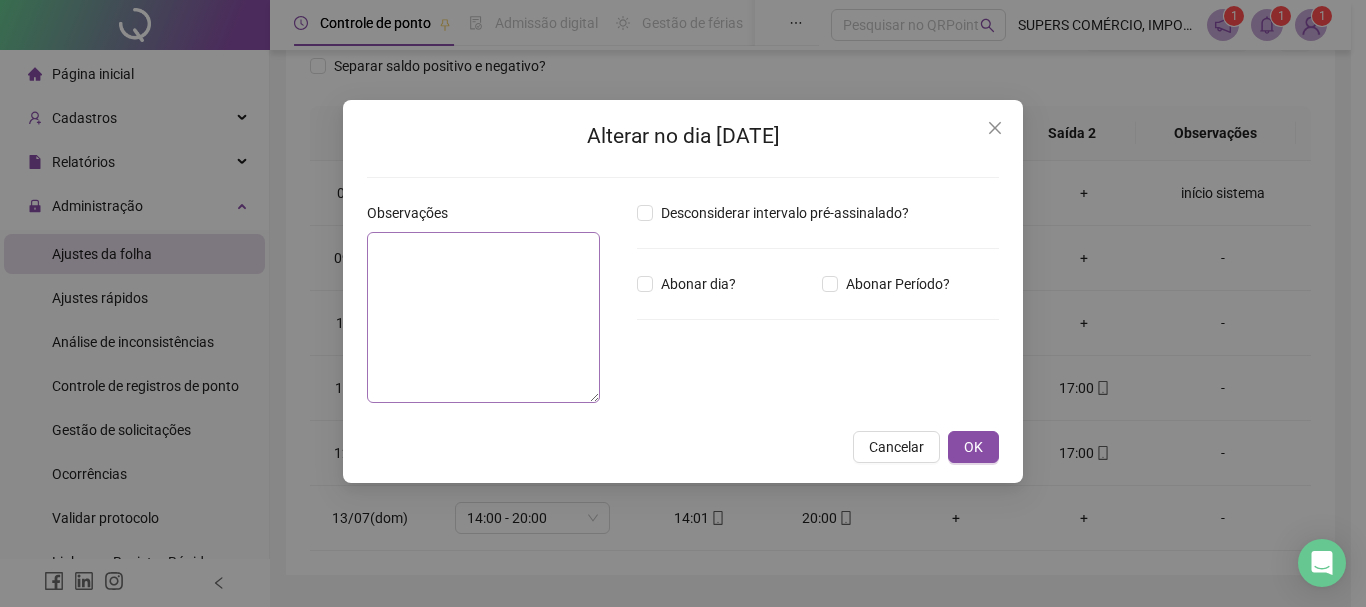 drag, startPoint x: 667, startPoint y: 282, endPoint x: 592, endPoint y: 293, distance: 75.802376 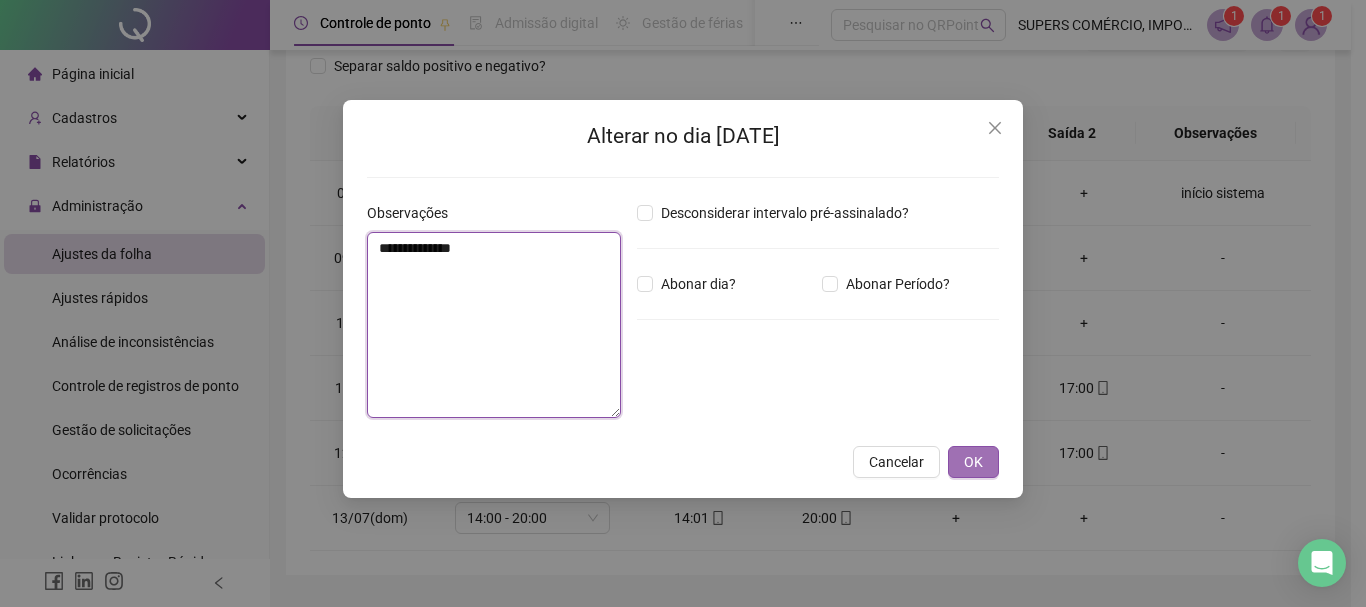 type on "**********" 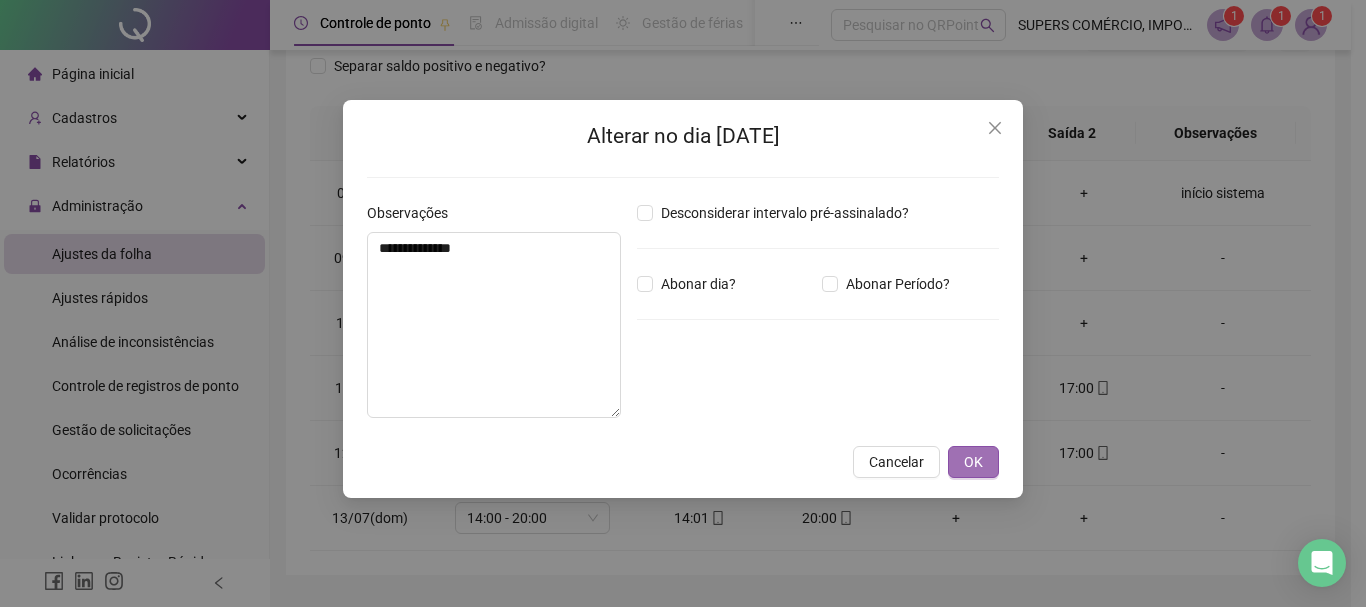 click on "OK" at bounding box center [973, 462] 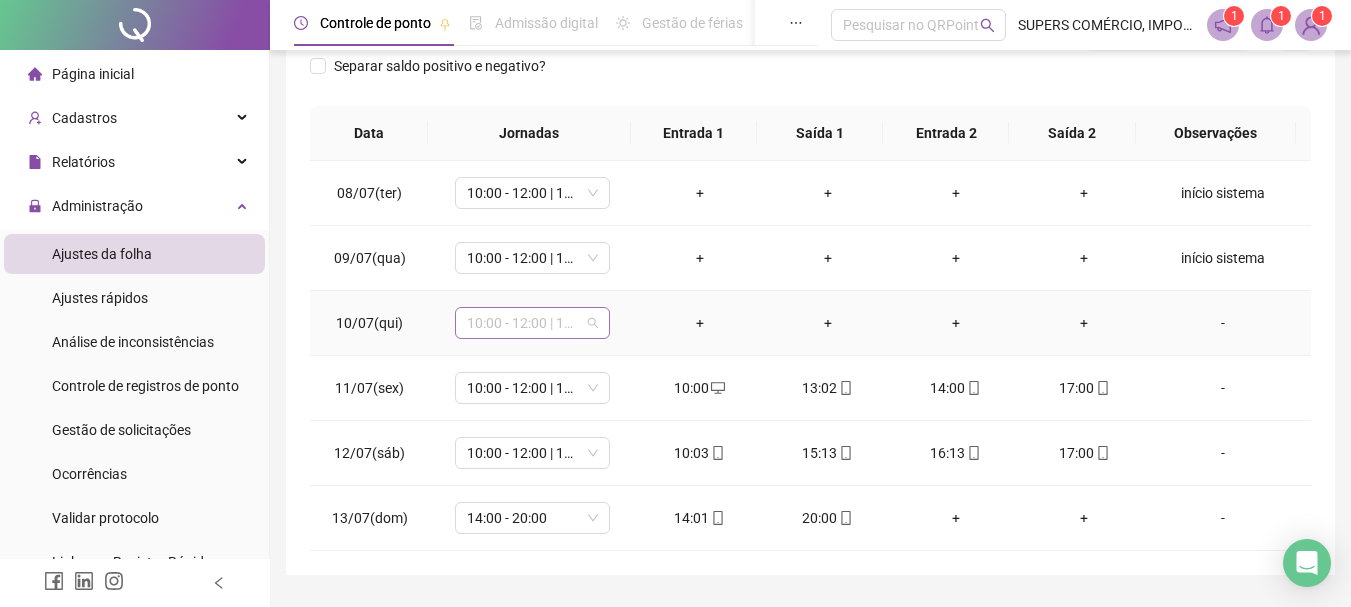 click on "10:00 - 12:00 | 13:00 - 17:00" at bounding box center [532, 323] 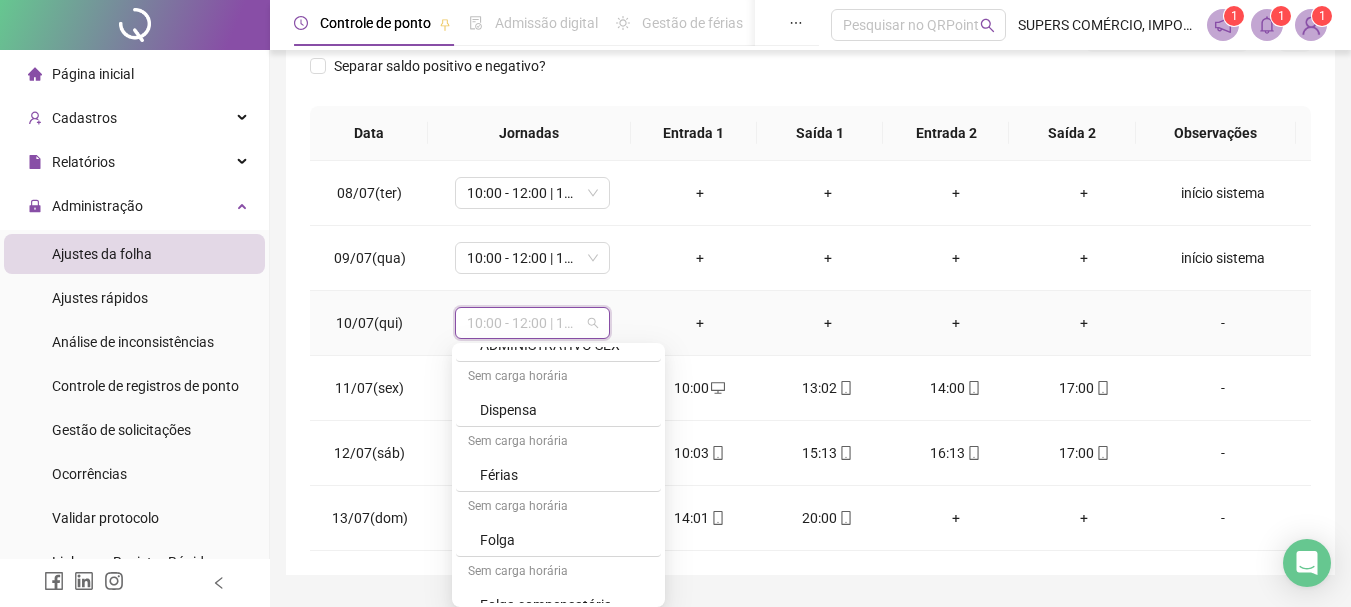 scroll, scrollTop: 800, scrollLeft: 0, axis: vertical 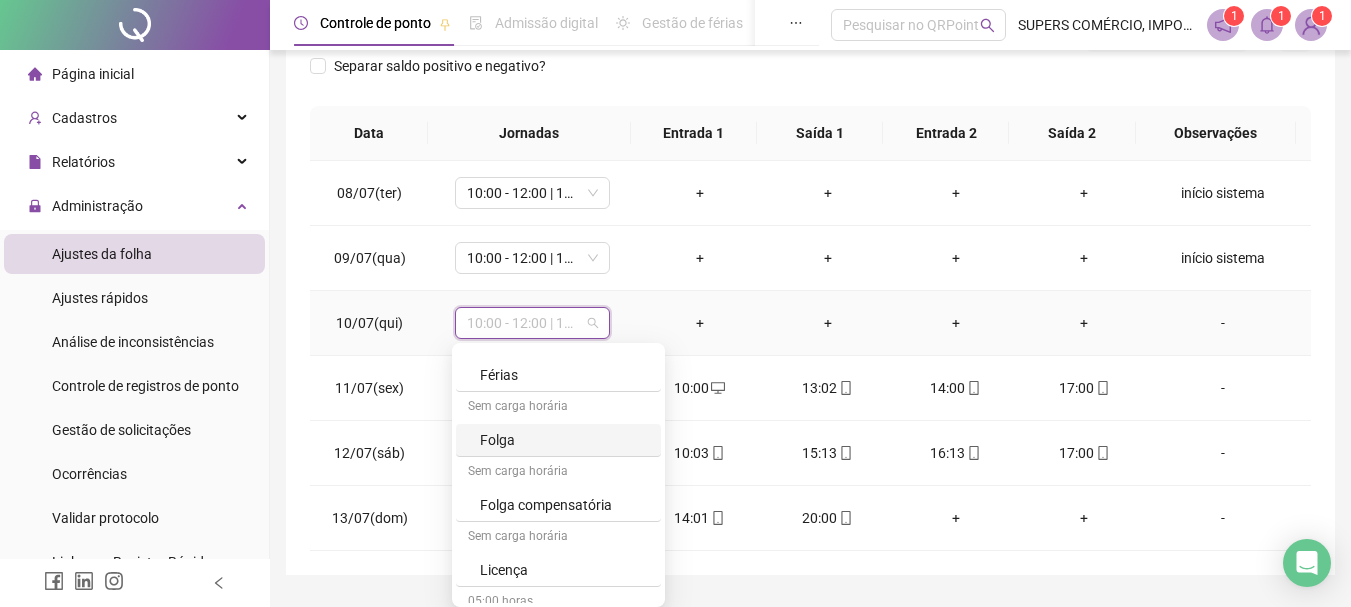click on "Folga" at bounding box center (564, 440) 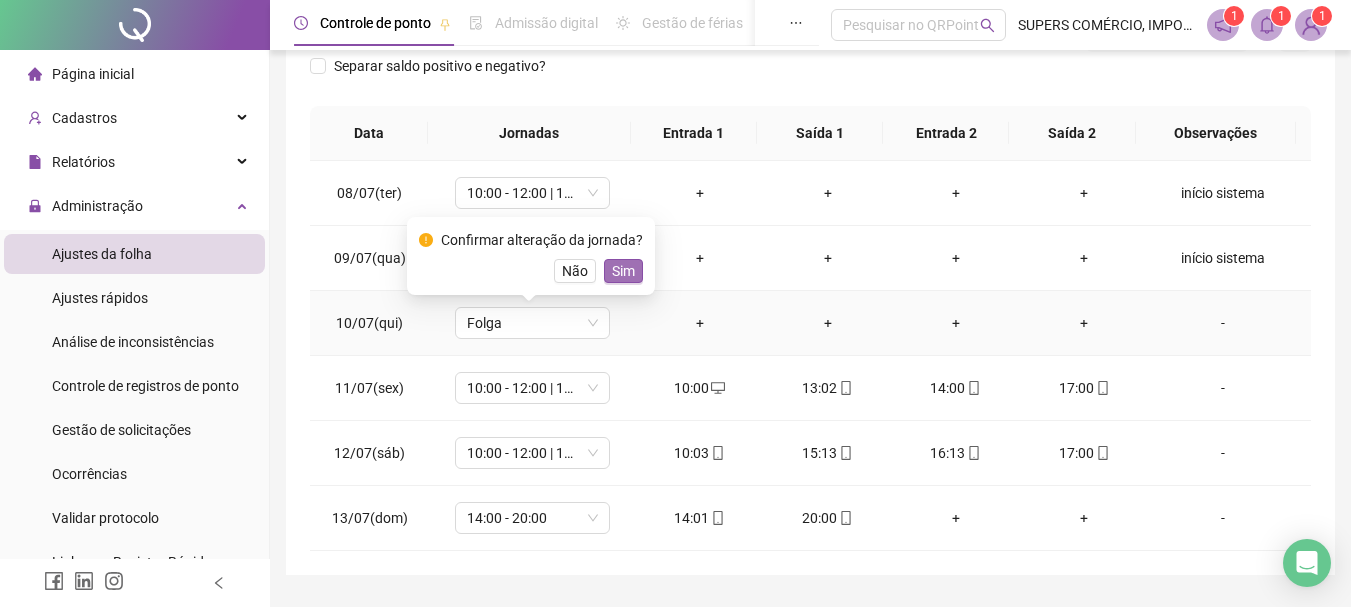 click on "Sim" at bounding box center (623, 271) 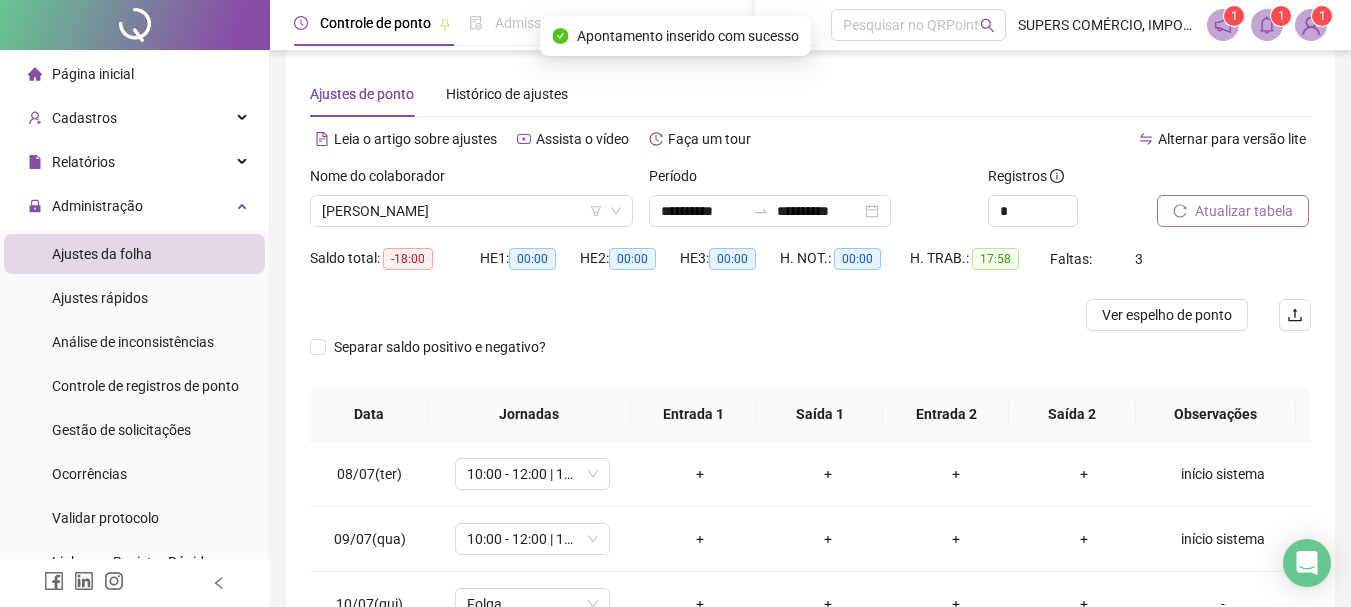 scroll, scrollTop: 0, scrollLeft: 0, axis: both 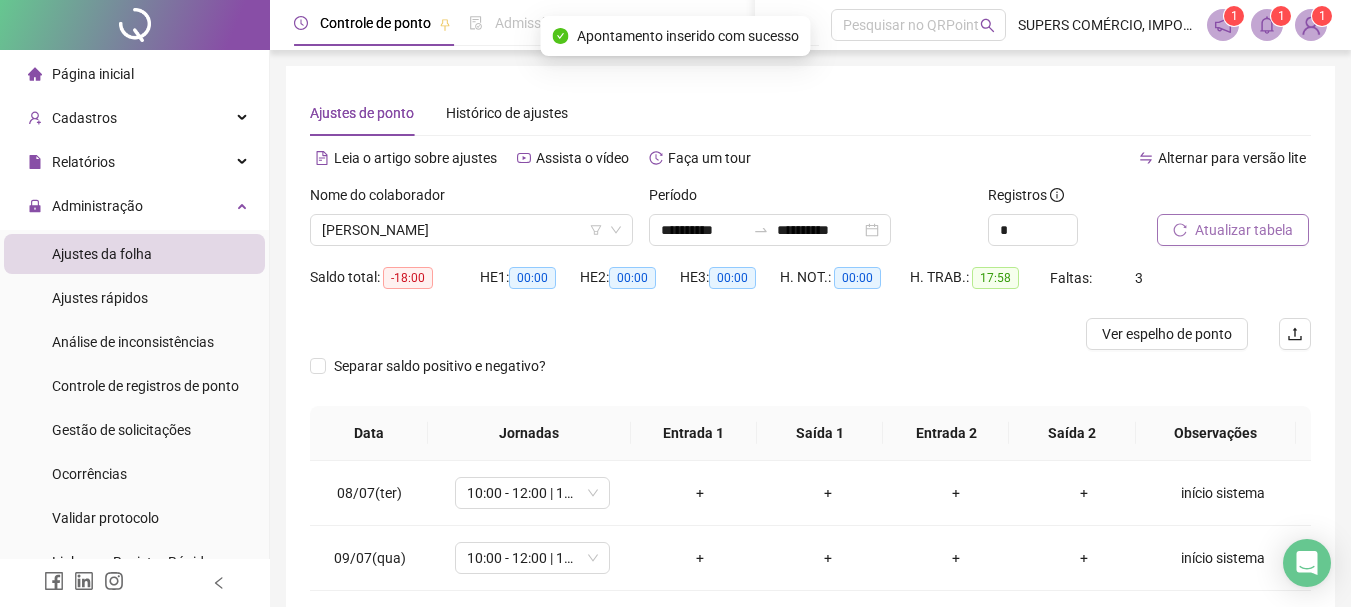 click on "Atualizar tabela" at bounding box center [1244, 230] 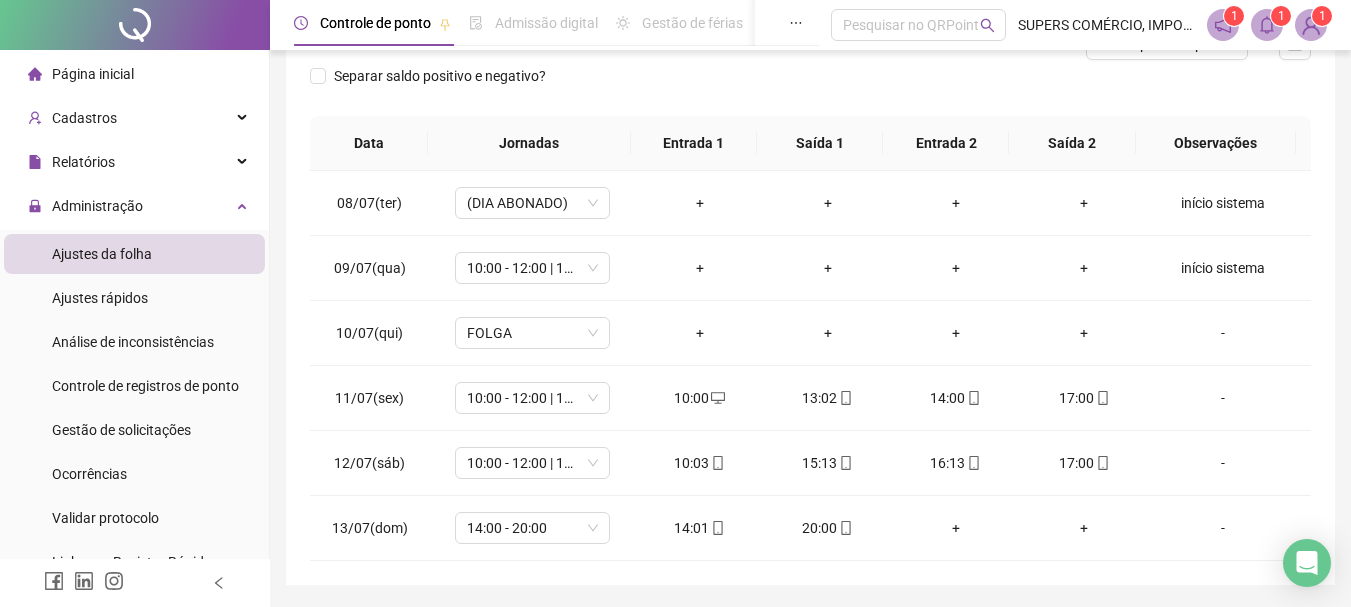 scroll, scrollTop: 254, scrollLeft: 0, axis: vertical 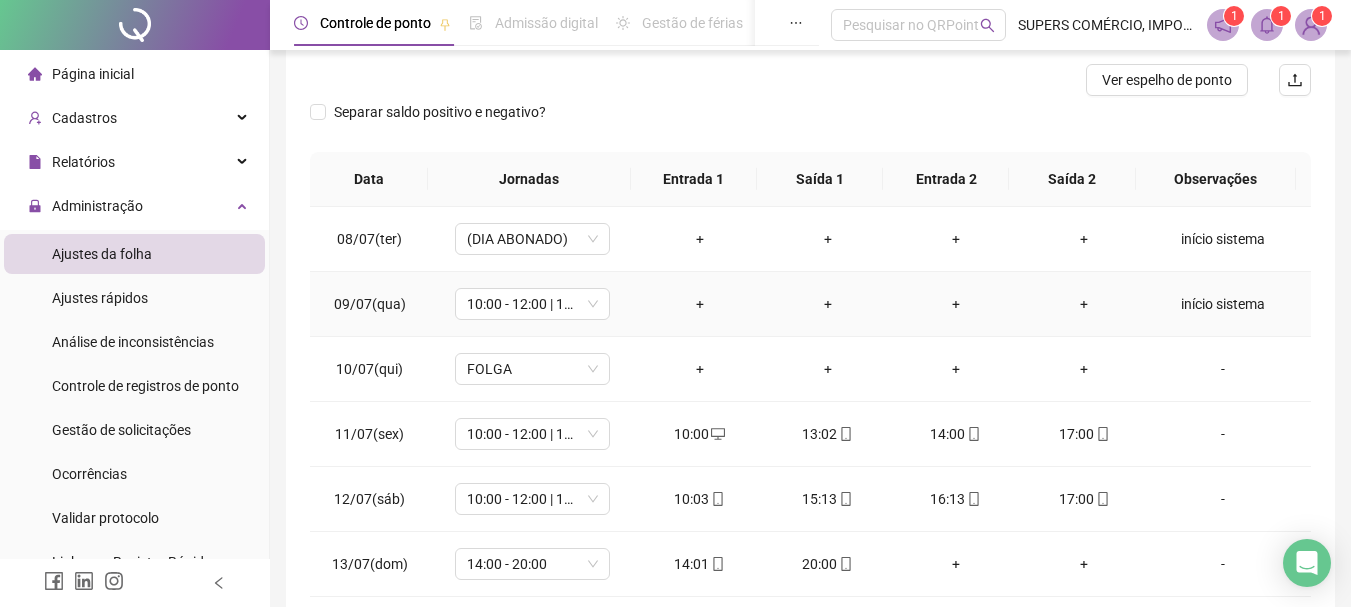 click on "início sistema" at bounding box center [1223, 304] 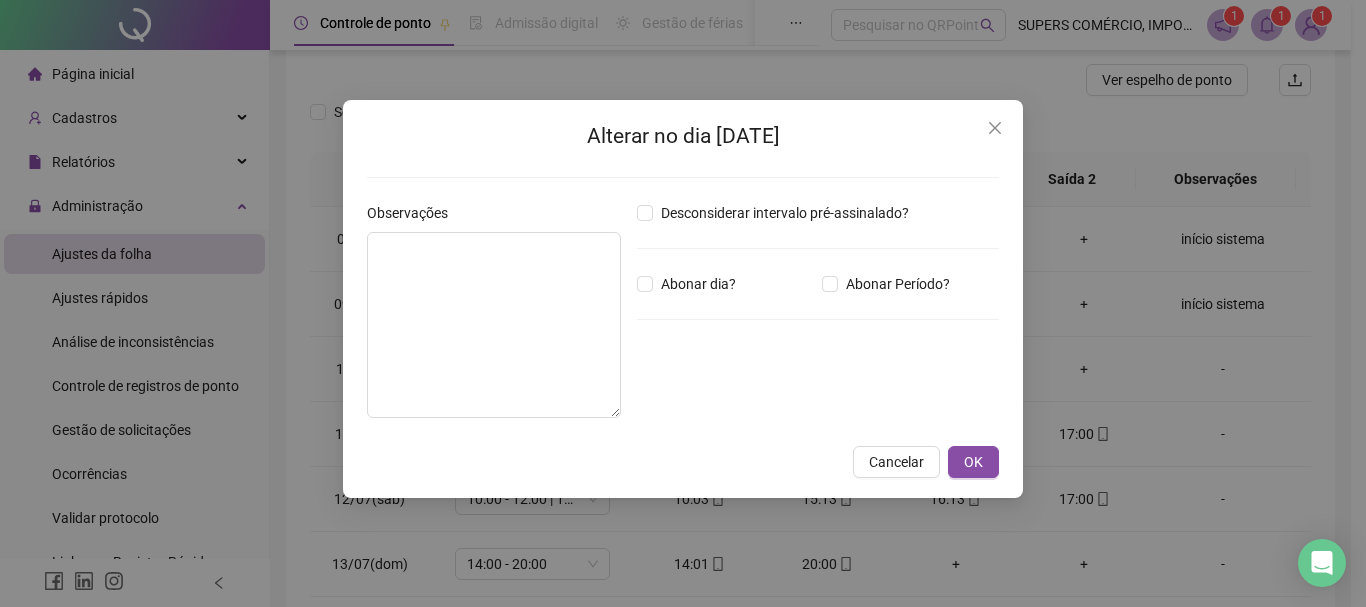 type on "**********" 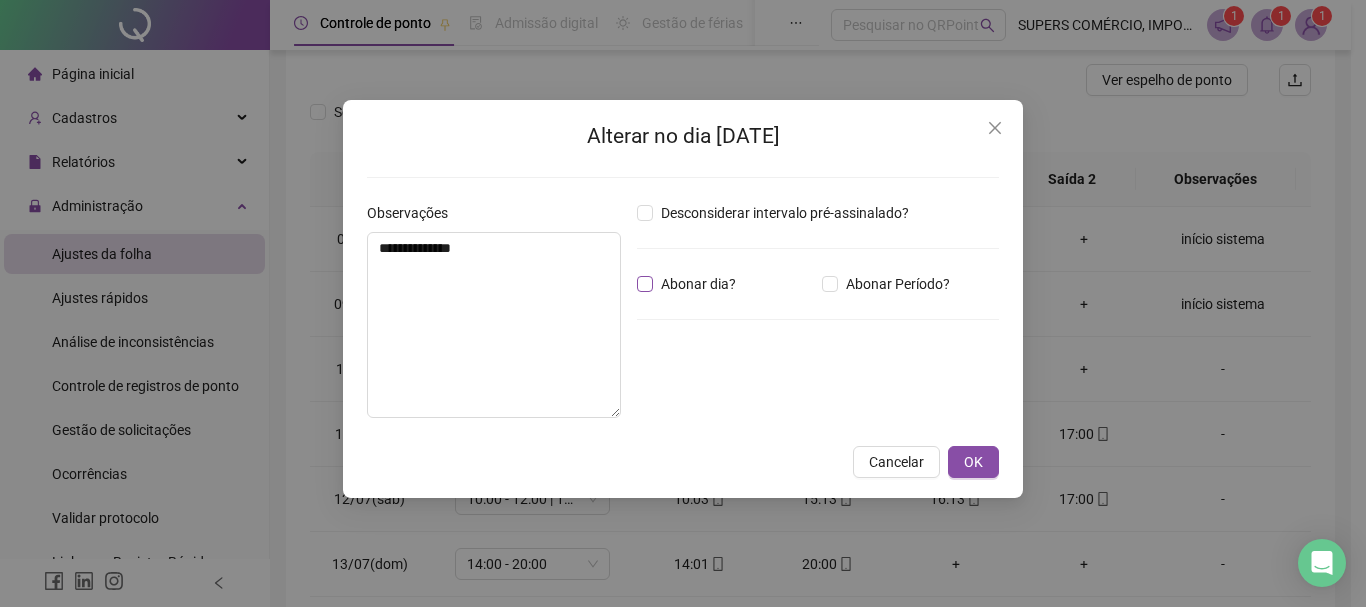 click on "Abonar dia?" at bounding box center (698, 284) 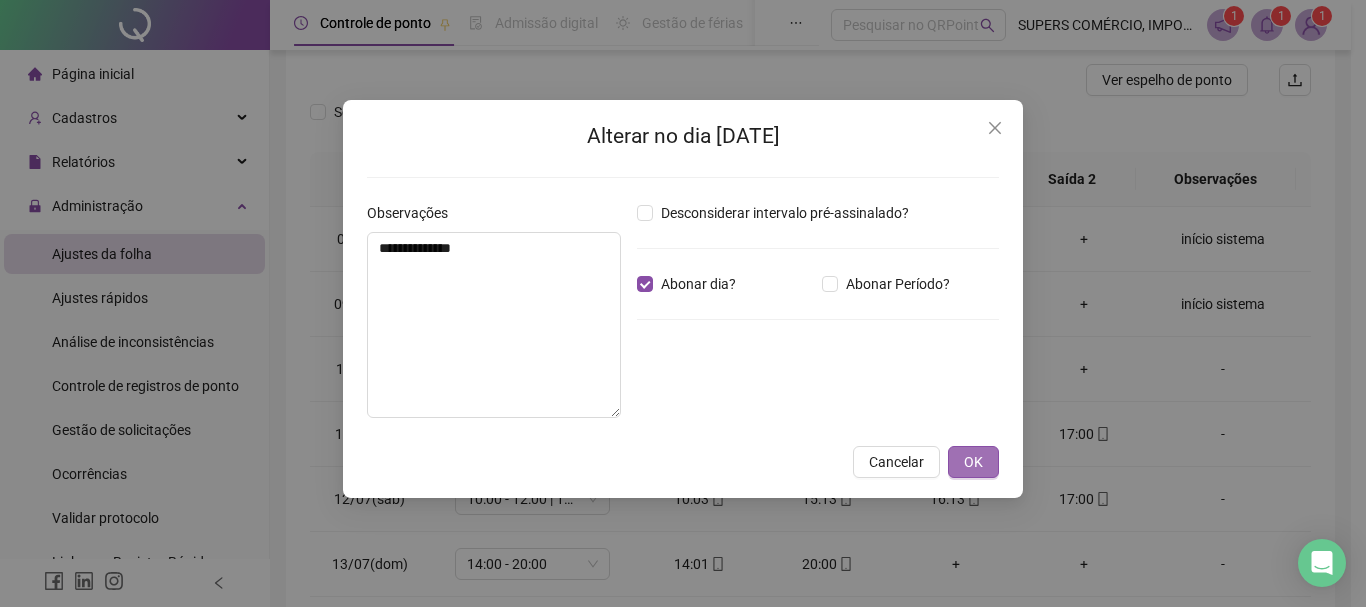 click on "OK" at bounding box center (973, 462) 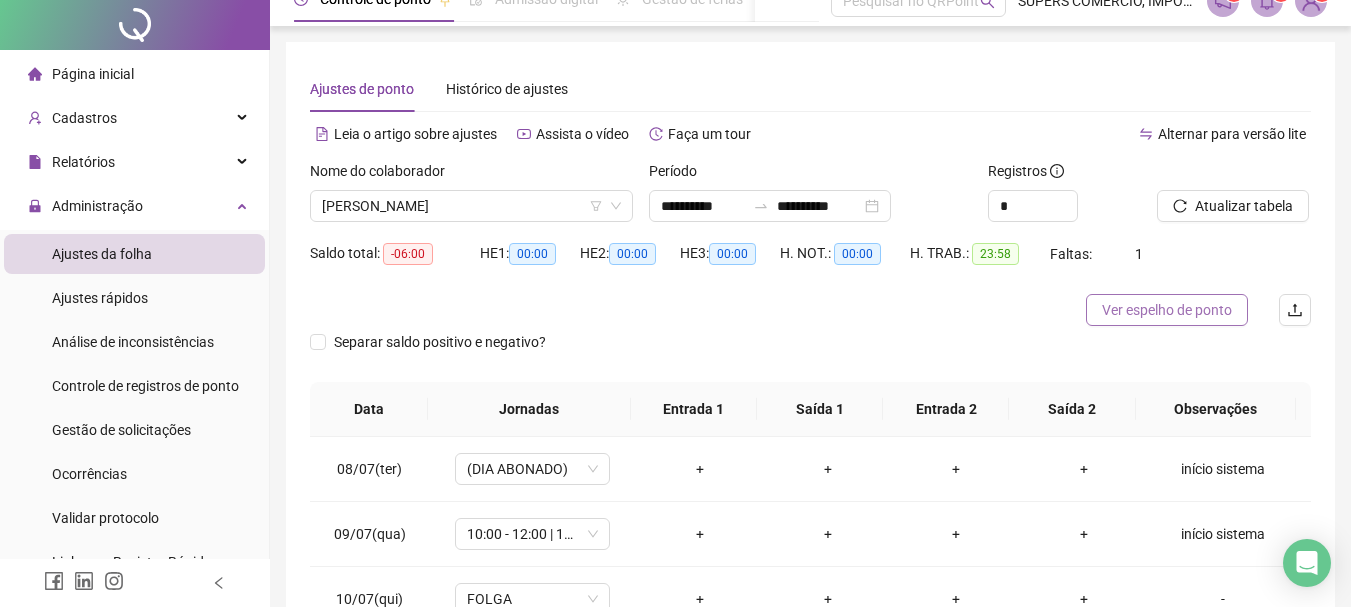 scroll, scrollTop: 0, scrollLeft: 0, axis: both 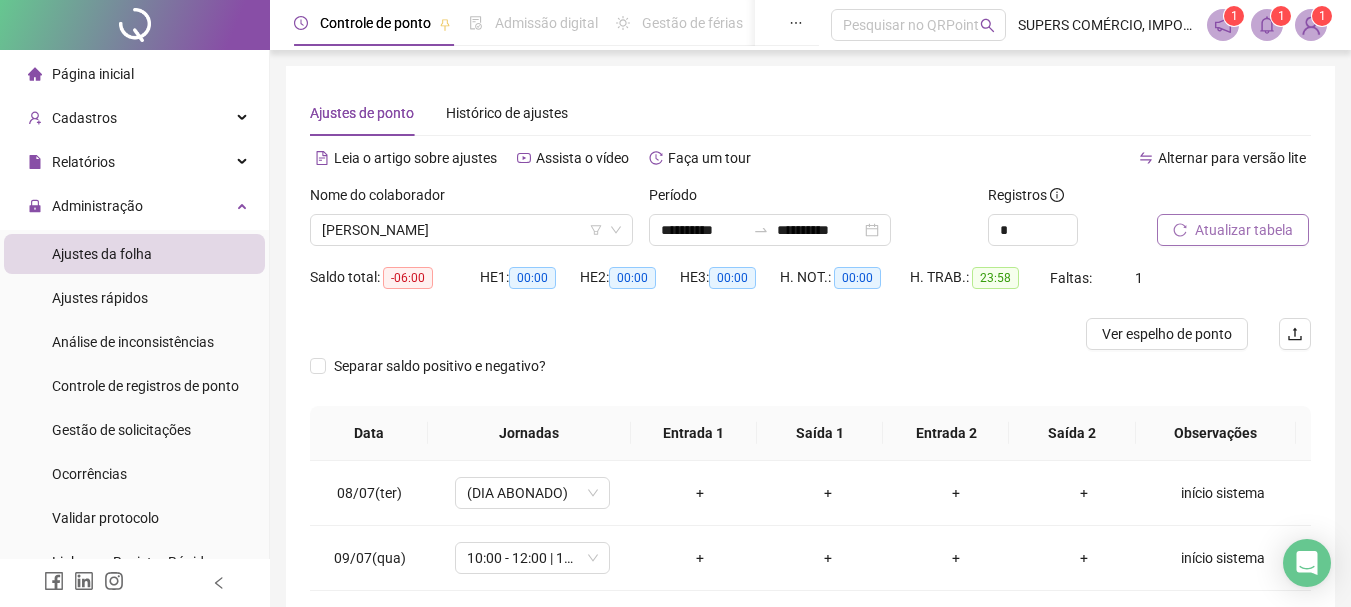 click on "Atualizar tabela" at bounding box center (1244, 230) 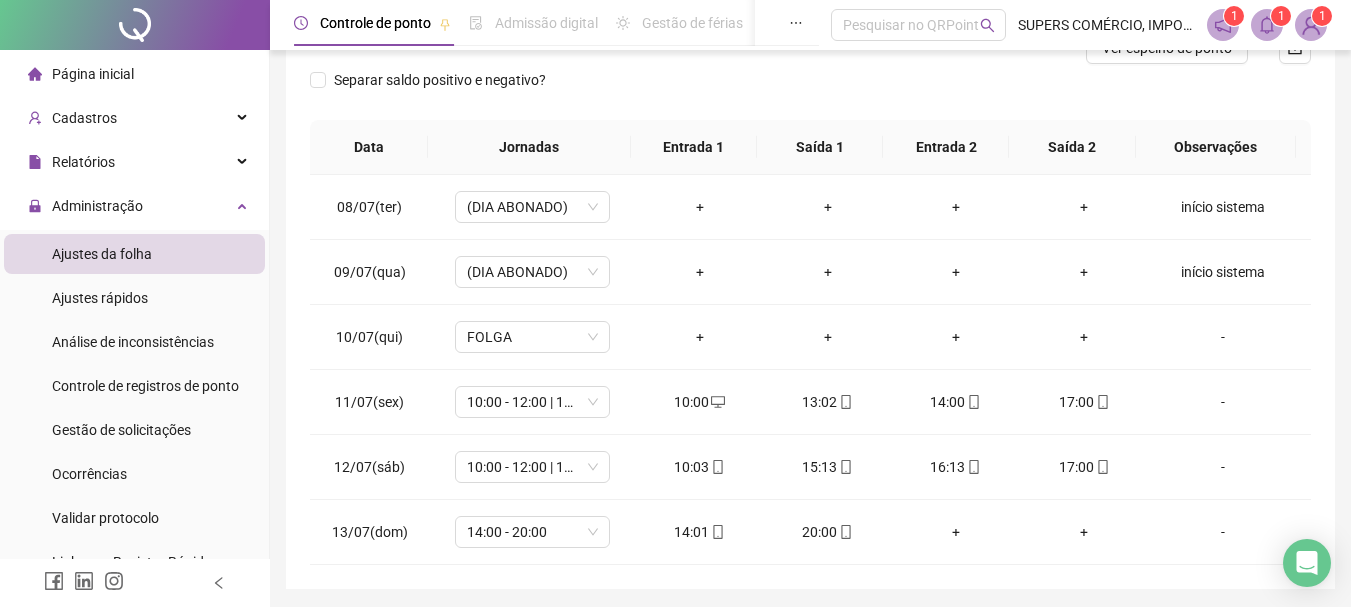 scroll, scrollTop: 354, scrollLeft: 0, axis: vertical 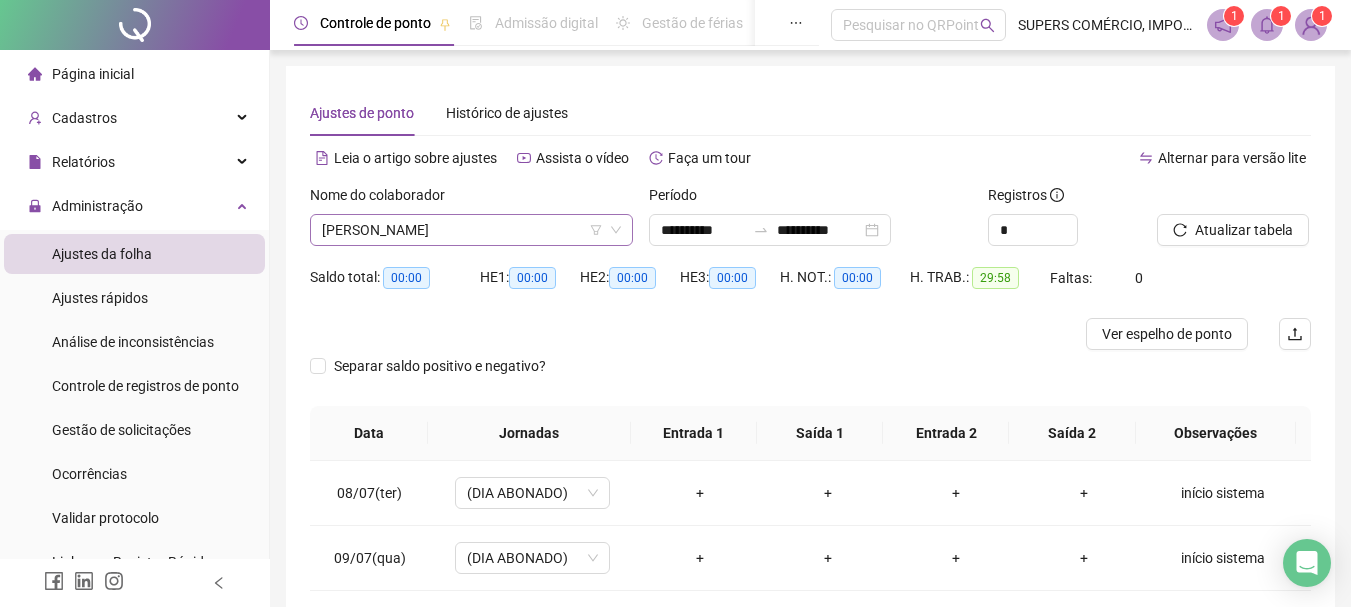 click on "[PERSON_NAME]" at bounding box center [471, 230] 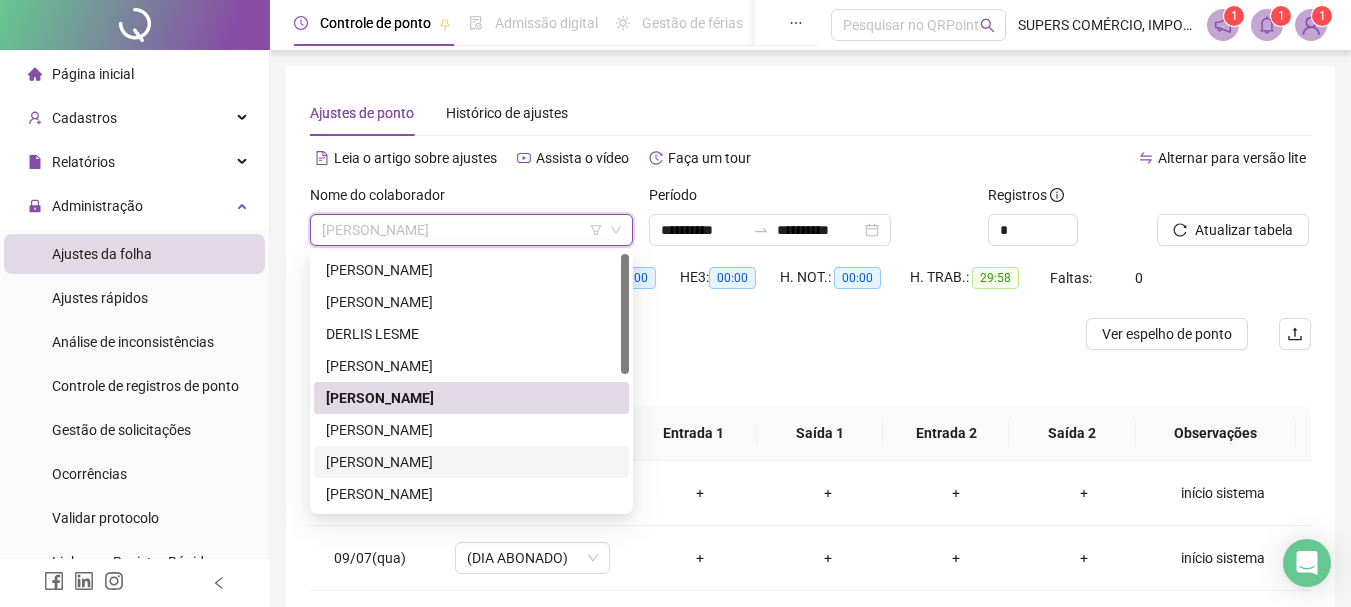 click on "[PERSON_NAME]" at bounding box center (471, 462) 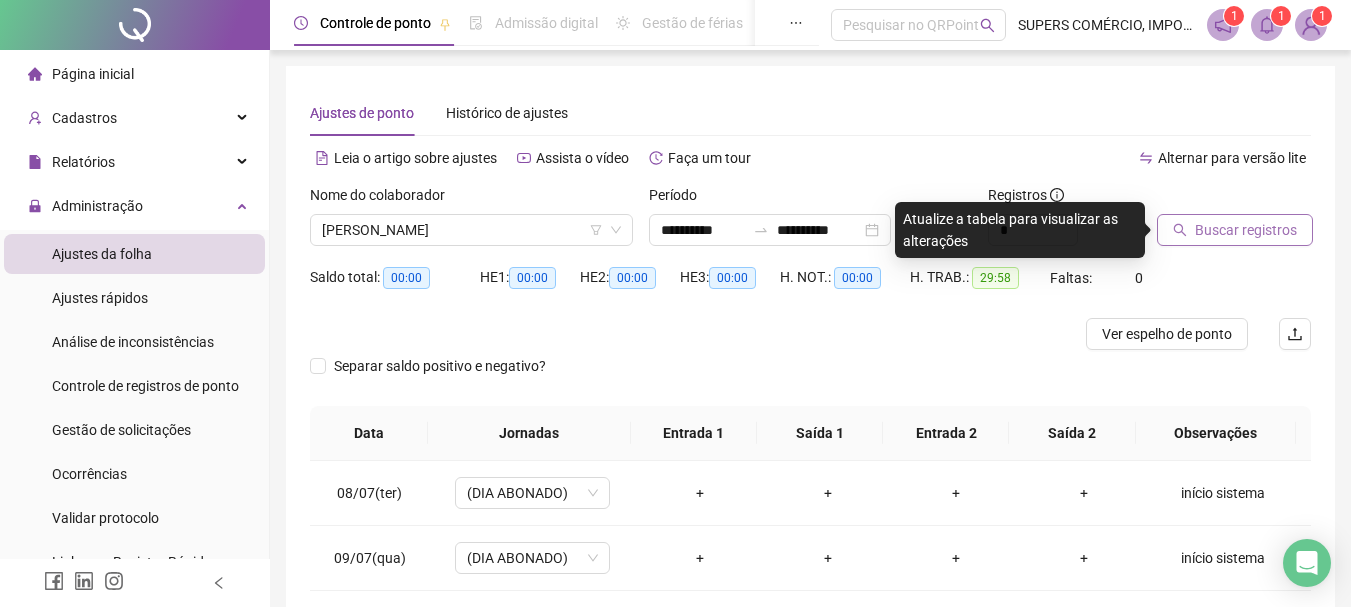 click on "Buscar registros" at bounding box center [1246, 230] 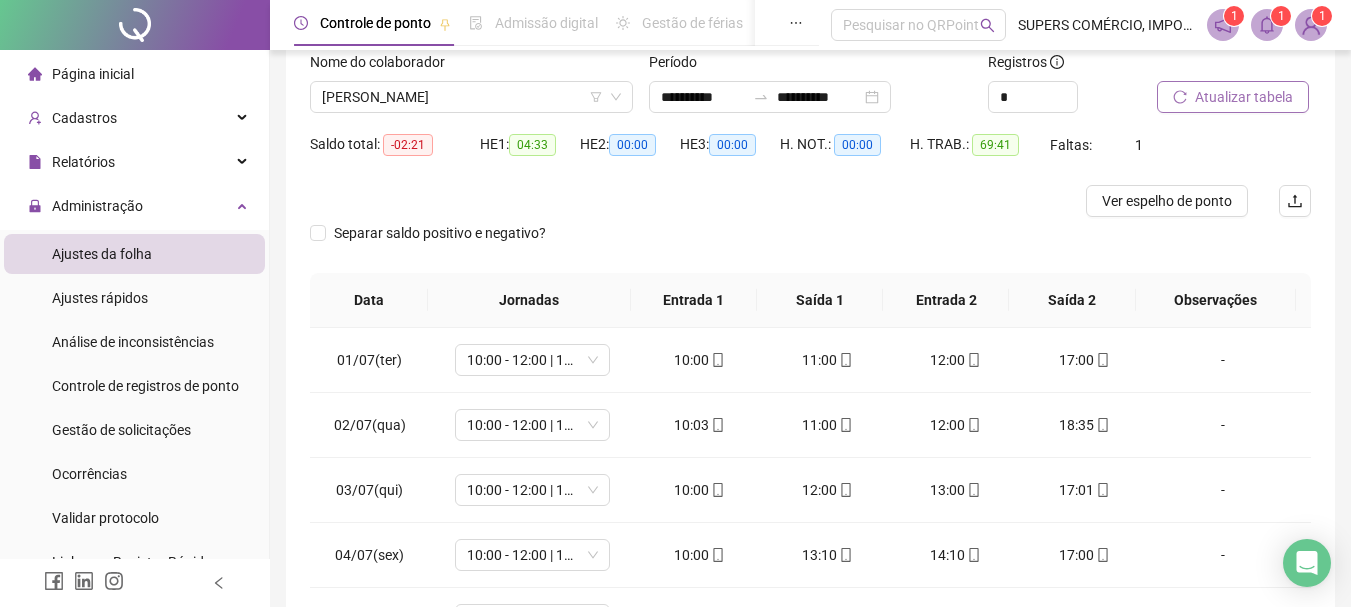 scroll, scrollTop: 391, scrollLeft: 0, axis: vertical 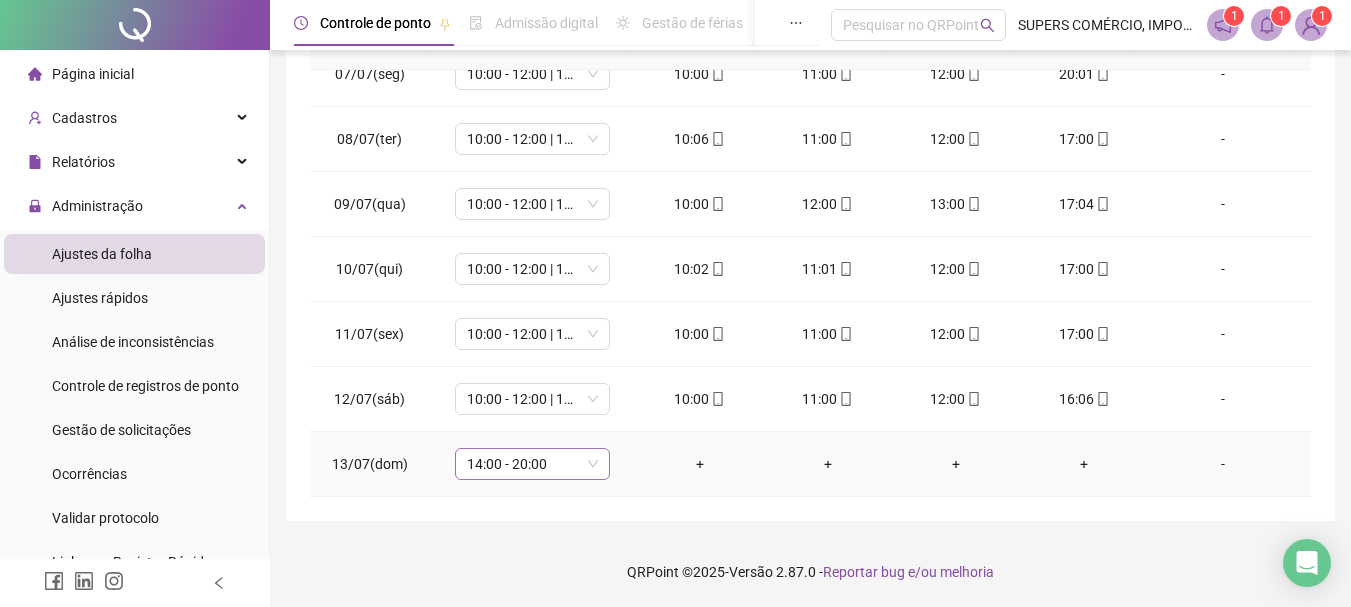 click on "14:00 - 20:00" at bounding box center [532, 464] 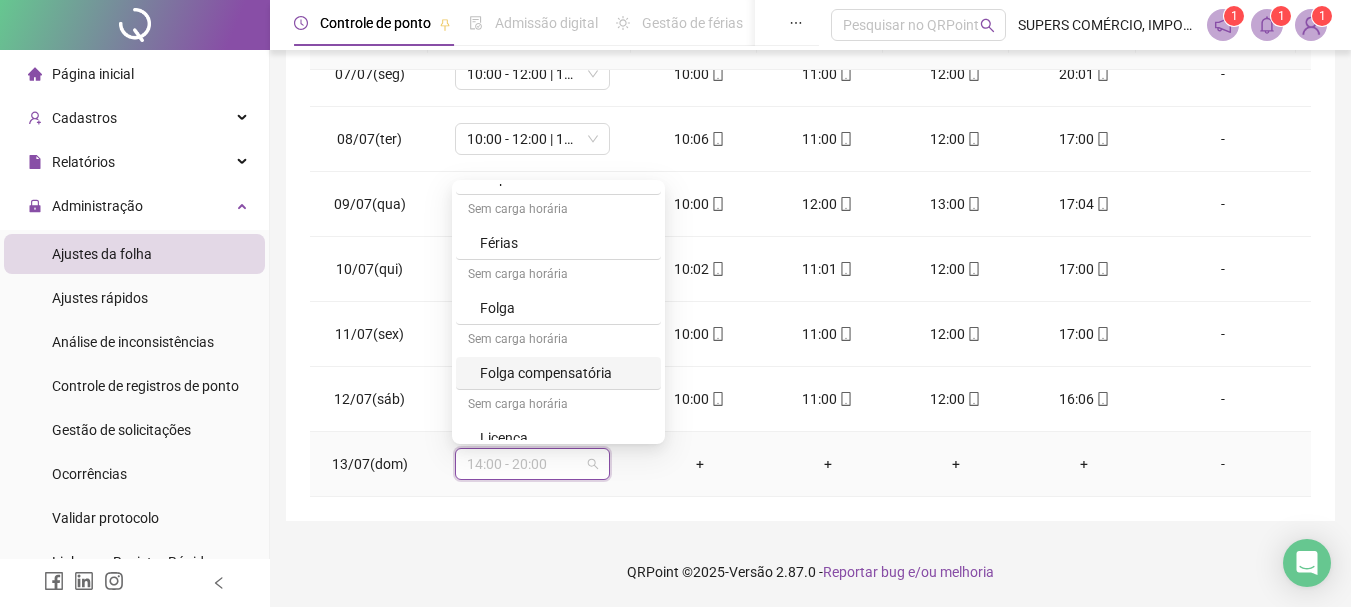 scroll, scrollTop: 800, scrollLeft: 0, axis: vertical 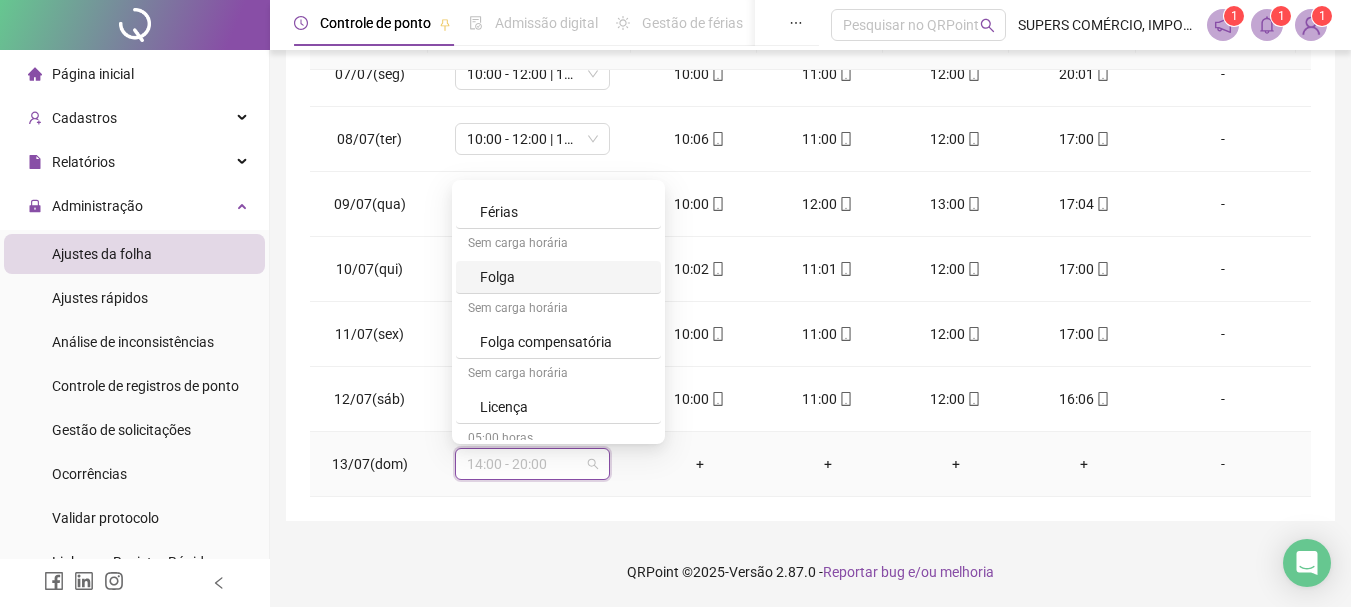 click on "Folga" at bounding box center (564, 277) 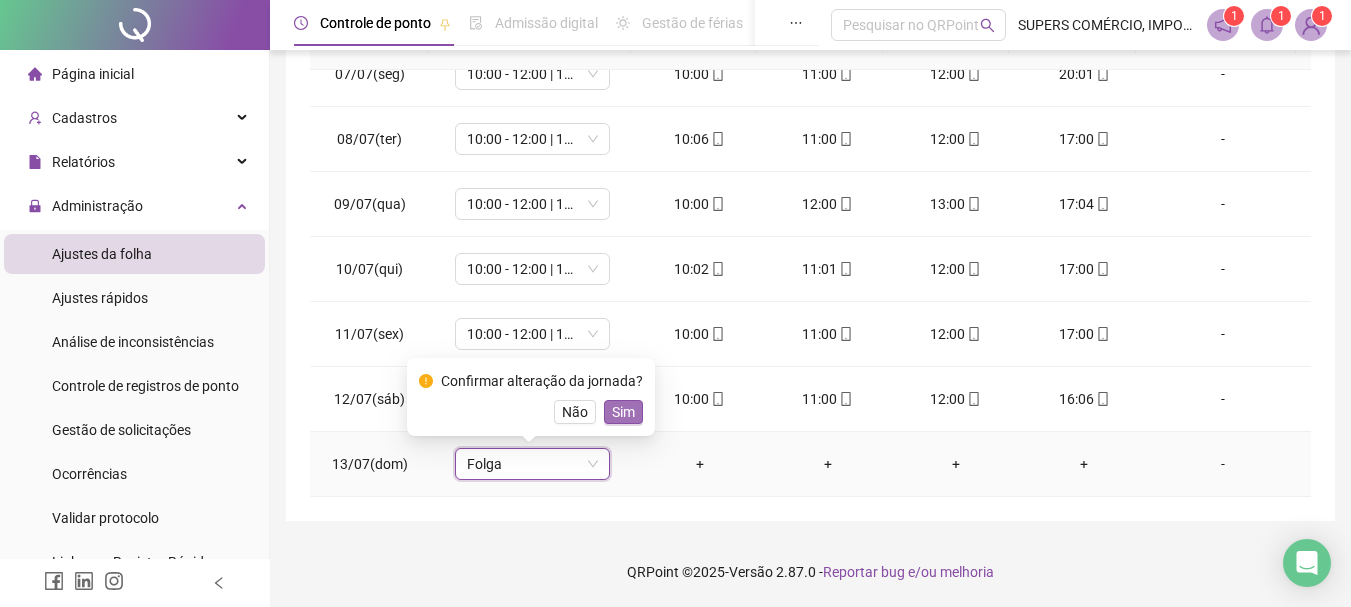 click on "Sim" at bounding box center (623, 412) 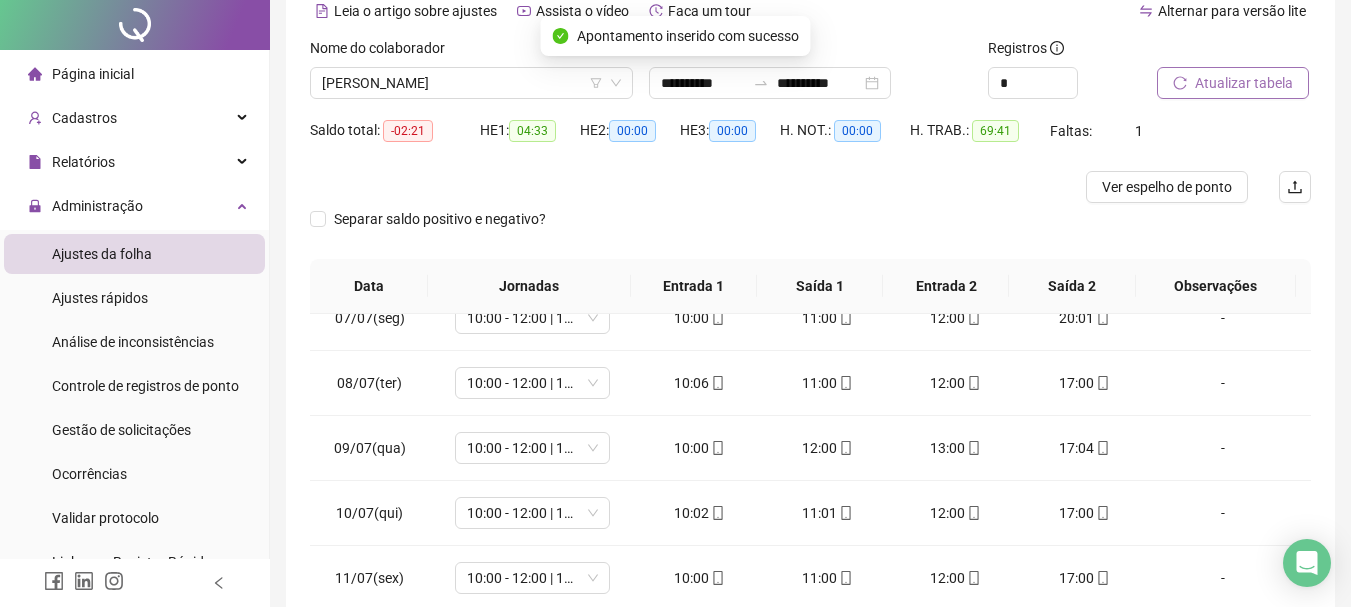 scroll, scrollTop: 0, scrollLeft: 0, axis: both 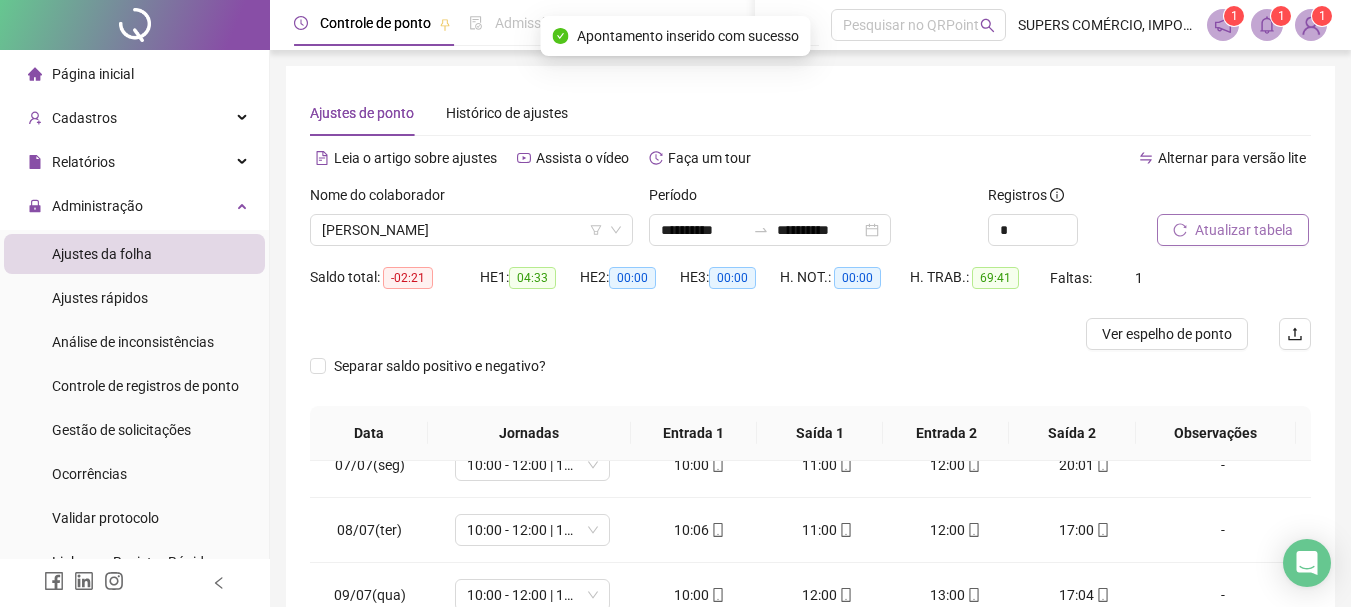 click on "Atualizar tabela" at bounding box center (1244, 230) 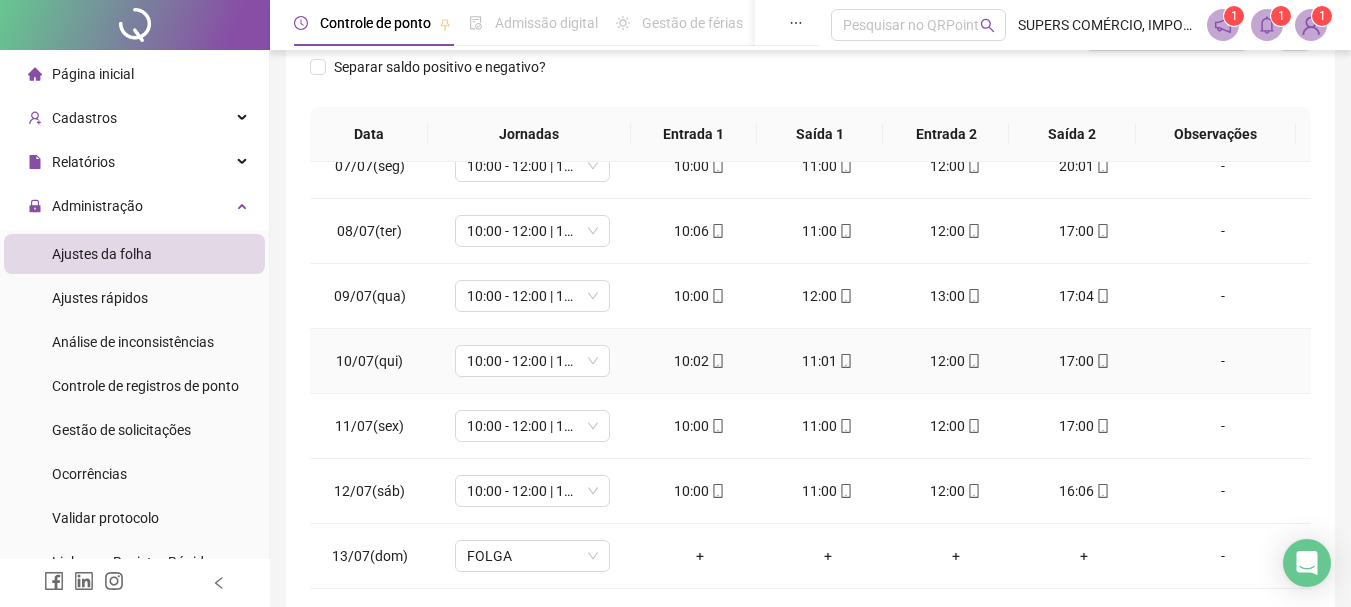 scroll, scrollTop: 391, scrollLeft: 0, axis: vertical 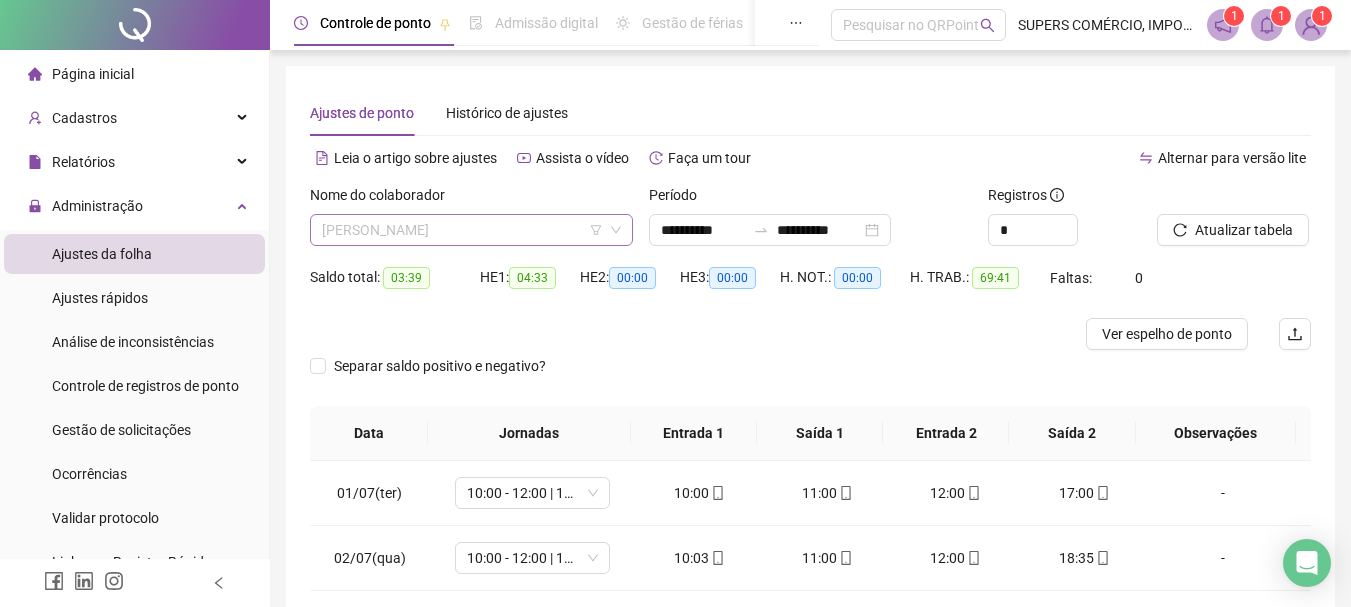 click on "[PERSON_NAME]" at bounding box center (471, 230) 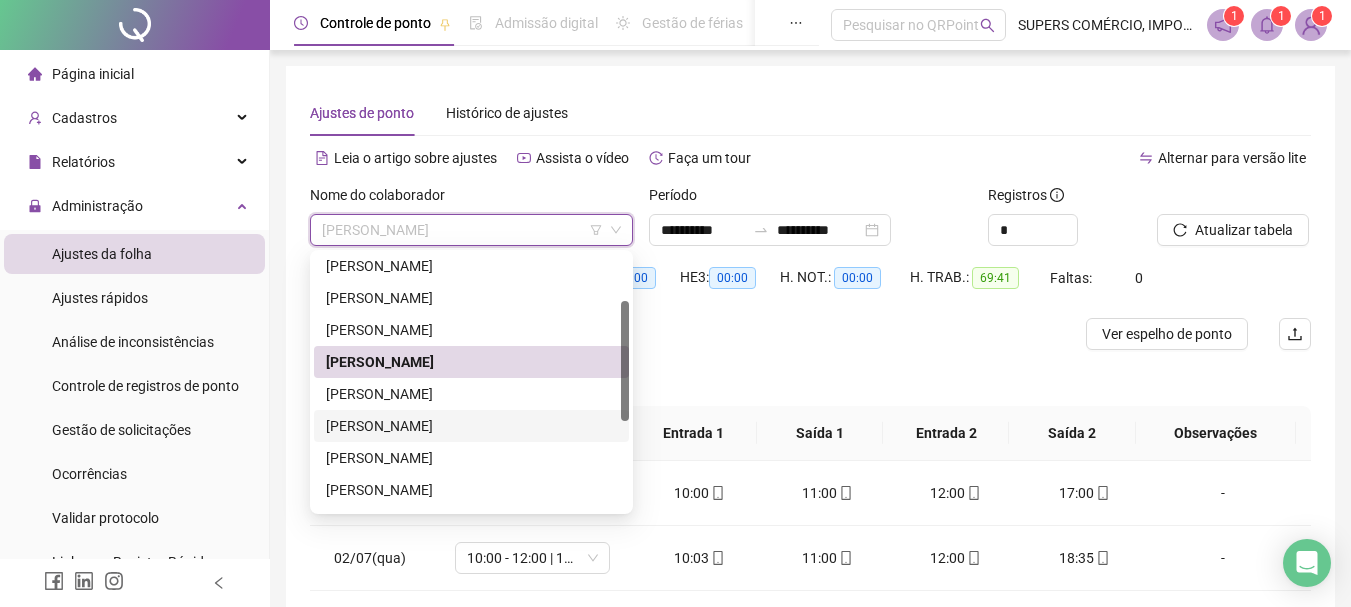 scroll, scrollTop: 200, scrollLeft: 0, axis: vertical 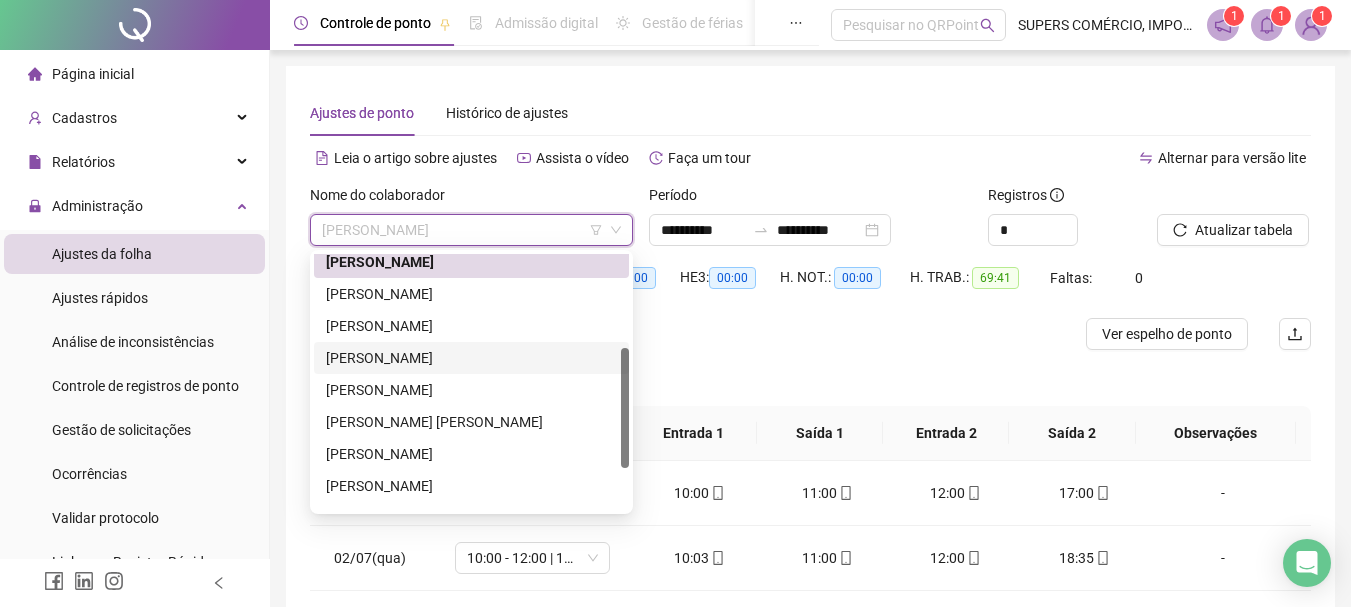 click on "[PERSON_NAME]" at bounding box center [471, 358] 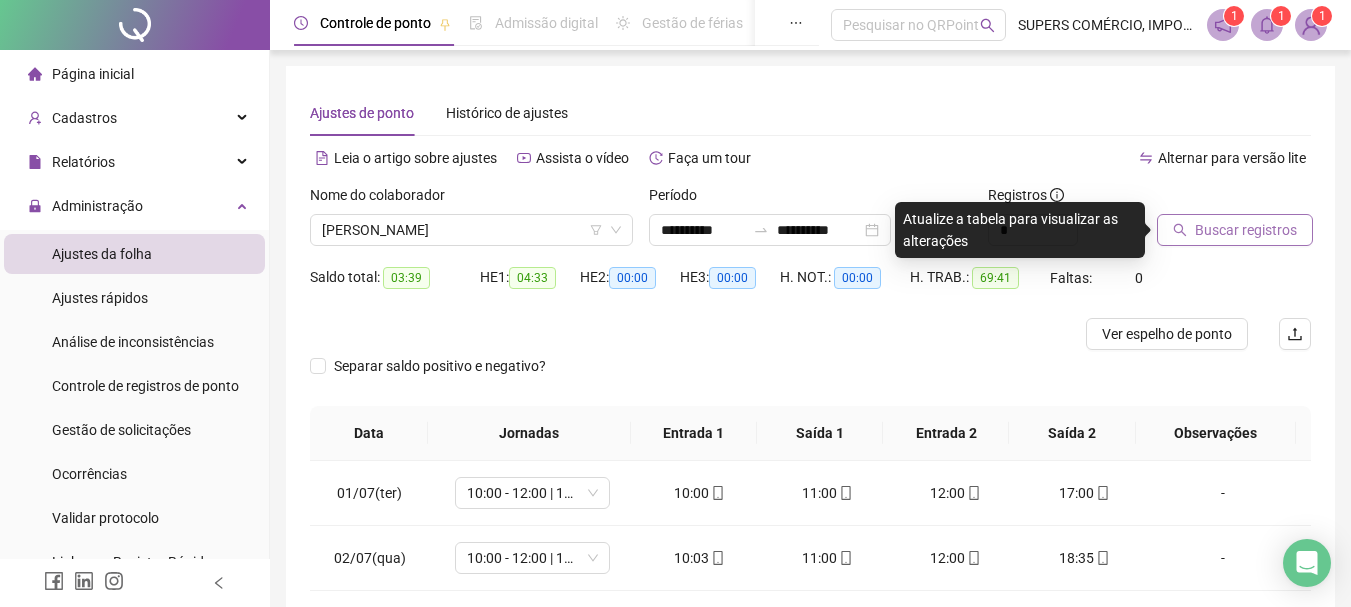 click on "Buscar registros" at bounding box center (1246, 230) 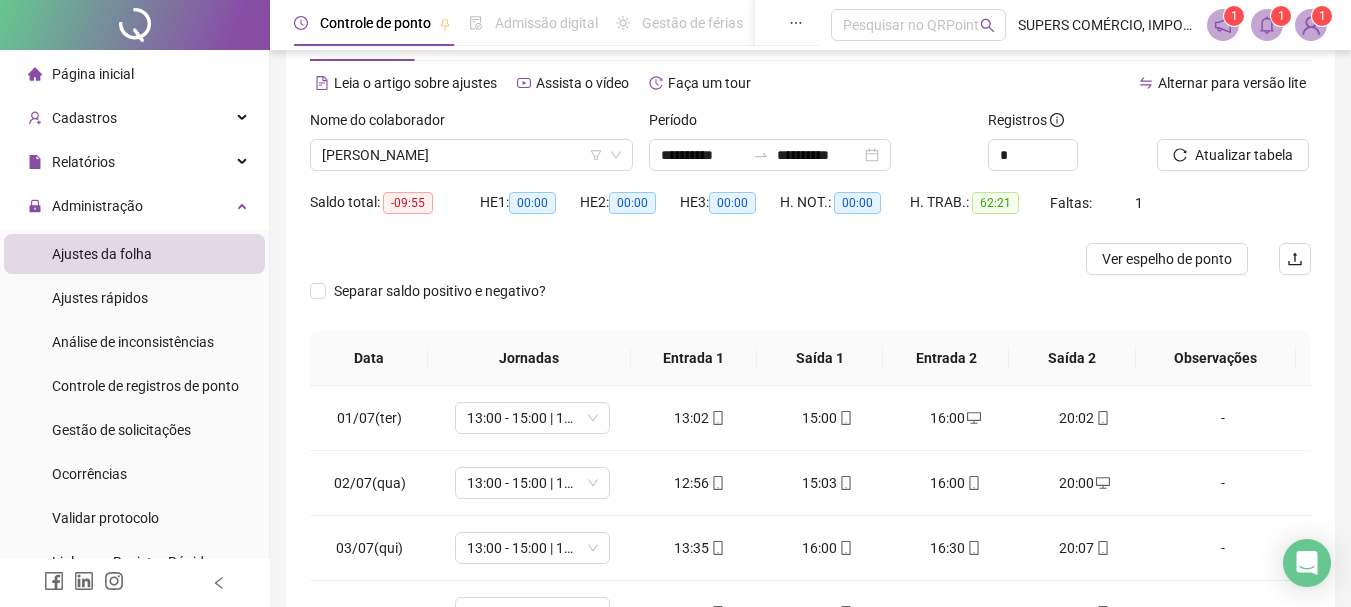 scroll, scrollTop: 391, scrollLeft: 0, axis: vertical 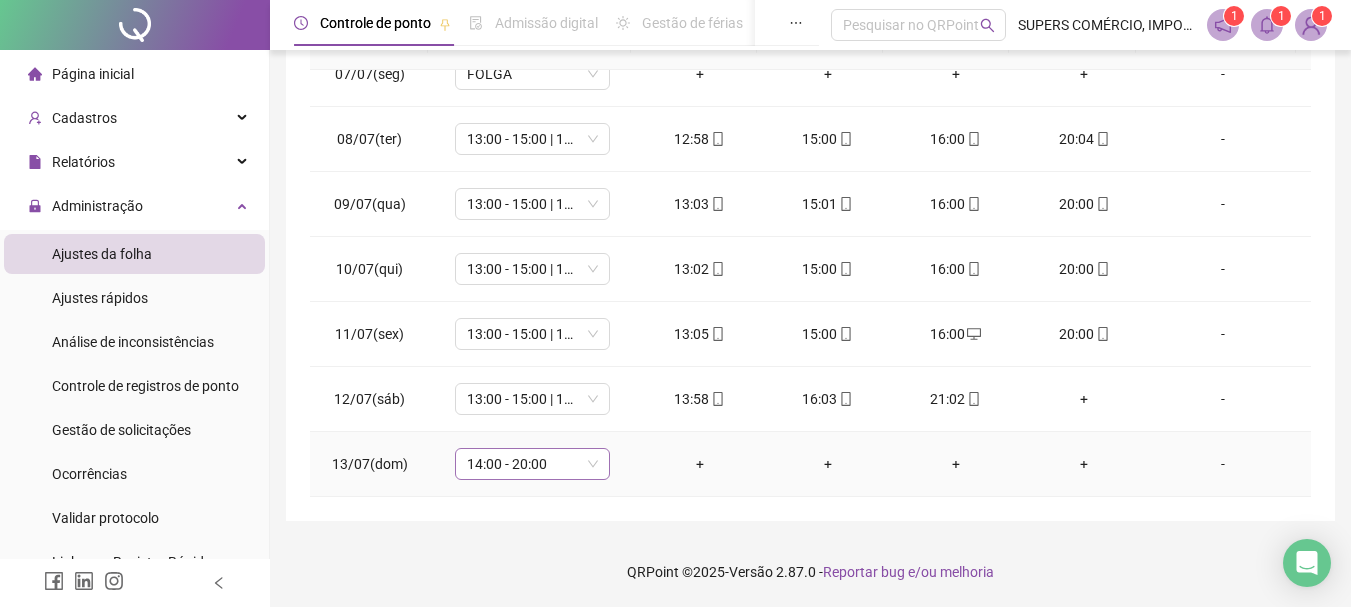 click on "14:00 - 20:00" at bounding box center [532, 464] 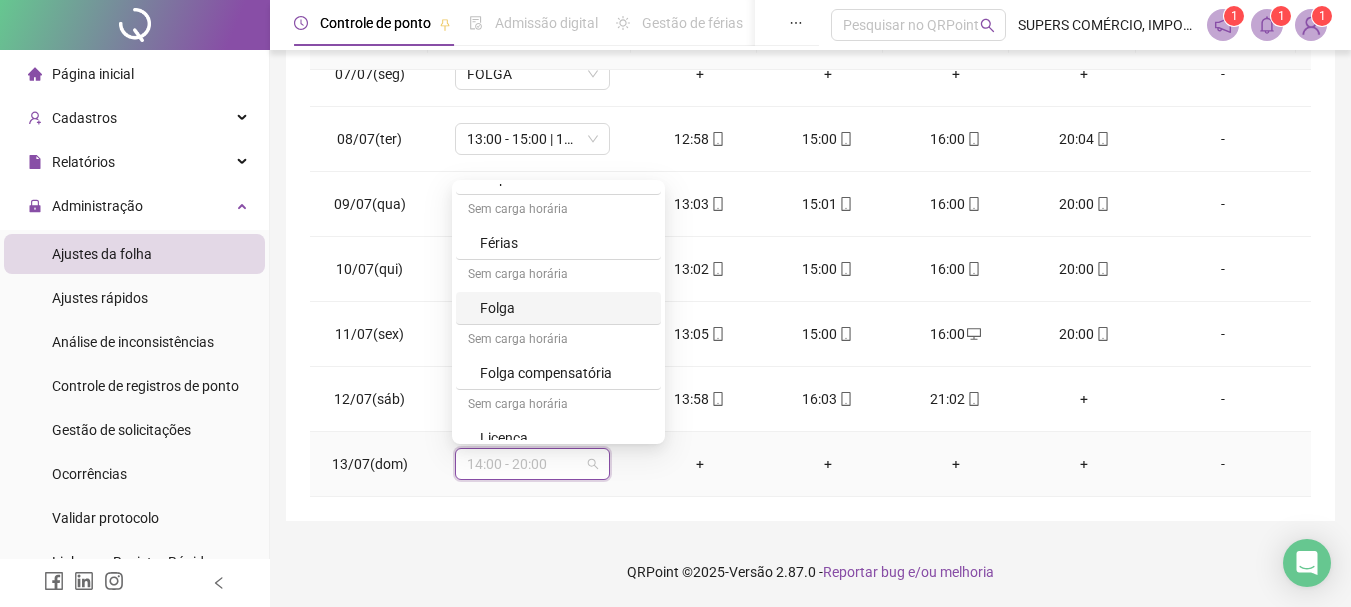 scroll, scrollTop: 800, scrollLeft: 0, axis: vertical 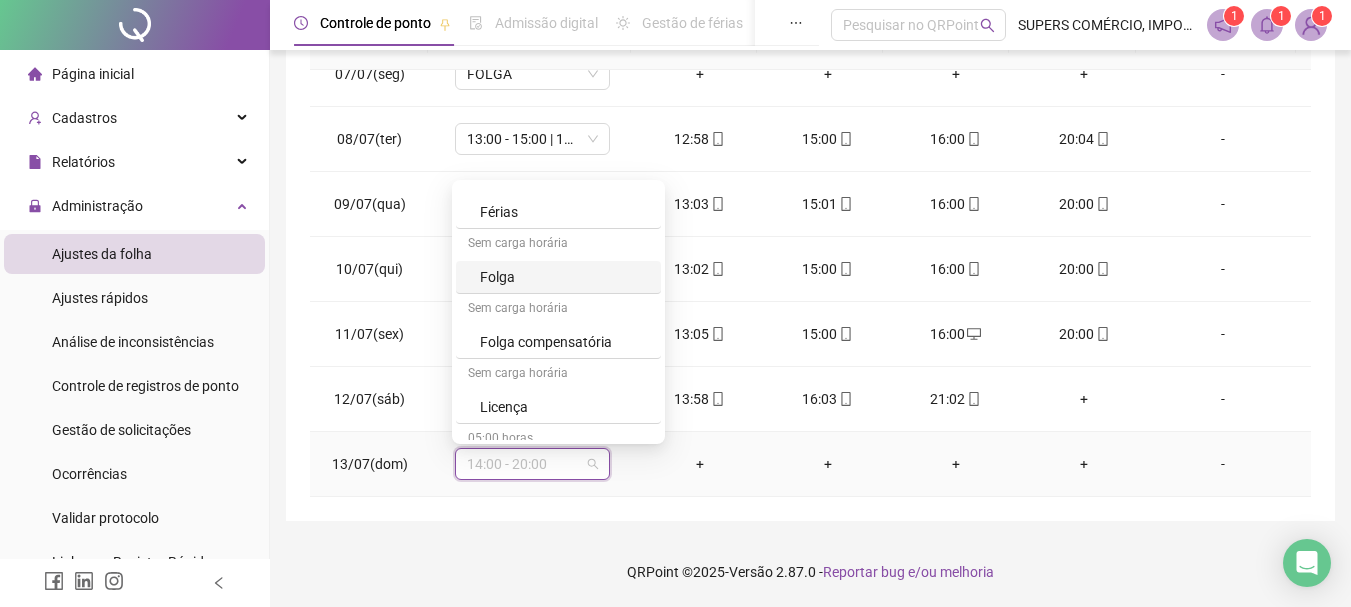 click on "Folga" at bounding box center (564, 277) 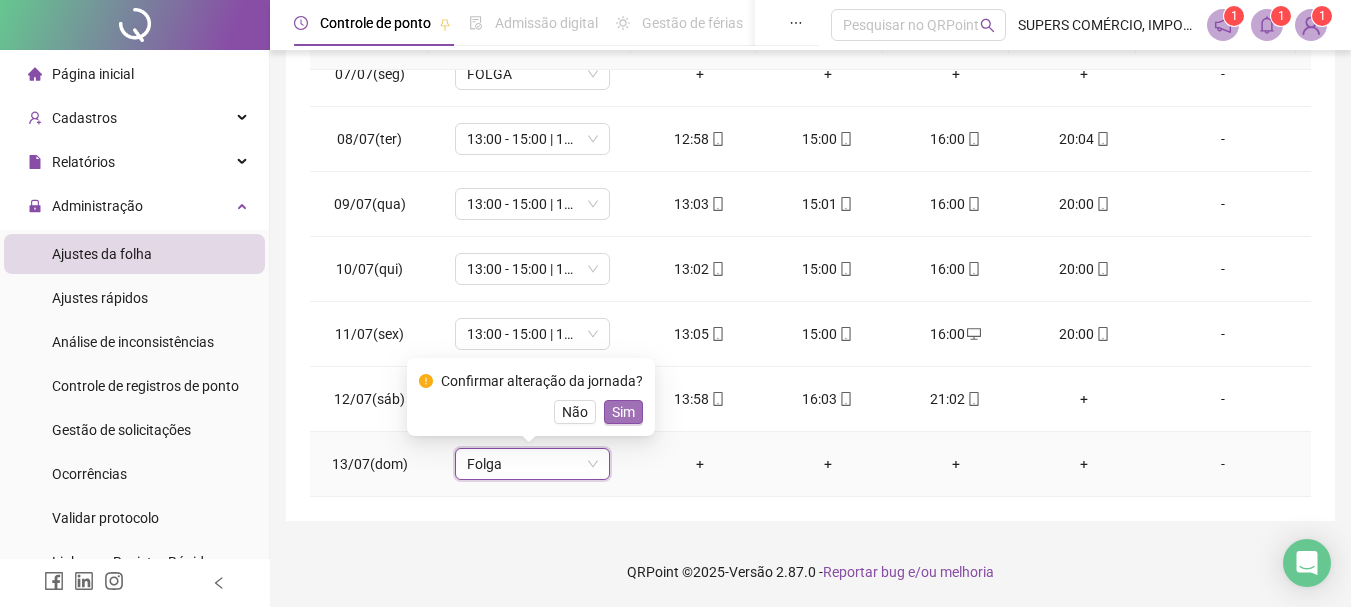 click on "Sim" at bounding box center (623, 412) 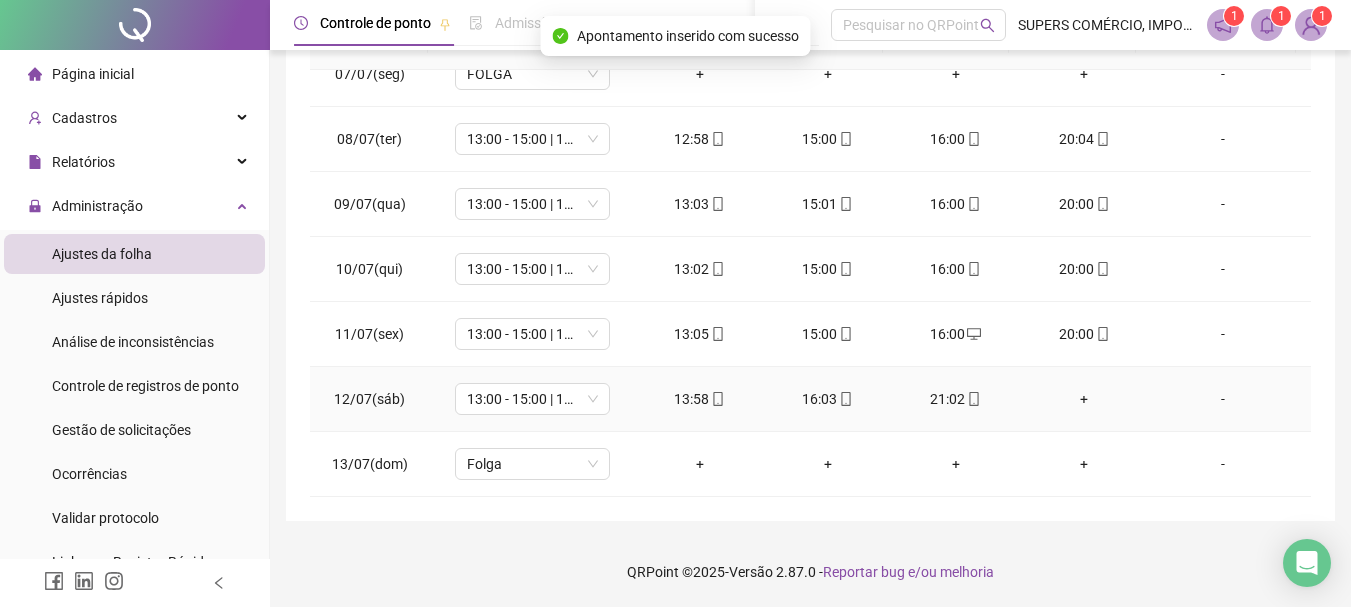 click on "+" at bounding box center [1084, 399] 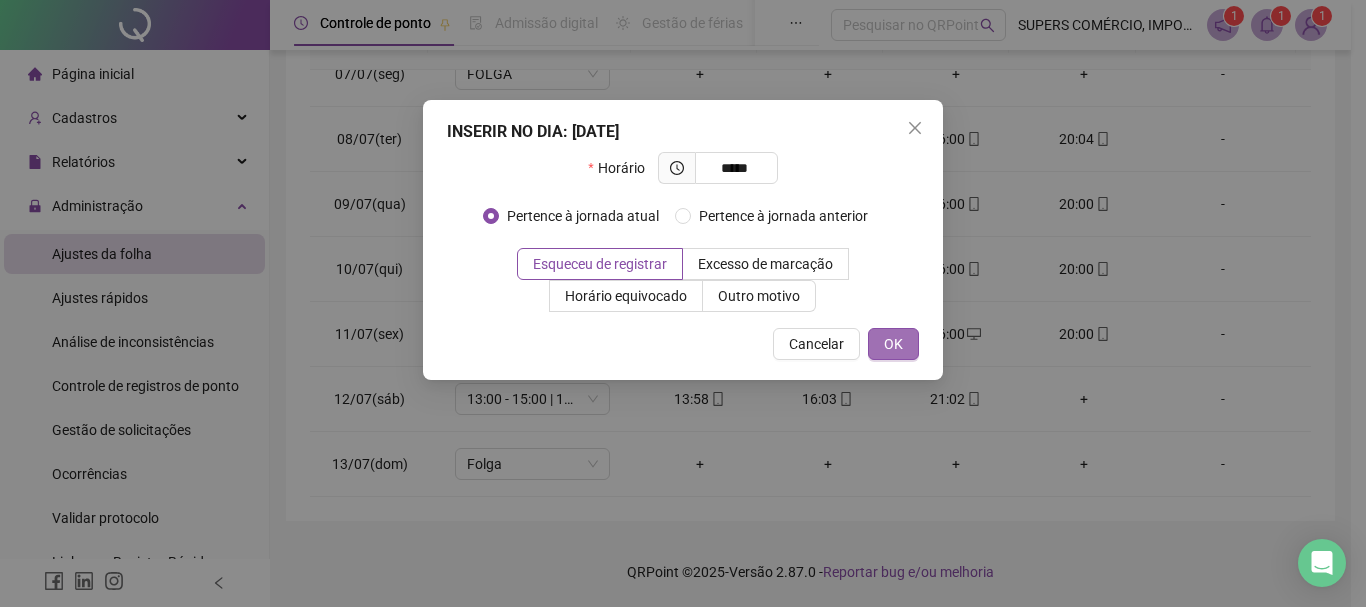 type on "*****" 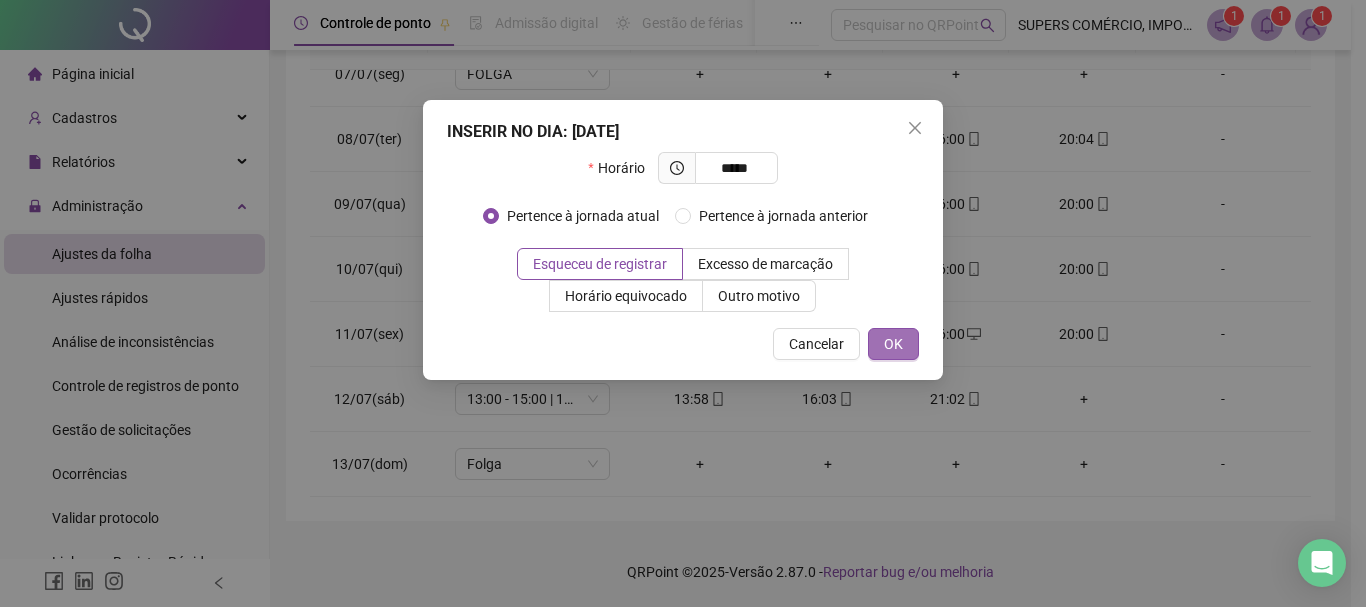 click on "OK" at bounding box center [893, 344] 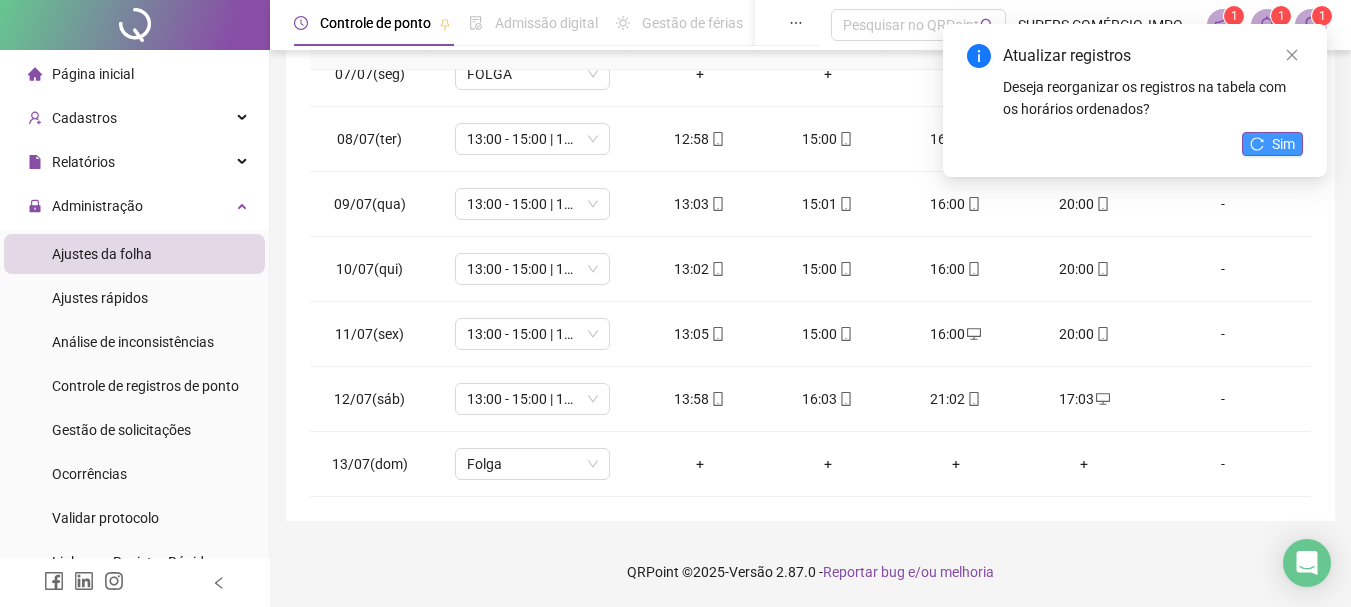 click on "Sim" at bounding box center [1272, 144] 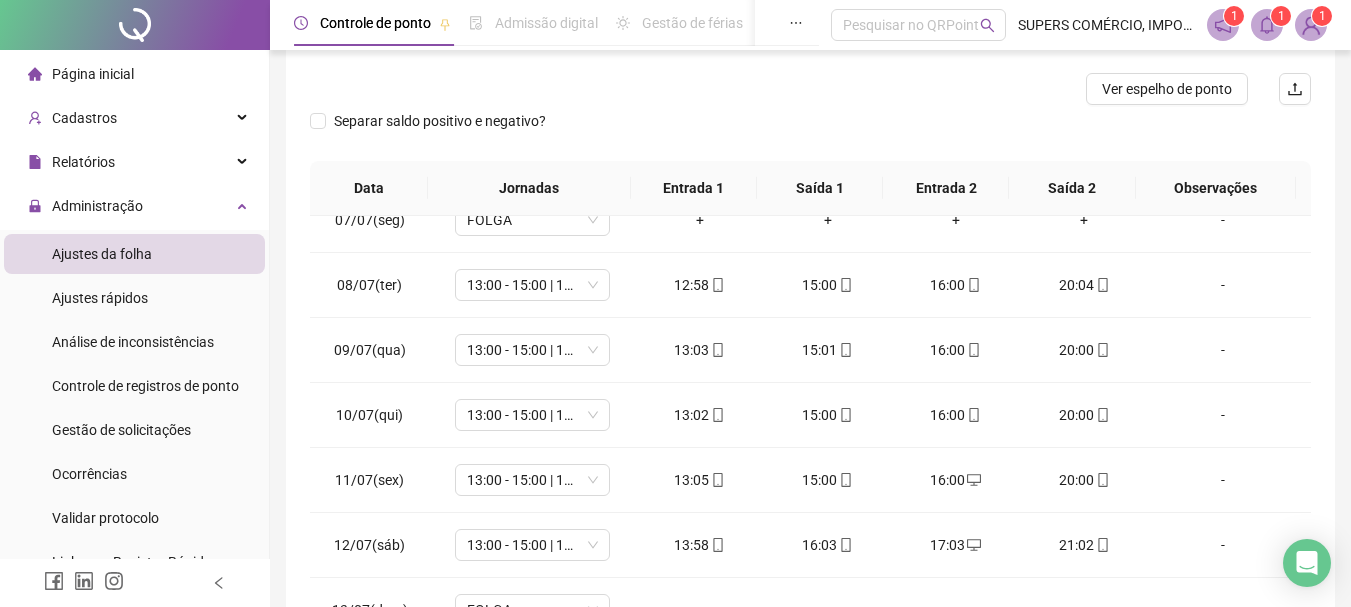 scroll, scrollTop: 0, scrollLeft: 0, axis: both 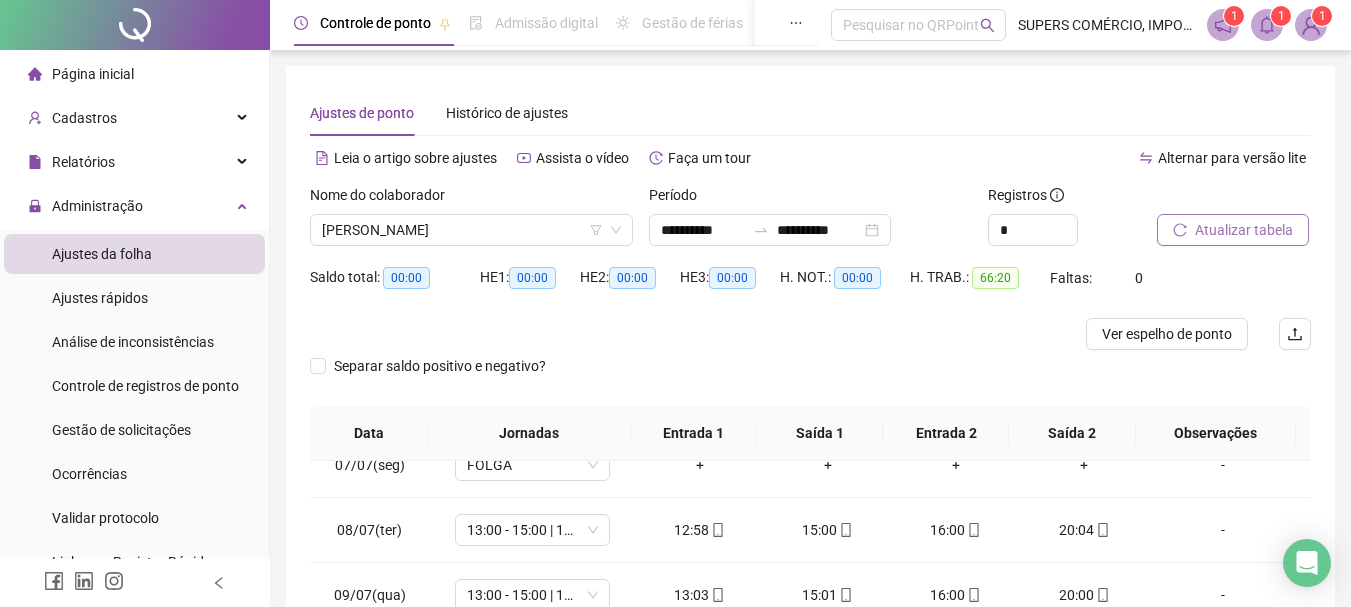 click on "Atualizar tabela" at bounding box center (1244, 230) 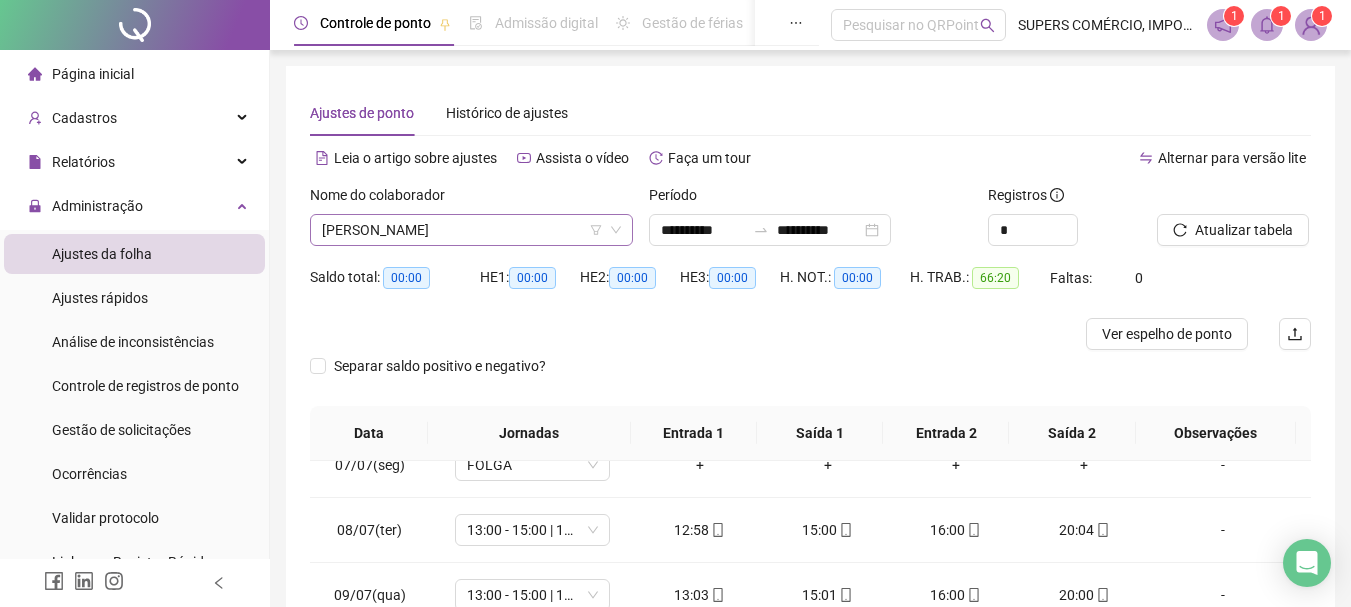 click on "[PERSON_NAME]" at bounding box center (471, 230) 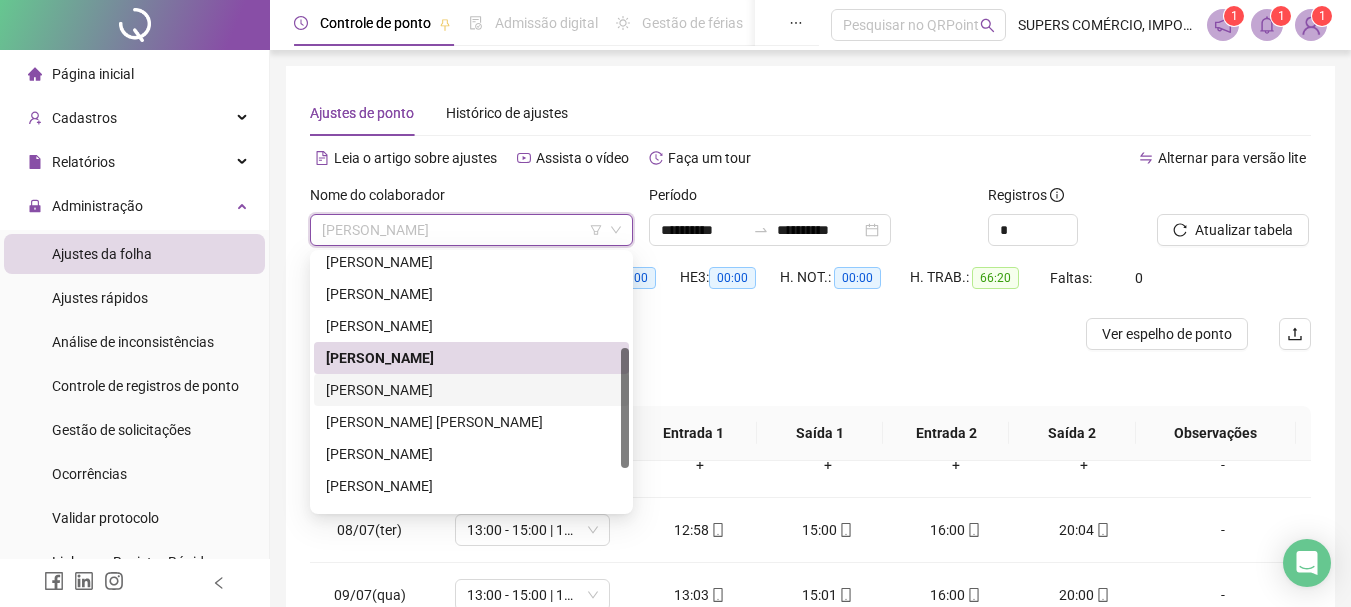 click on "[PERSON_NAME]" at bounding box center [471, 390] 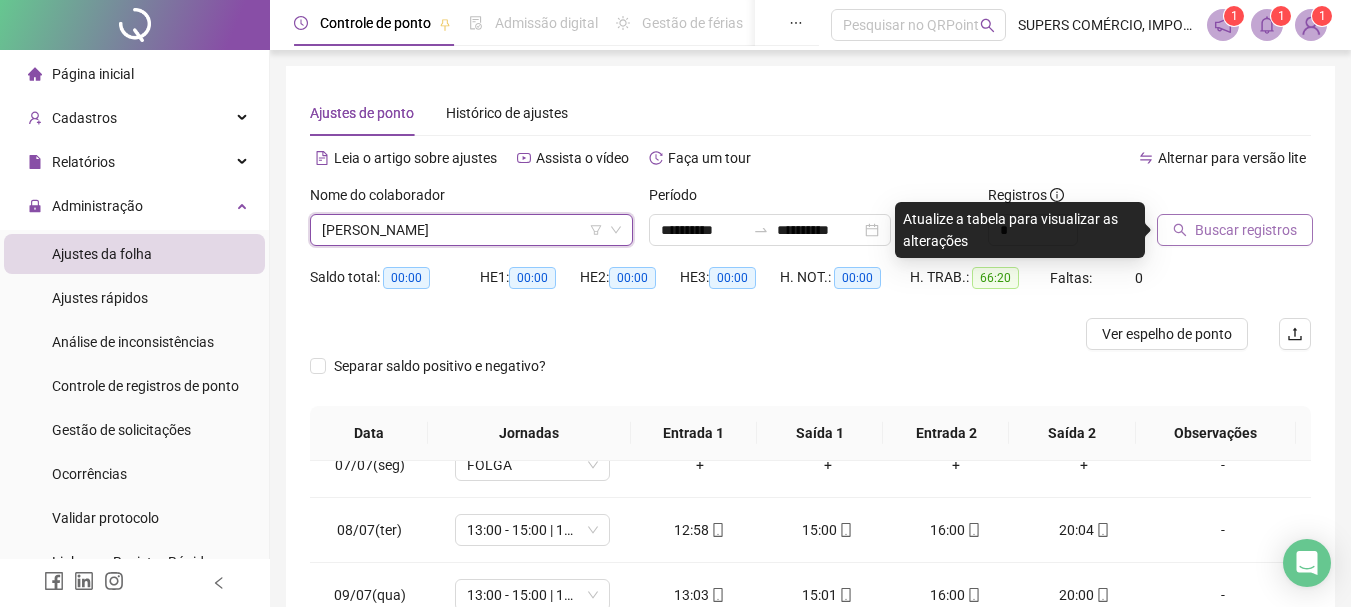 click on "Buscar registros" at bounding box center (1246, 230) 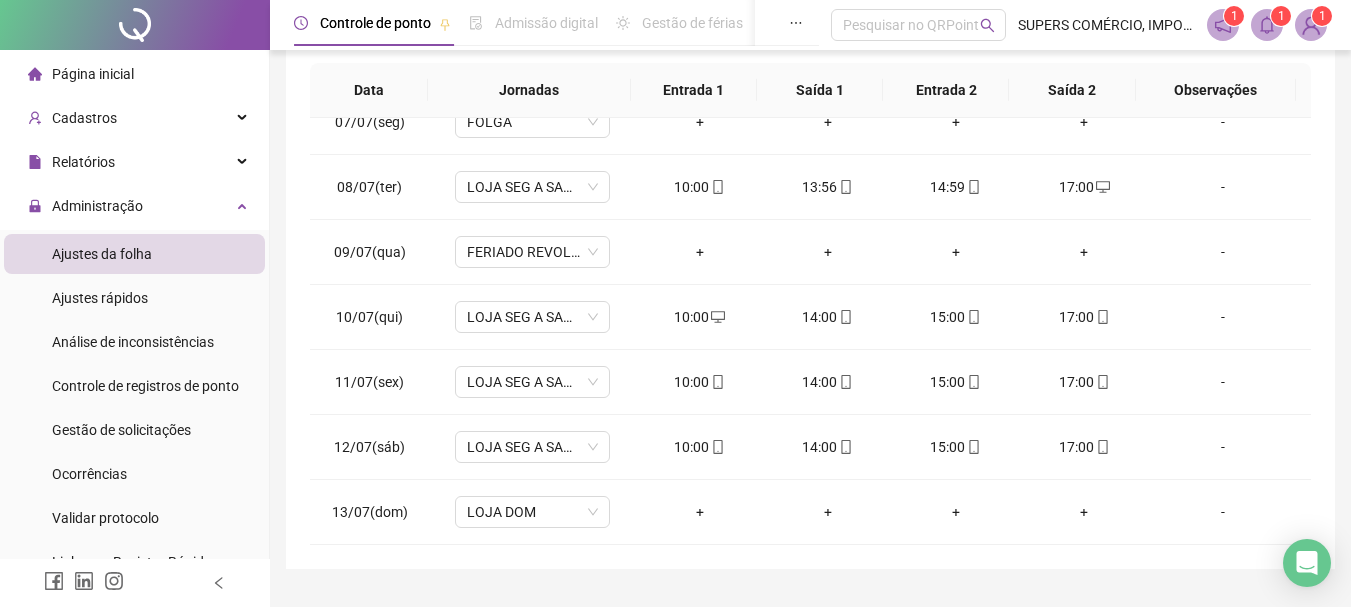 scroll, scrollTop: 391, scrollLeft: 0, axis: vertical 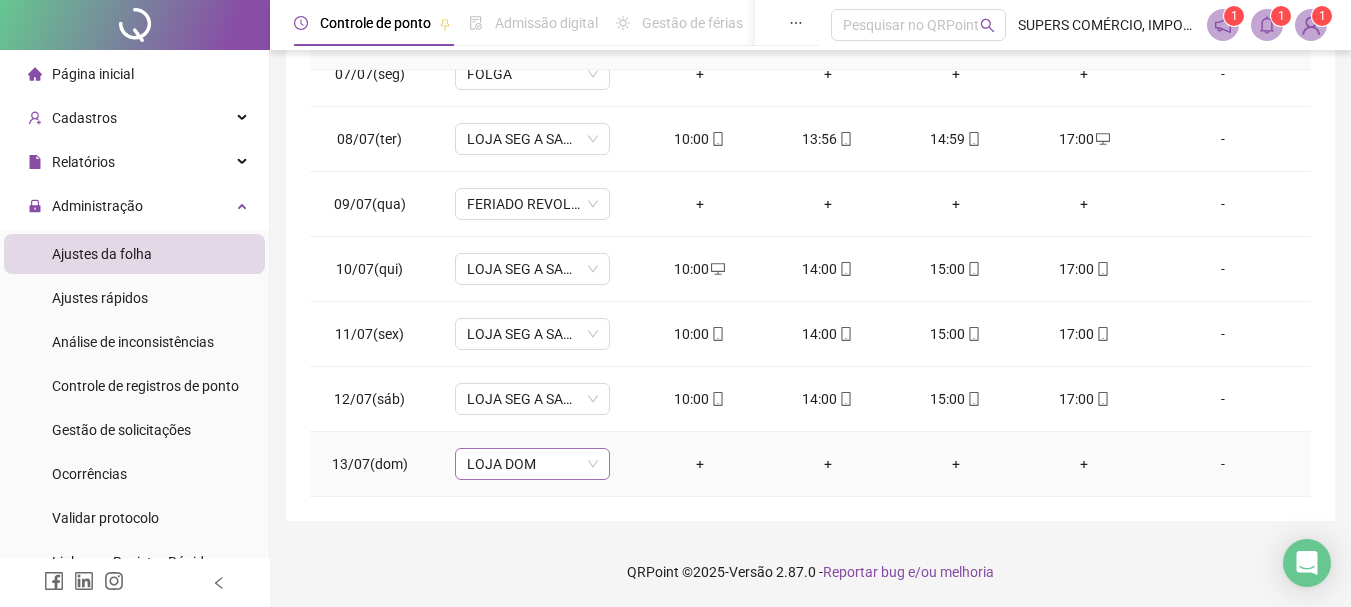 click on "LOJA DOM" at bounding box center (532, 464) 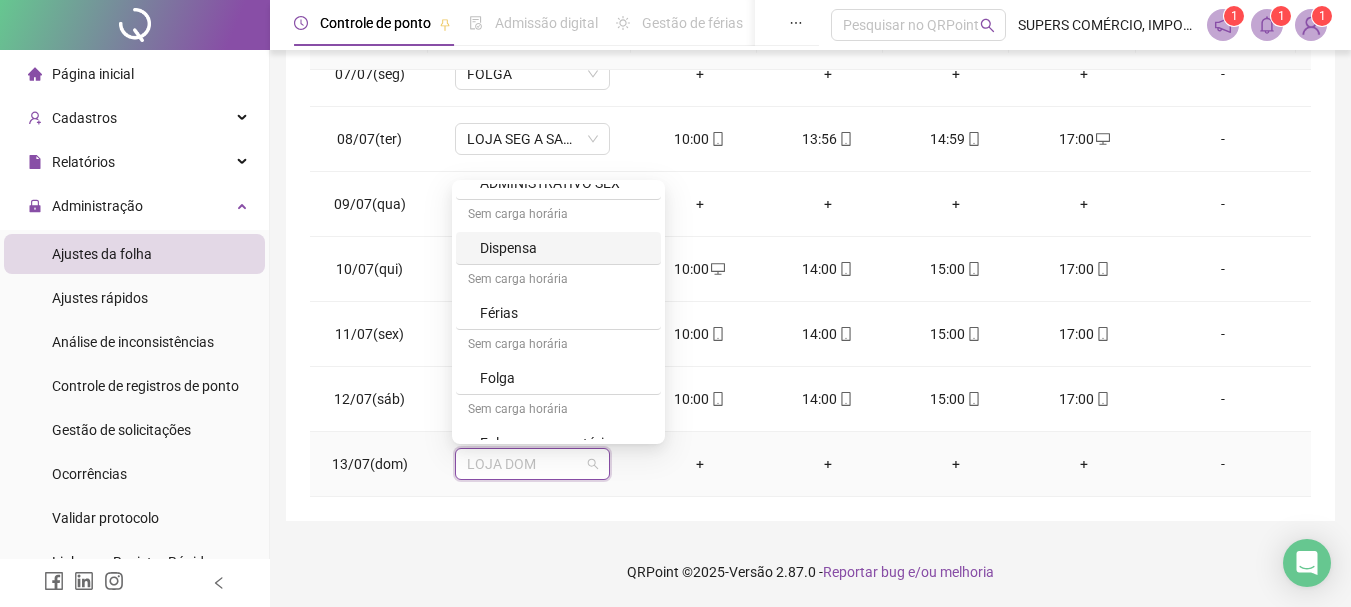 scroll, scrollTop: 700, scrollLeft: 0, axis: vertical 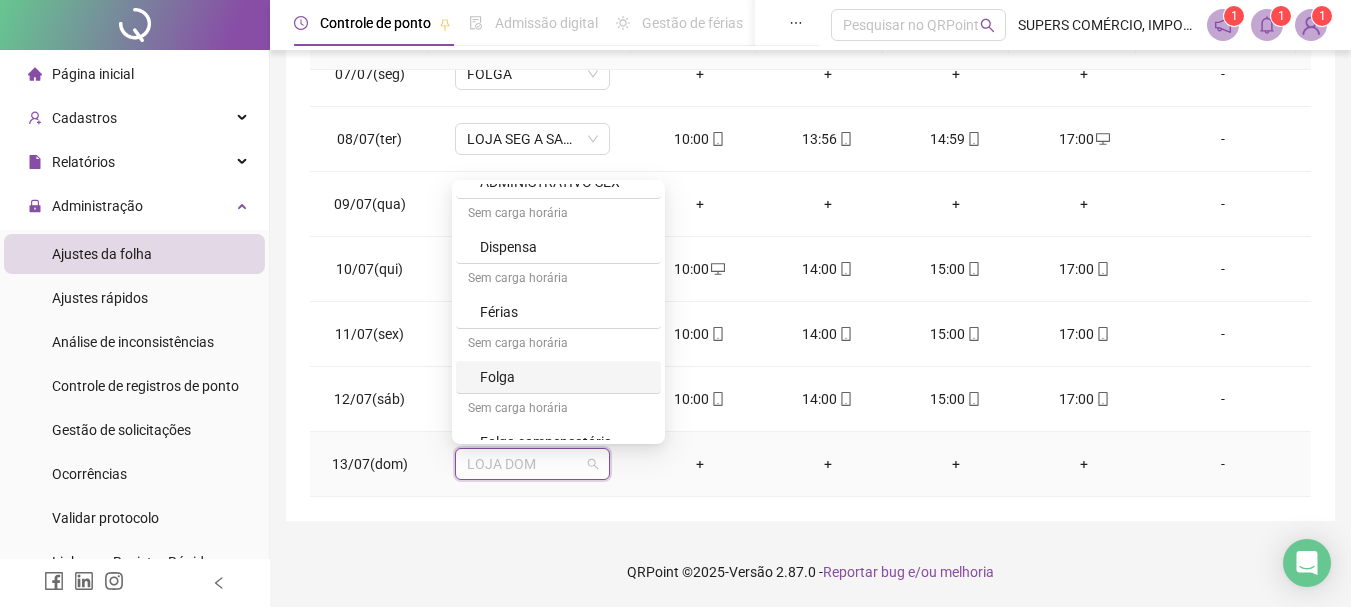 click on "Folga" at bounding box center (564, 377) 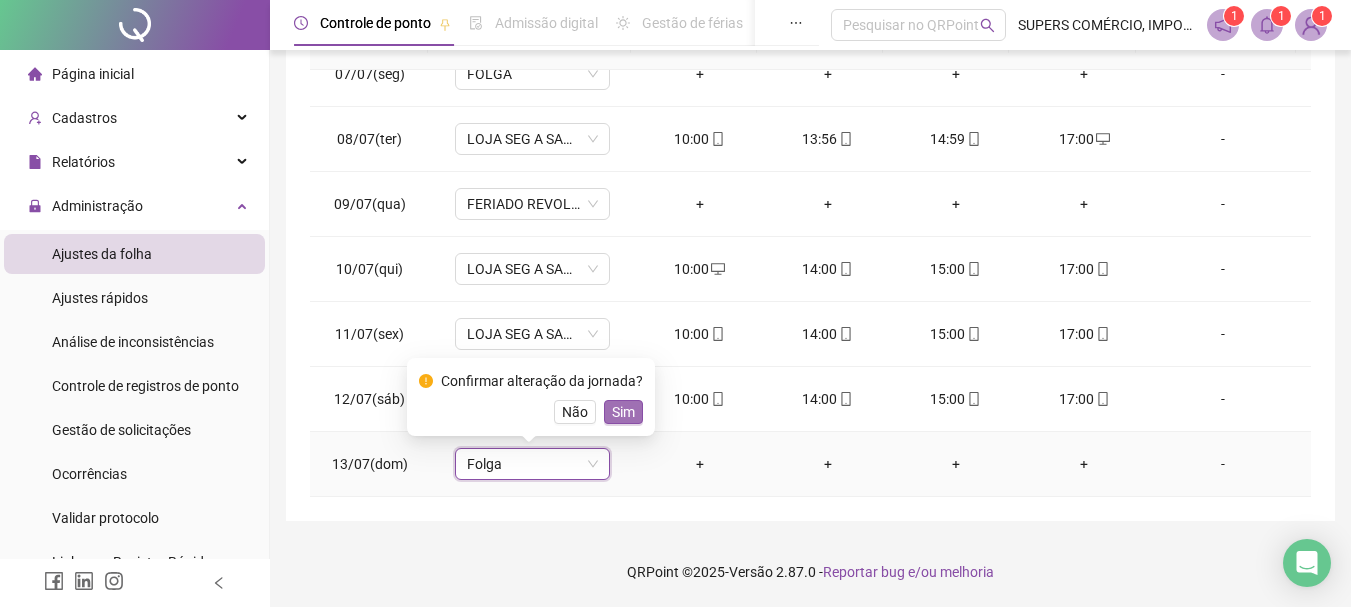 click on "Sim" at bounding box center (623, 412) 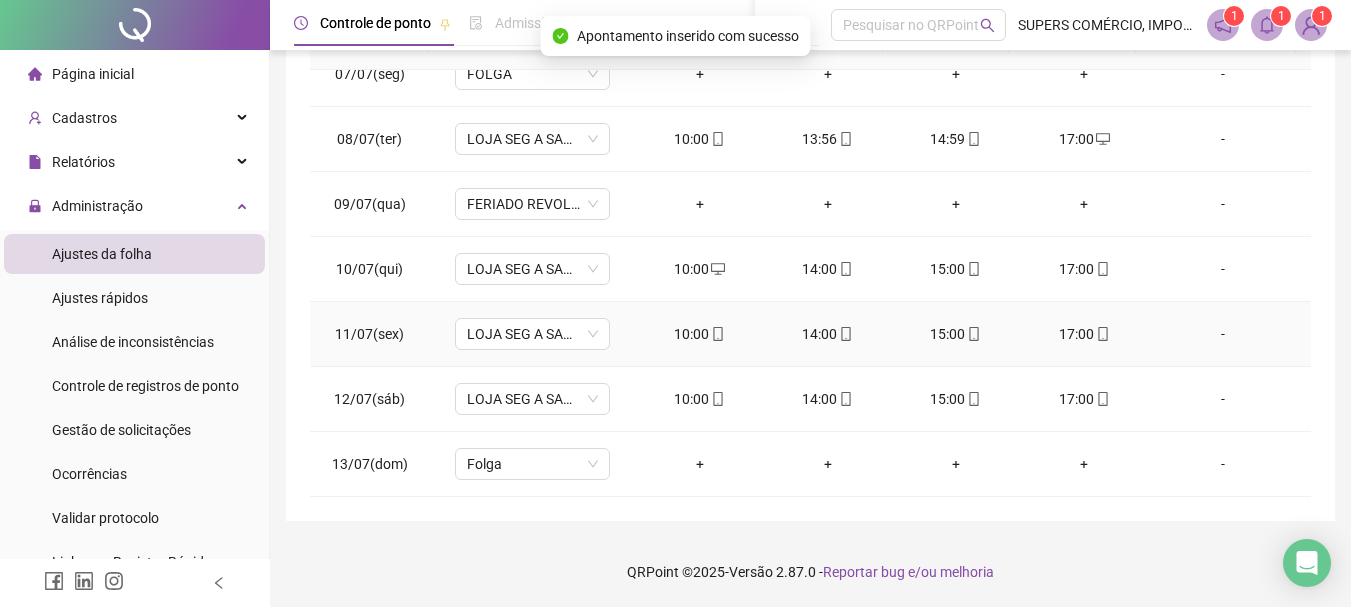 scroll, scrollTop: 0, scrollLeft: 0, axis: both 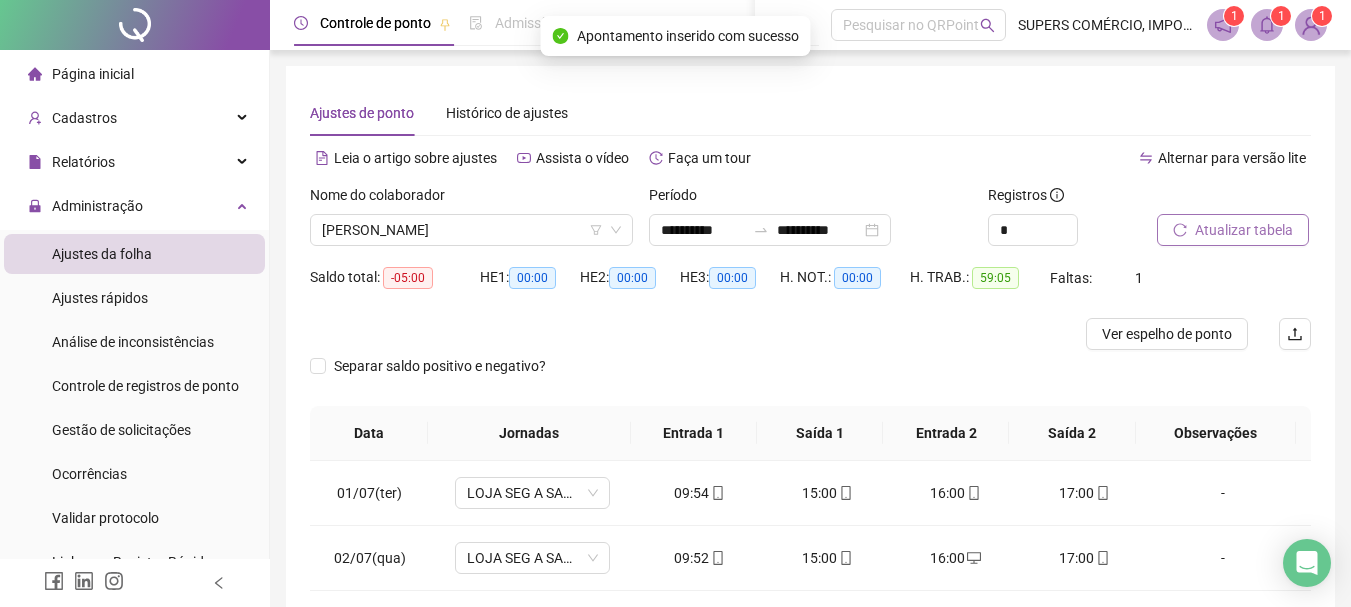click on "Atualizar tabela" at bounding box center (1244, 230) 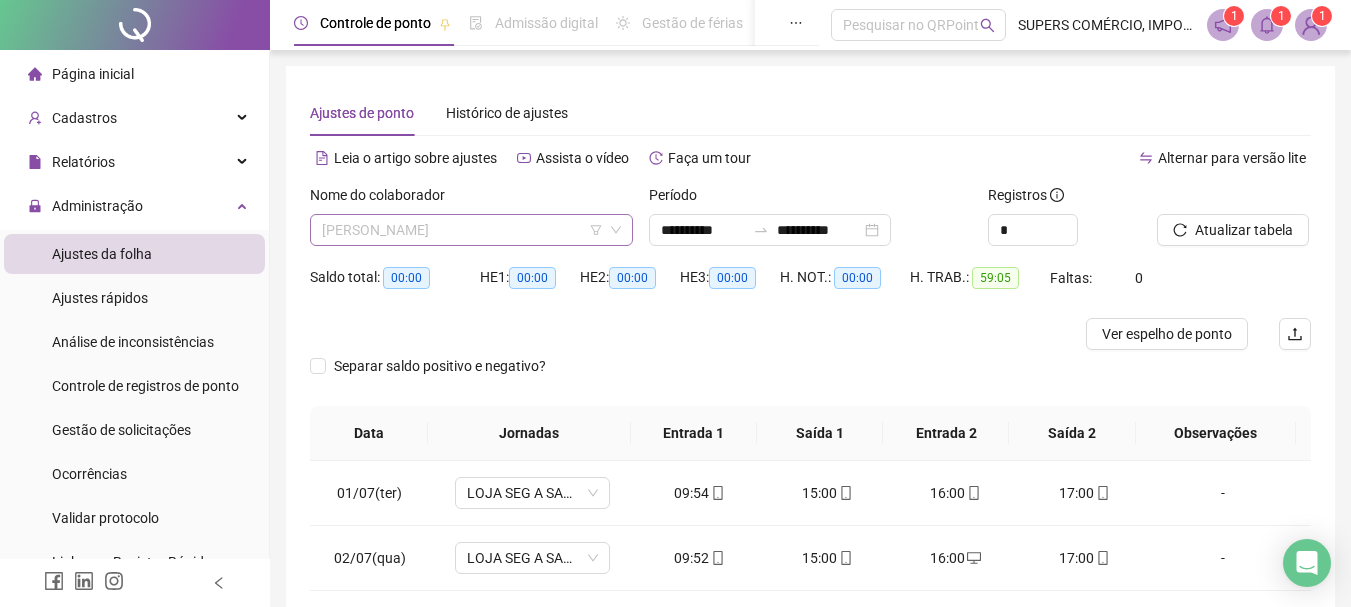 click on "[PERSON_NAME]" at bounding box center [471, 230] 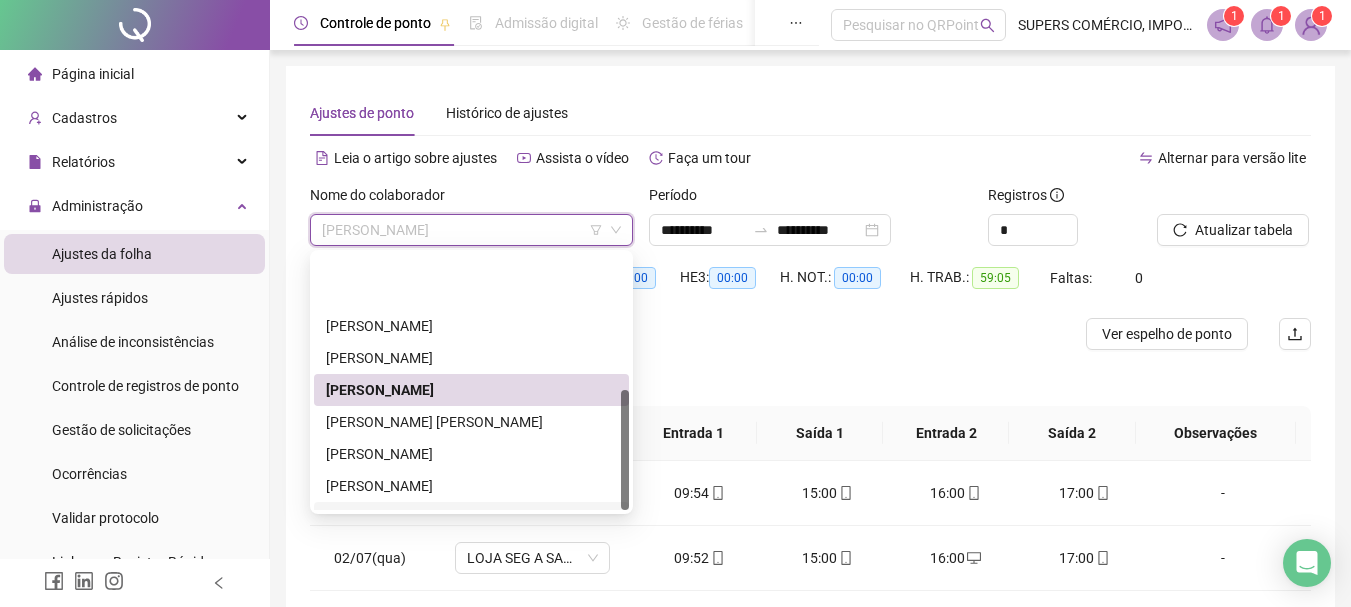scroll, scrollTop: 288, scrollLeft: 0, axis: vertical 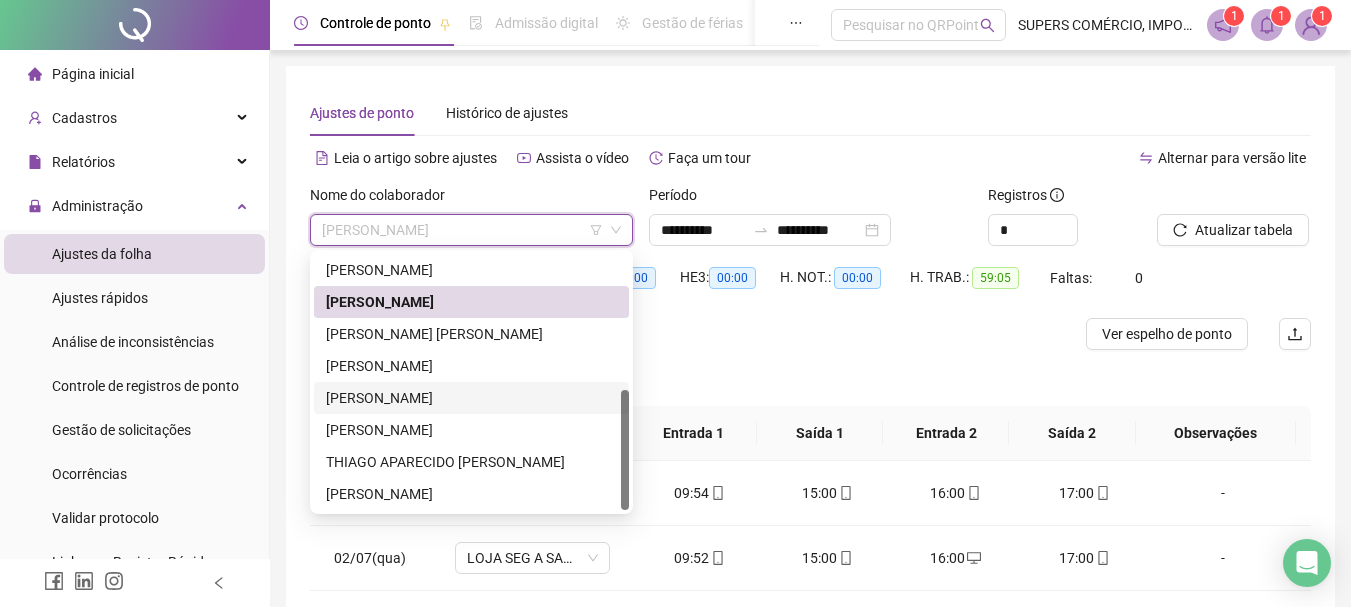 click on "[PERSON_NAME]" at bounding box center [471, 398] 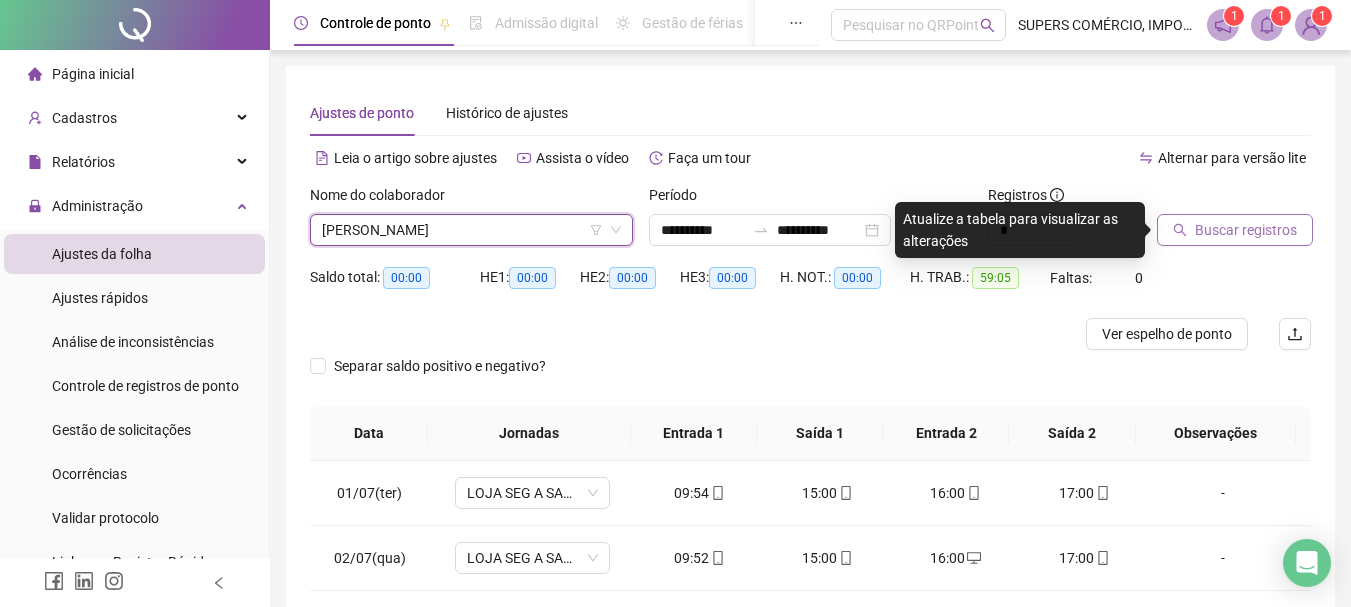 click on "Buscar registros" at bounding box center (1246, 230) 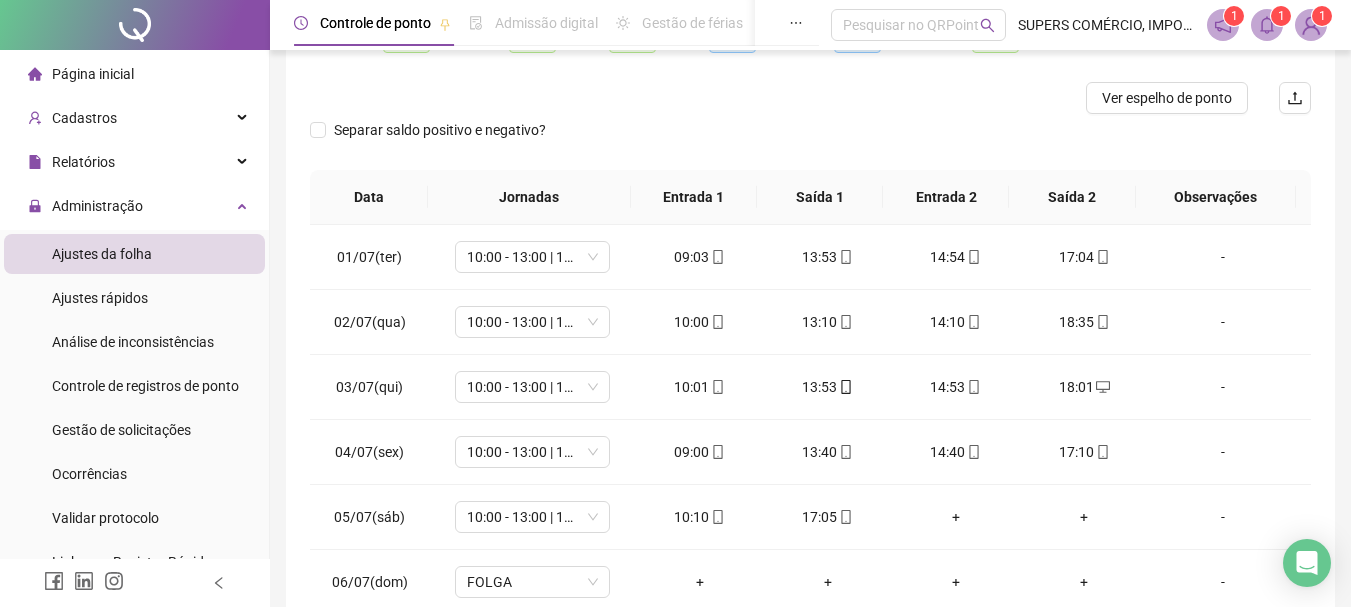 scroll, scrollTop: 391, scrollLeft: 0, axis: vertical 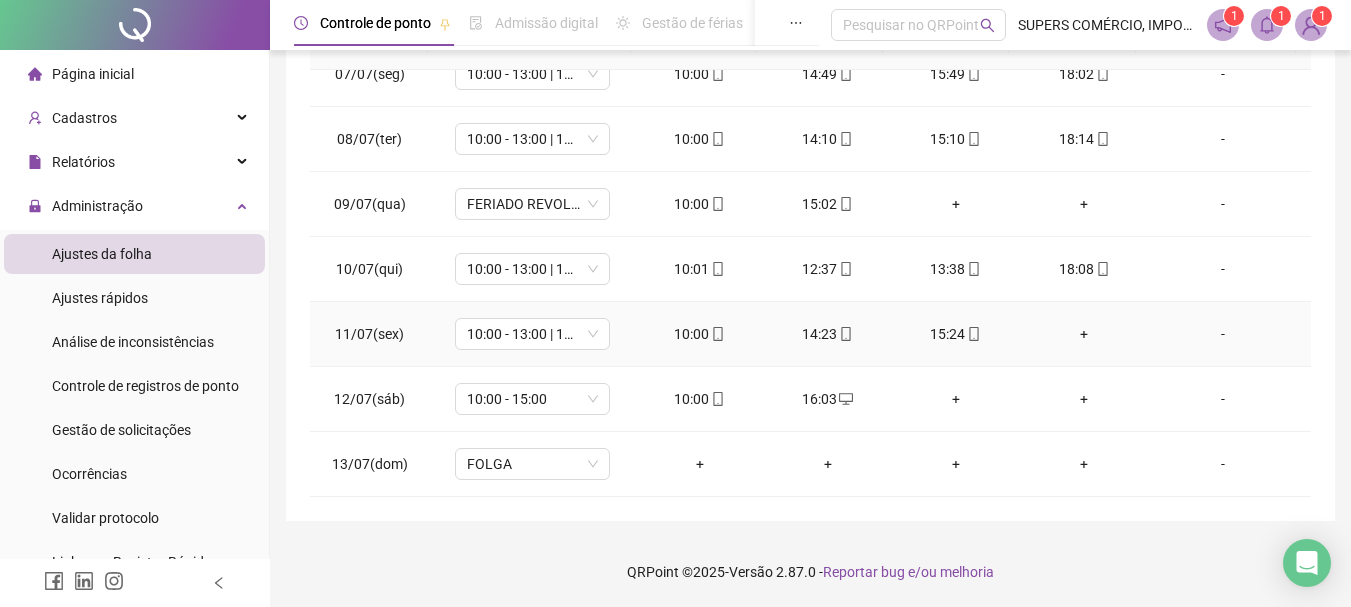 click on "+" at bounding box center [1084, 334] 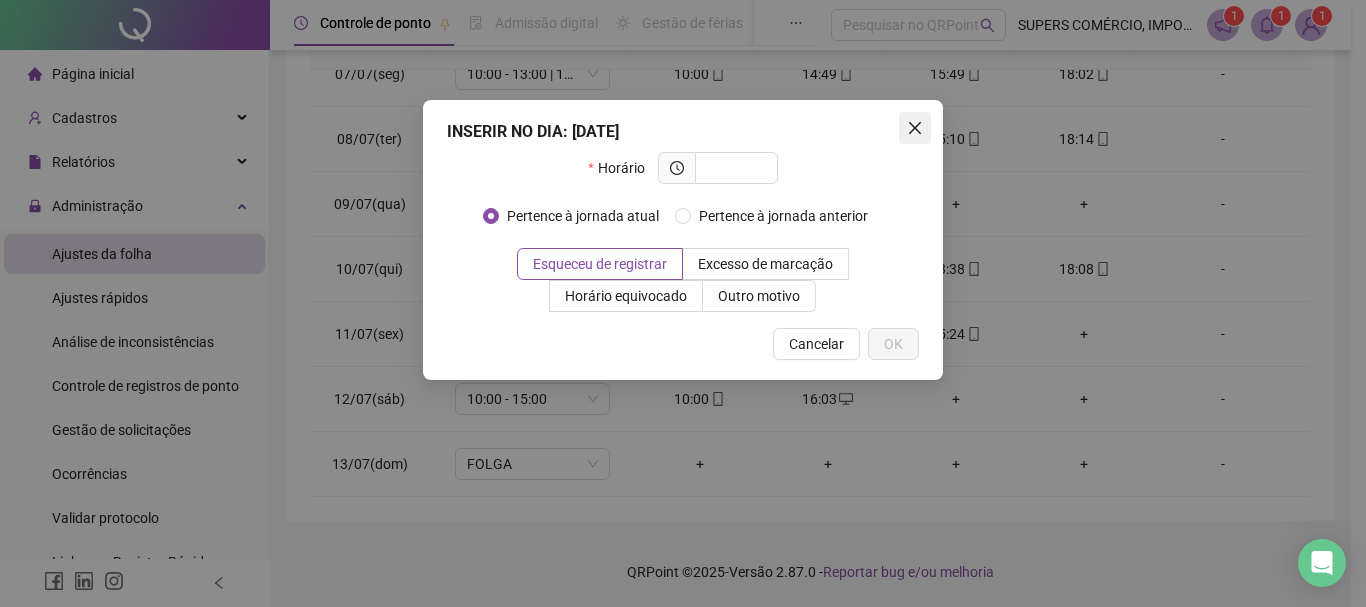 click at bounding box center [915, 128] 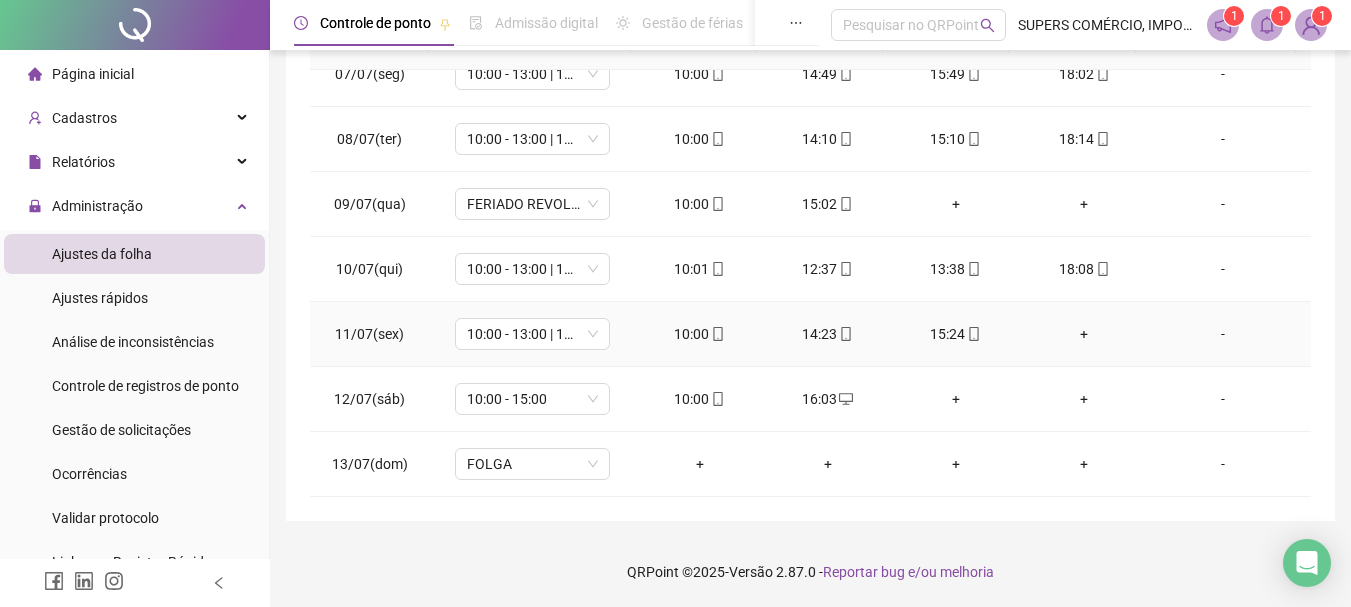 click on "+" at bounding box center [1084, 334] 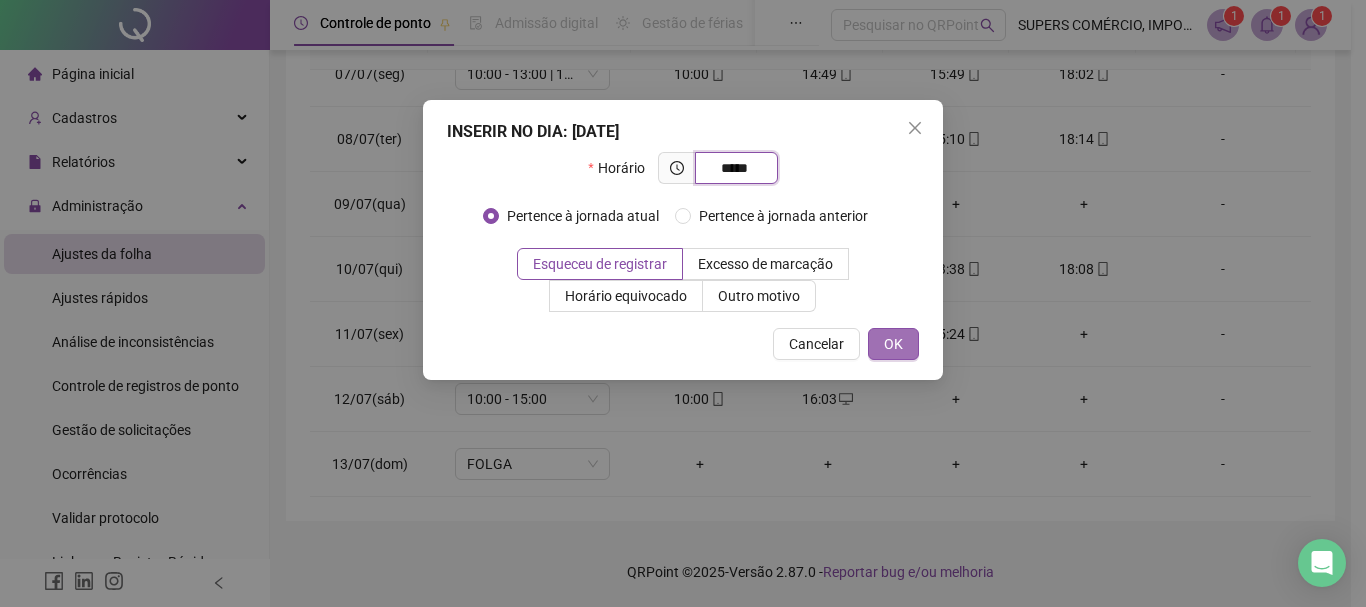 type on "*****" 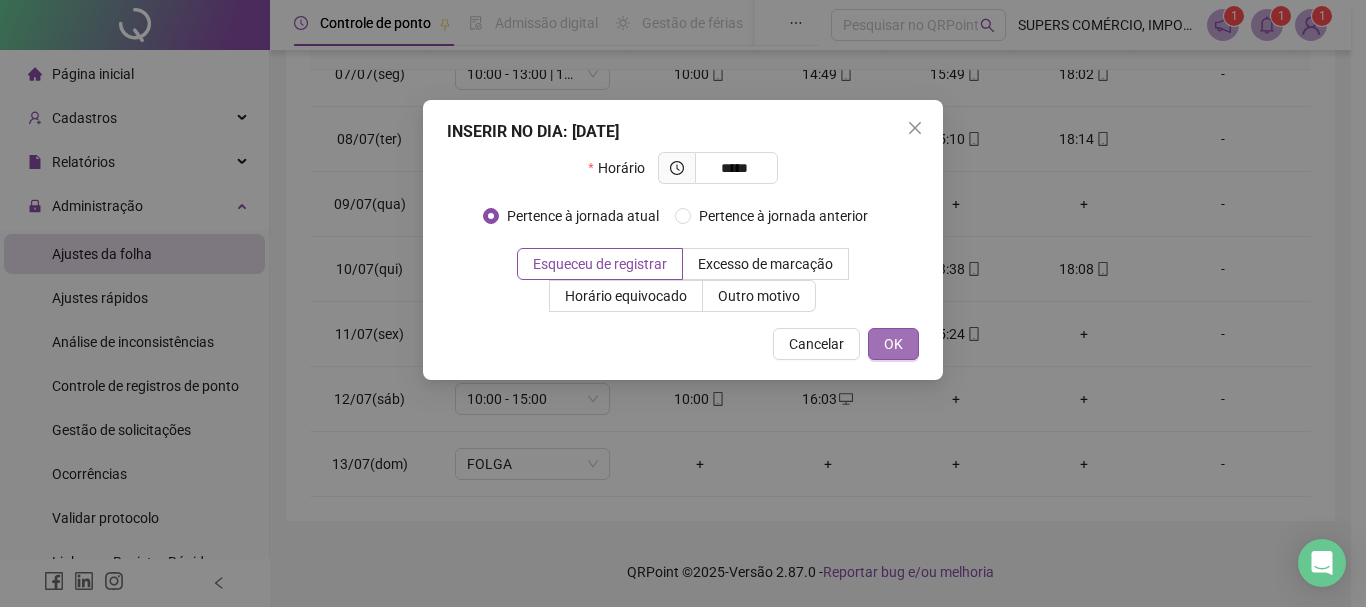 click on "OK" at bounding box center (893, 344) 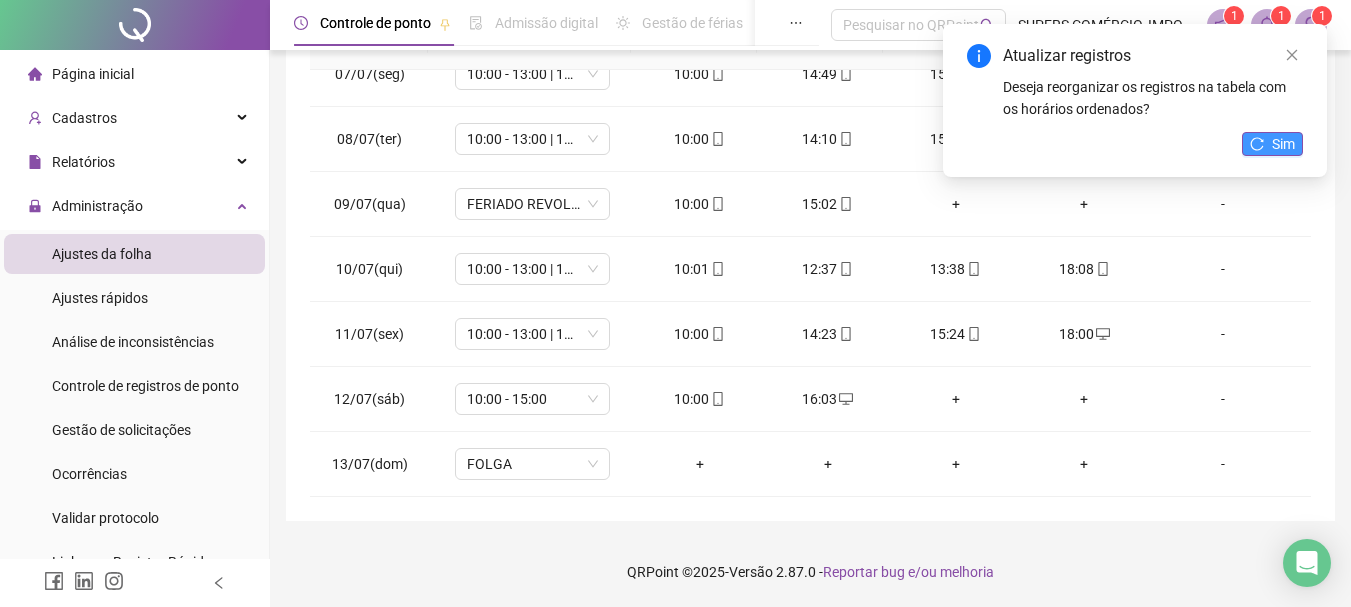 click on "Sim" at bounding box center [1283, 144] 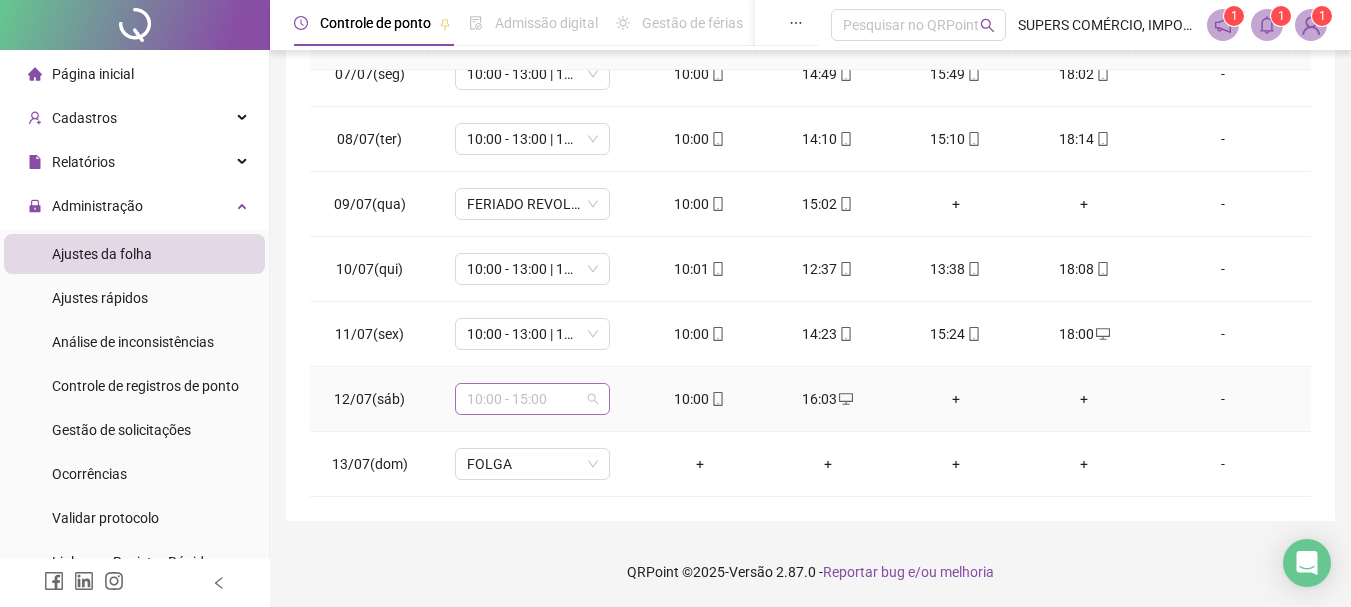 click on "10:00 - 15:00" at bounding box center [532, 399] 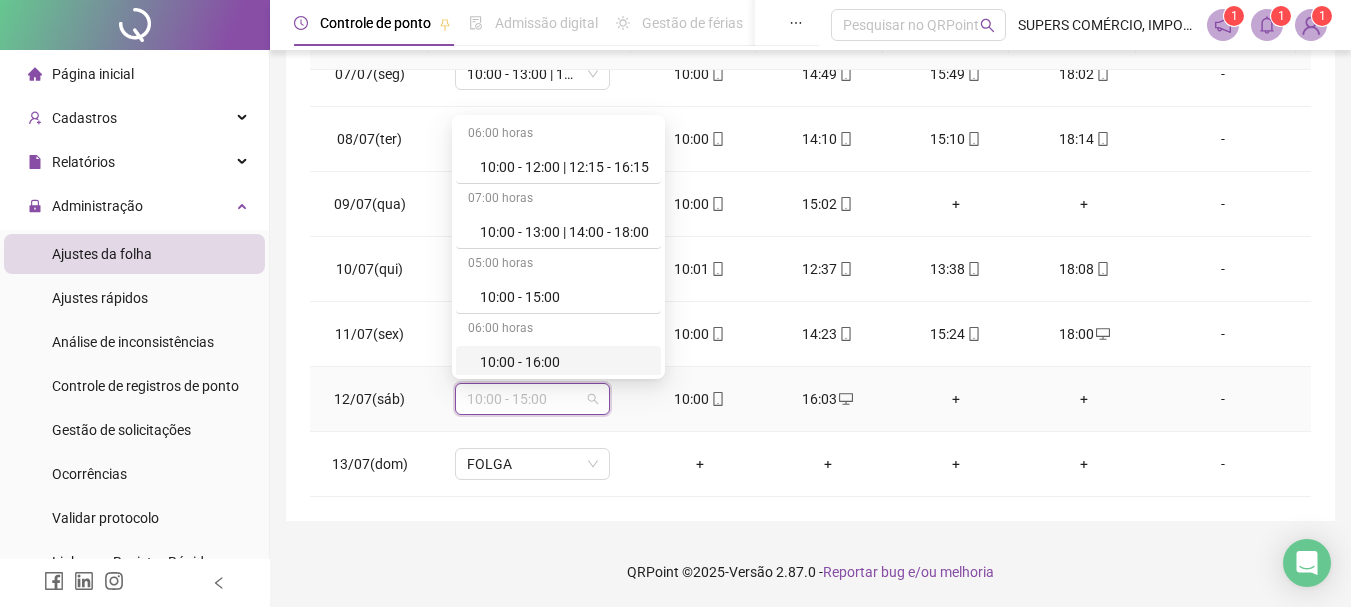 click on "10:00 - 16:00" at bounding box center [564, 362] 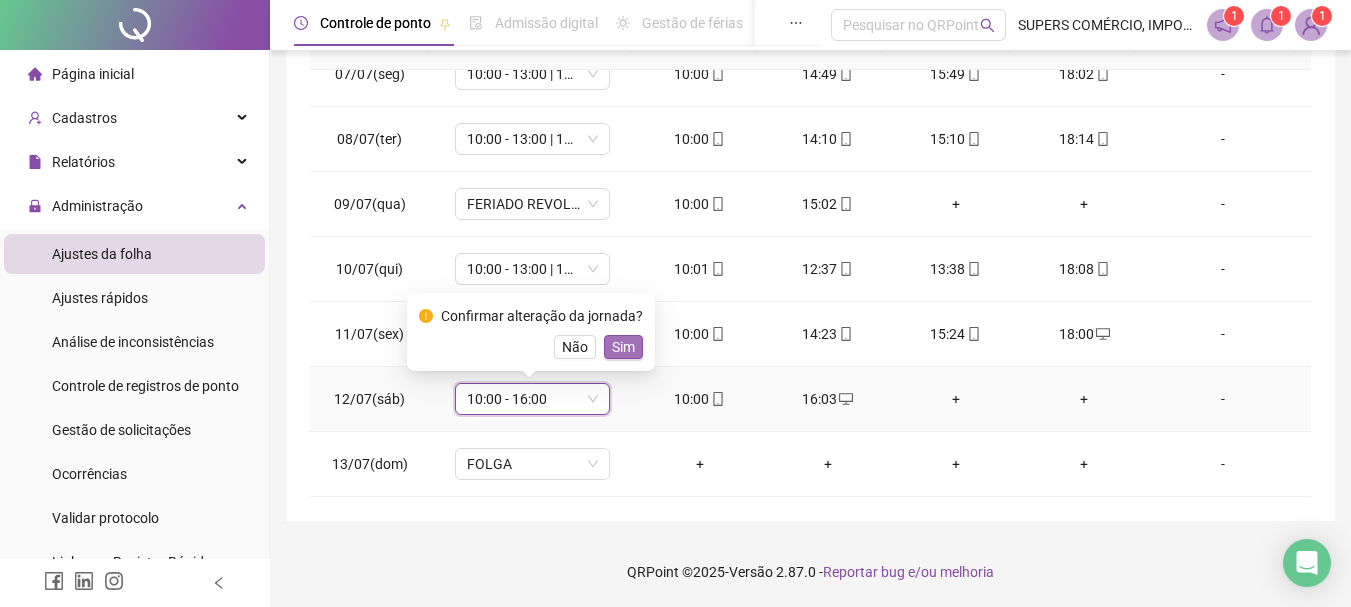 click on "Sim" at bounding box center (623, 347) 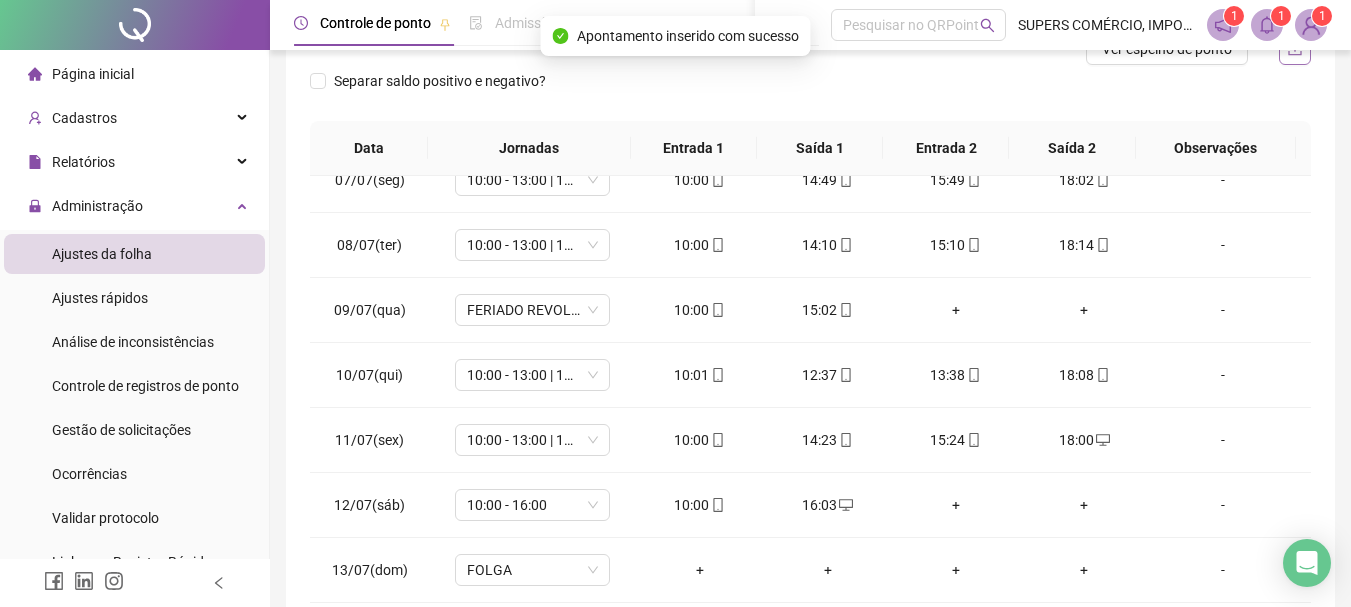 scroll, scrollTop: 91, scrollLeft: 0, axis: vertical 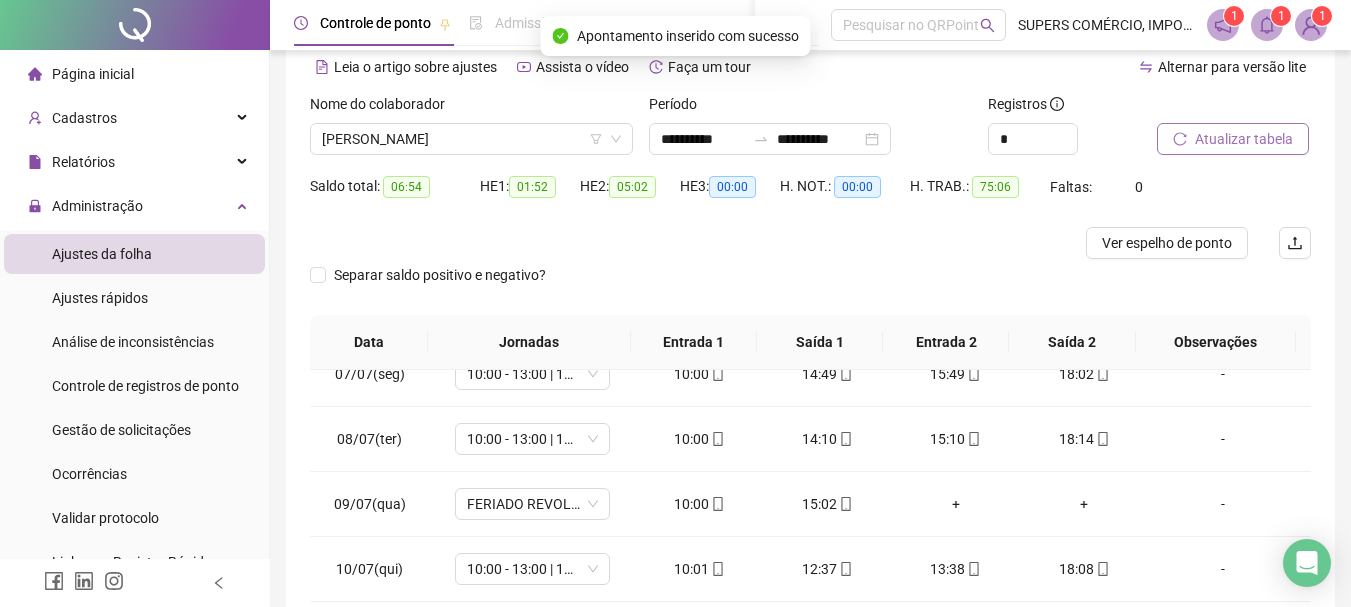 click on "Atualizar tabela" at bounding box center (1244, 139) 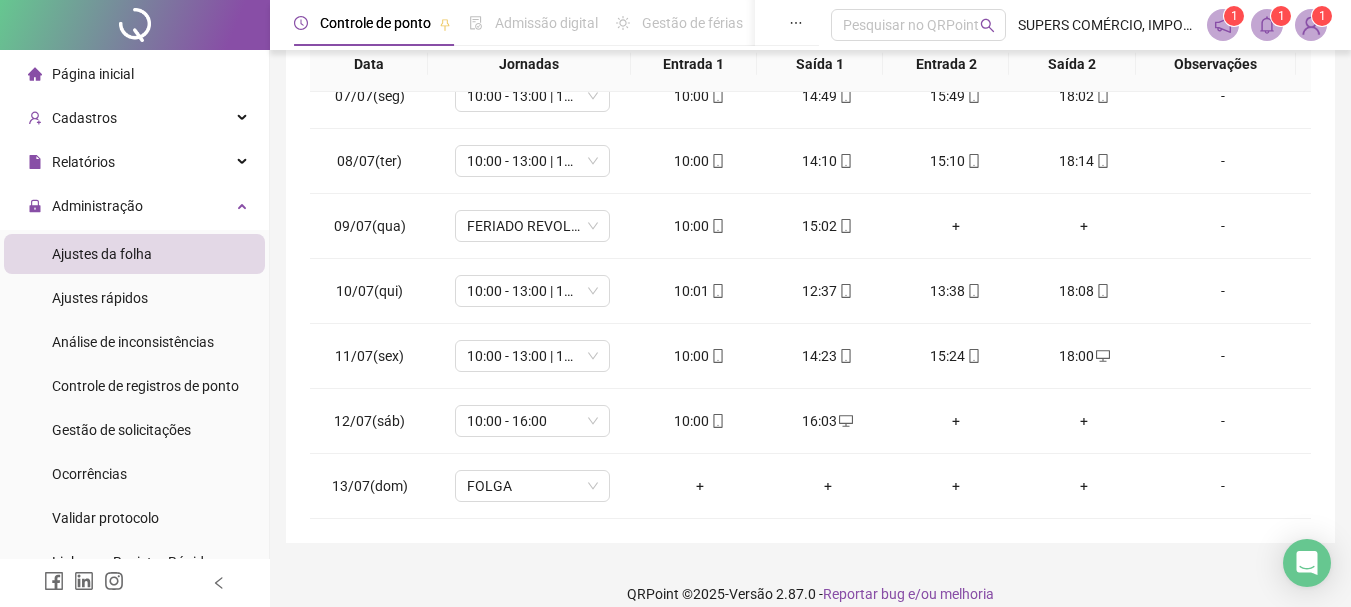 scroll, scrollTop: 391, scrollLeft: 0, axis: vertical 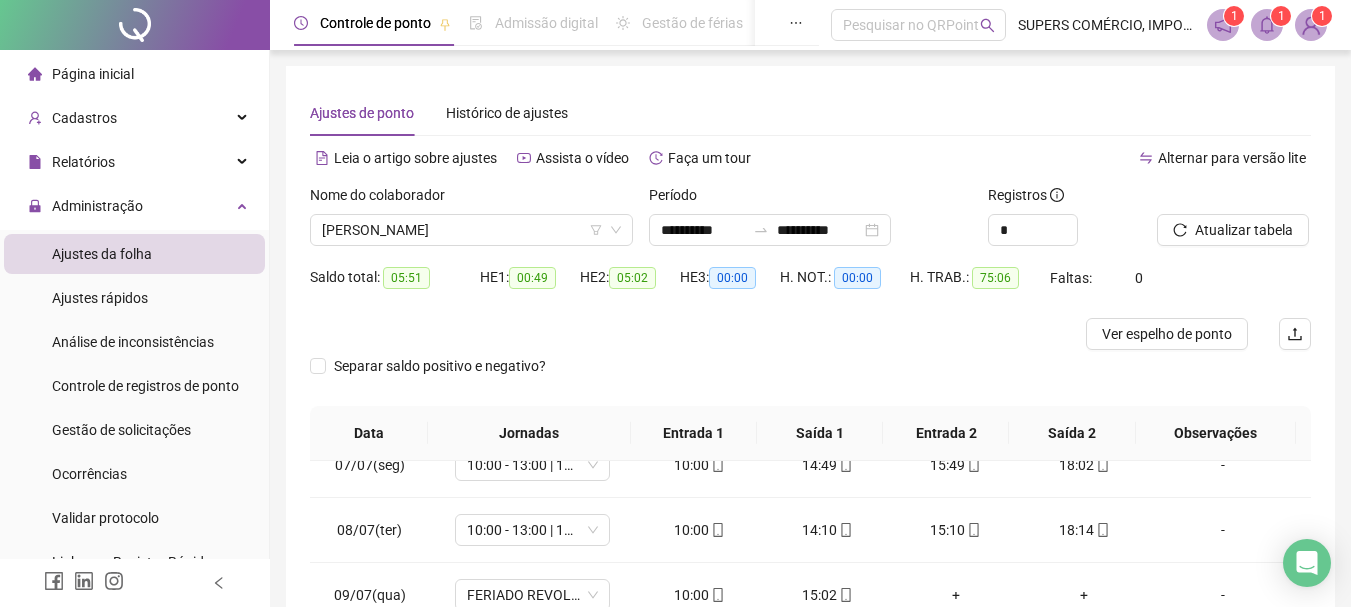 click on "Página inicial" at bounding box center (134, 74) 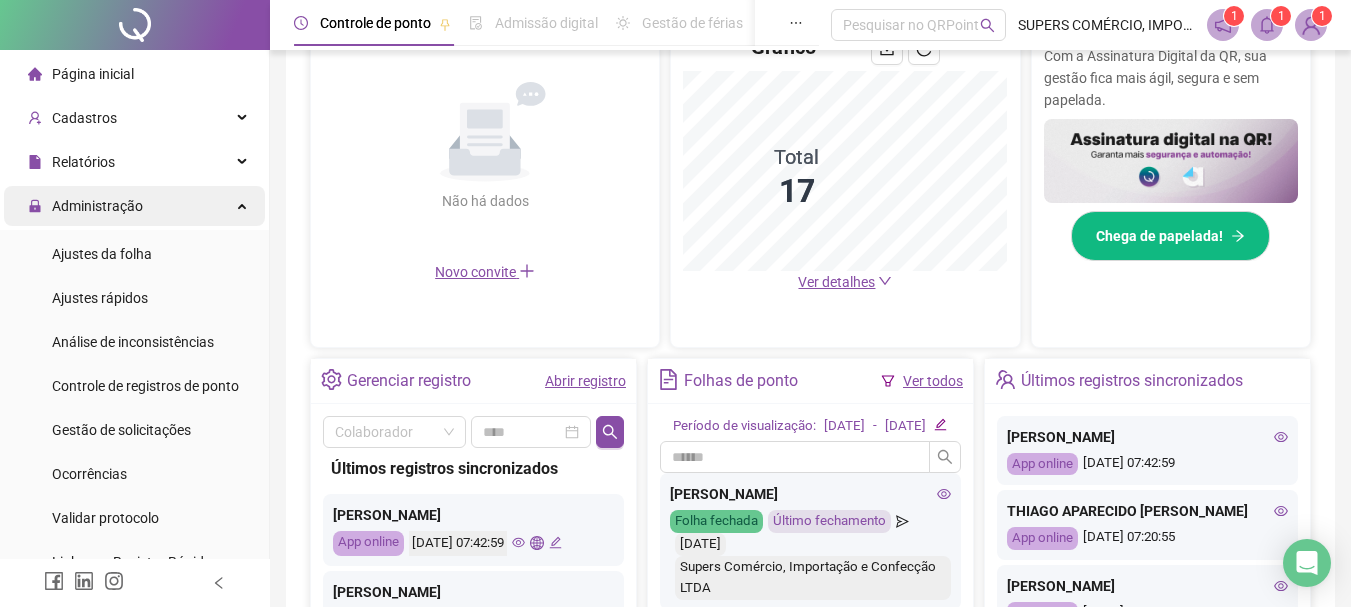scroll, scrollTop: 373, scrollLeft: 0, axis: vertical 